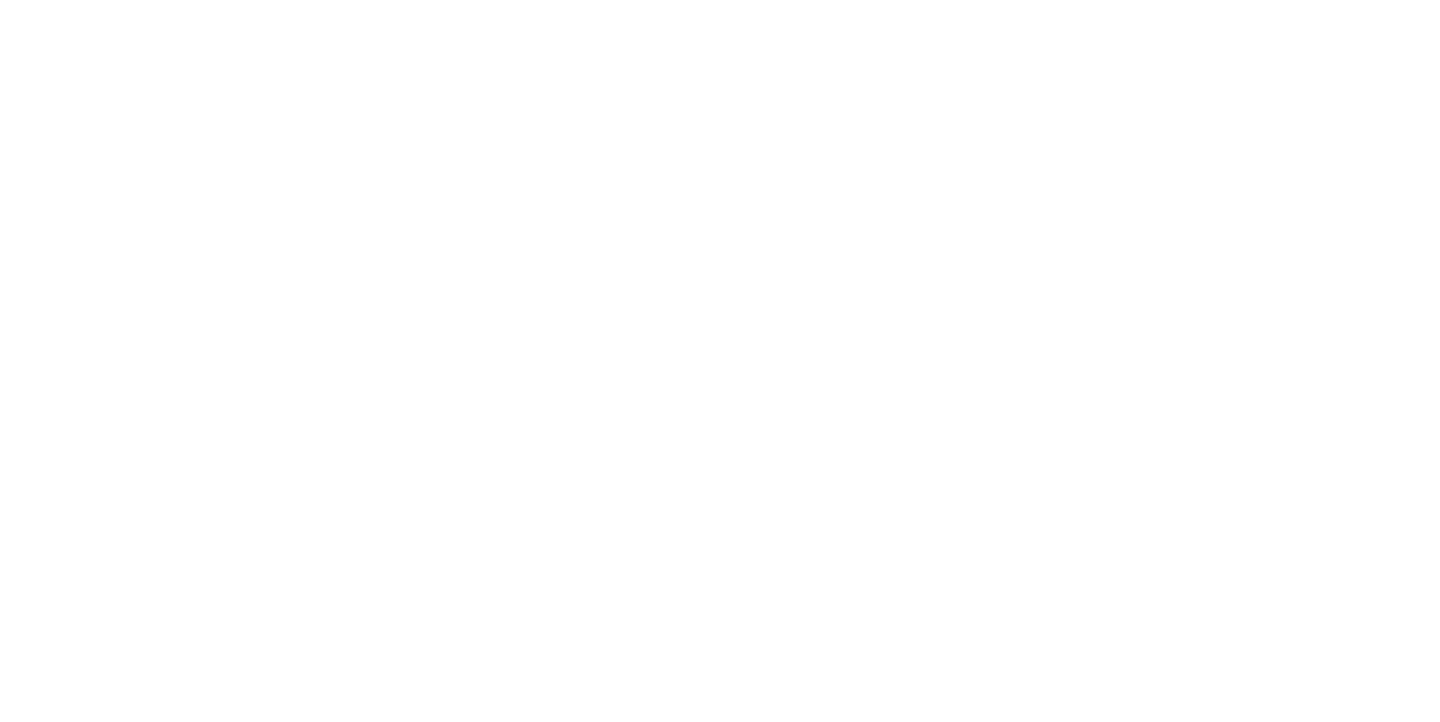 scroll, scrollTop: 0, scrollLeft: 0, axis: both 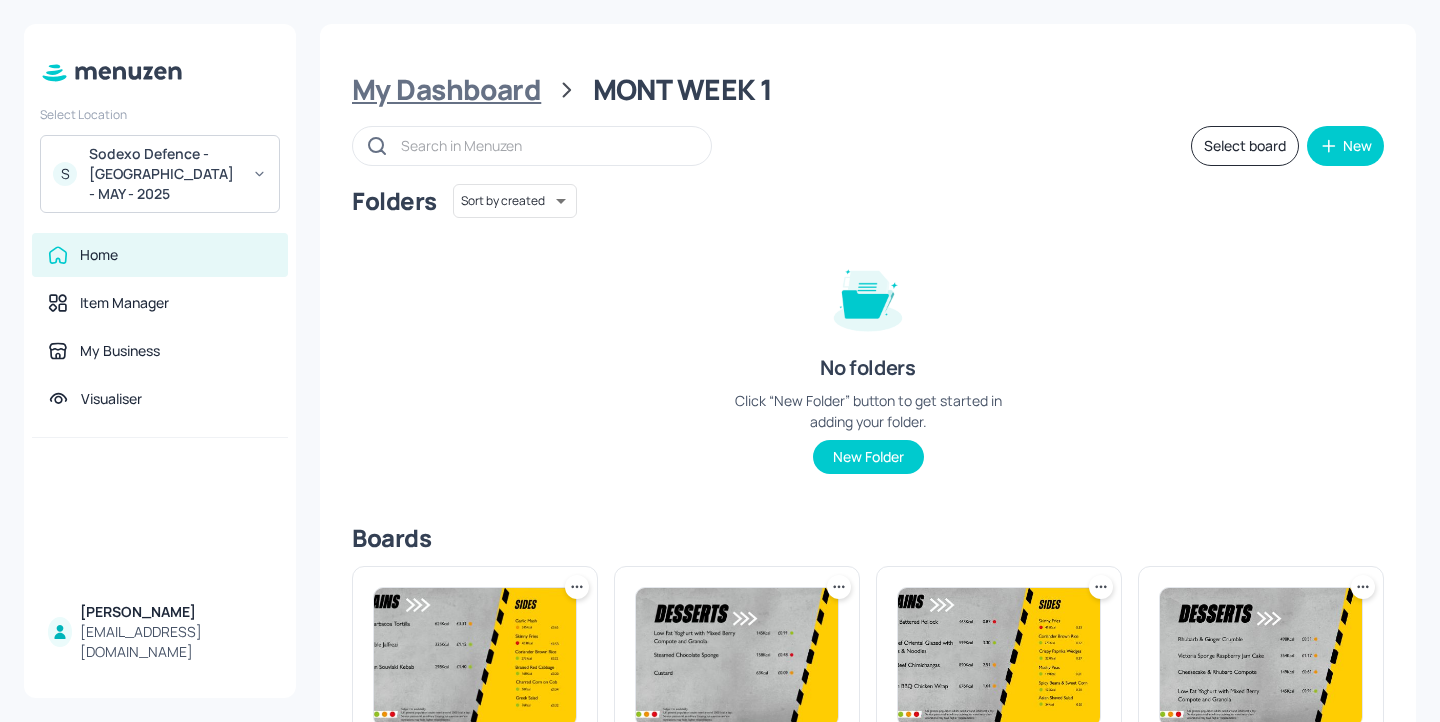 click on "My Dashboard" at bounding box center (446, 90) 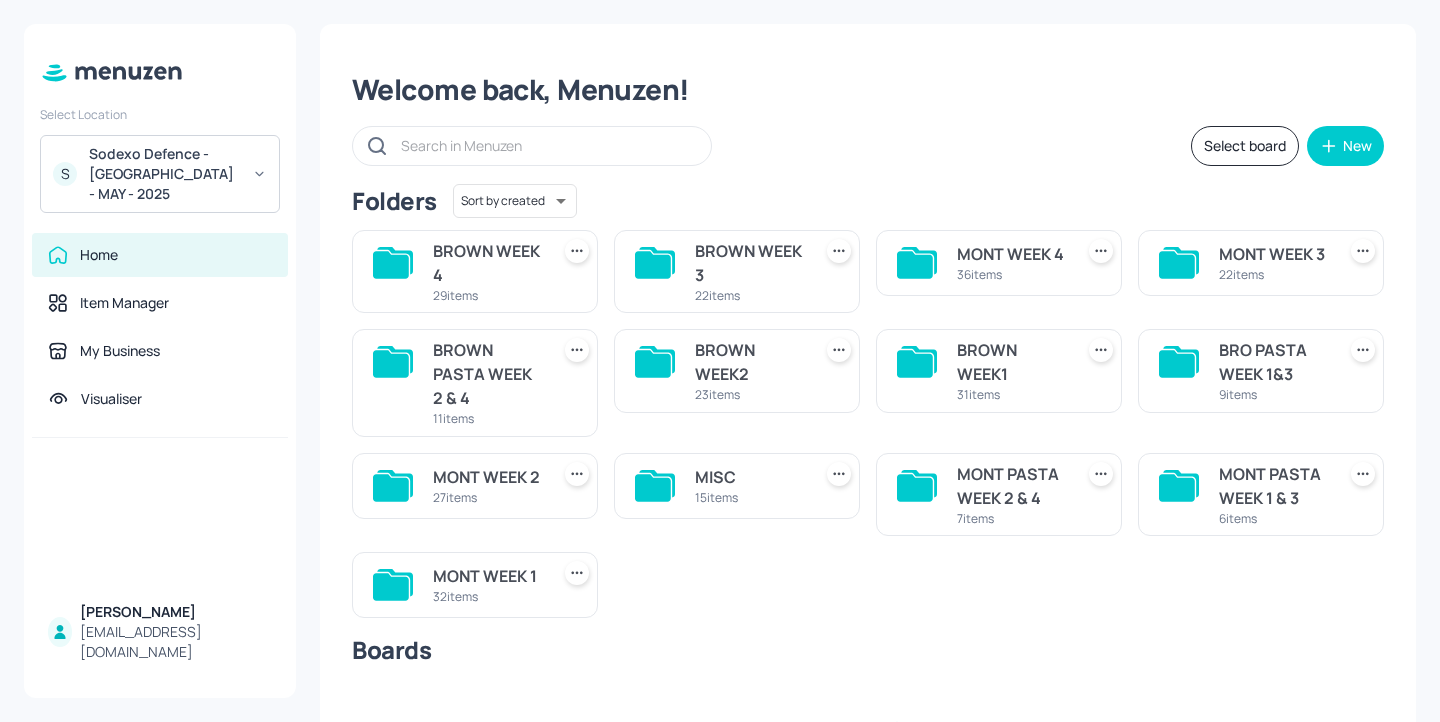 click on "BROWN WEEK2" at bounding box center (749, 362) 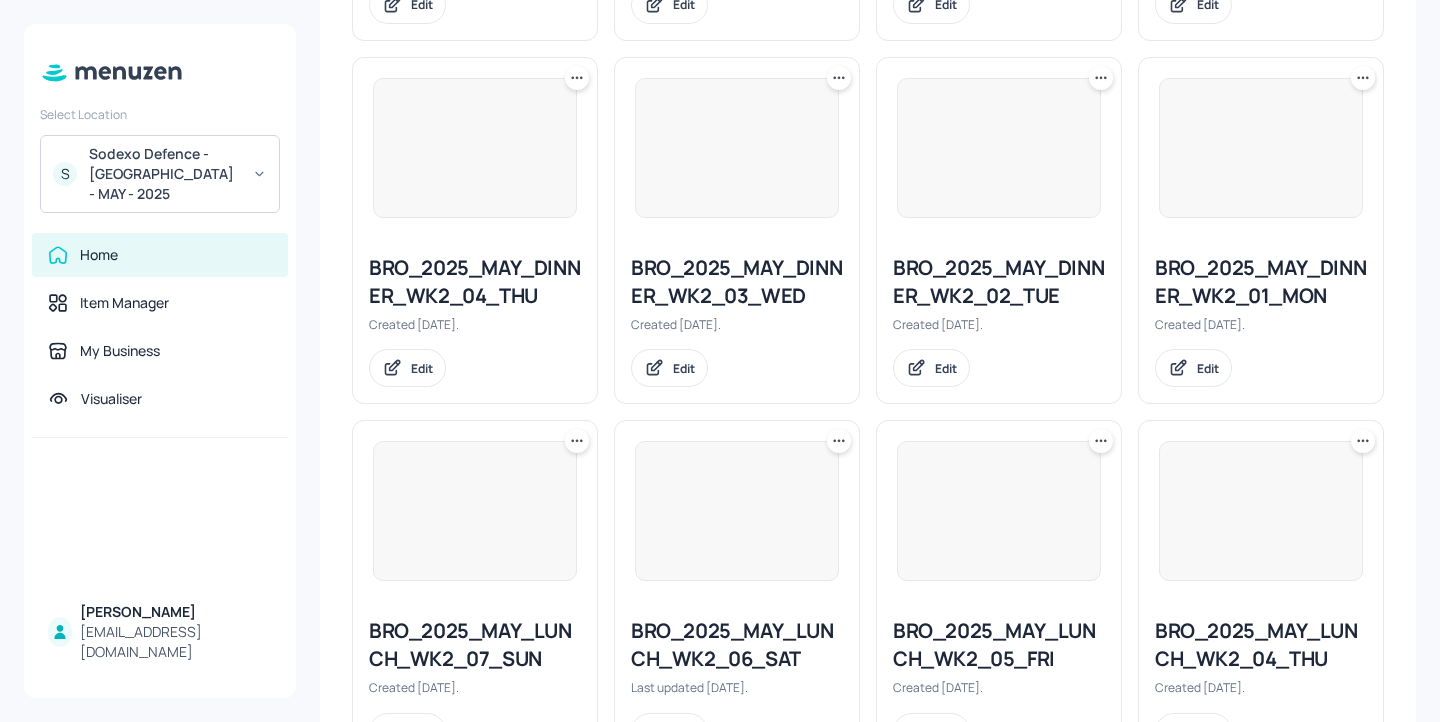 scroll, scrollTop: 2112, scrollLeft: 0, axis: vertical 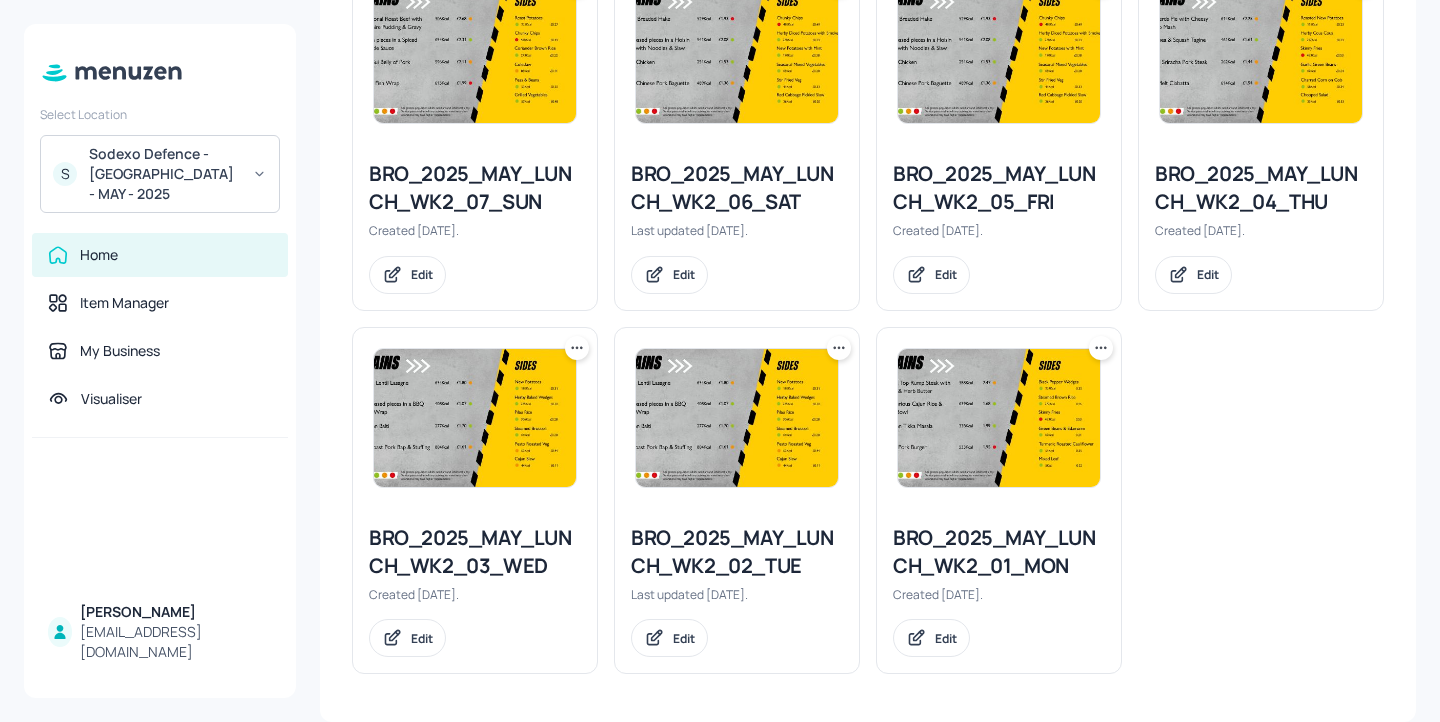 click 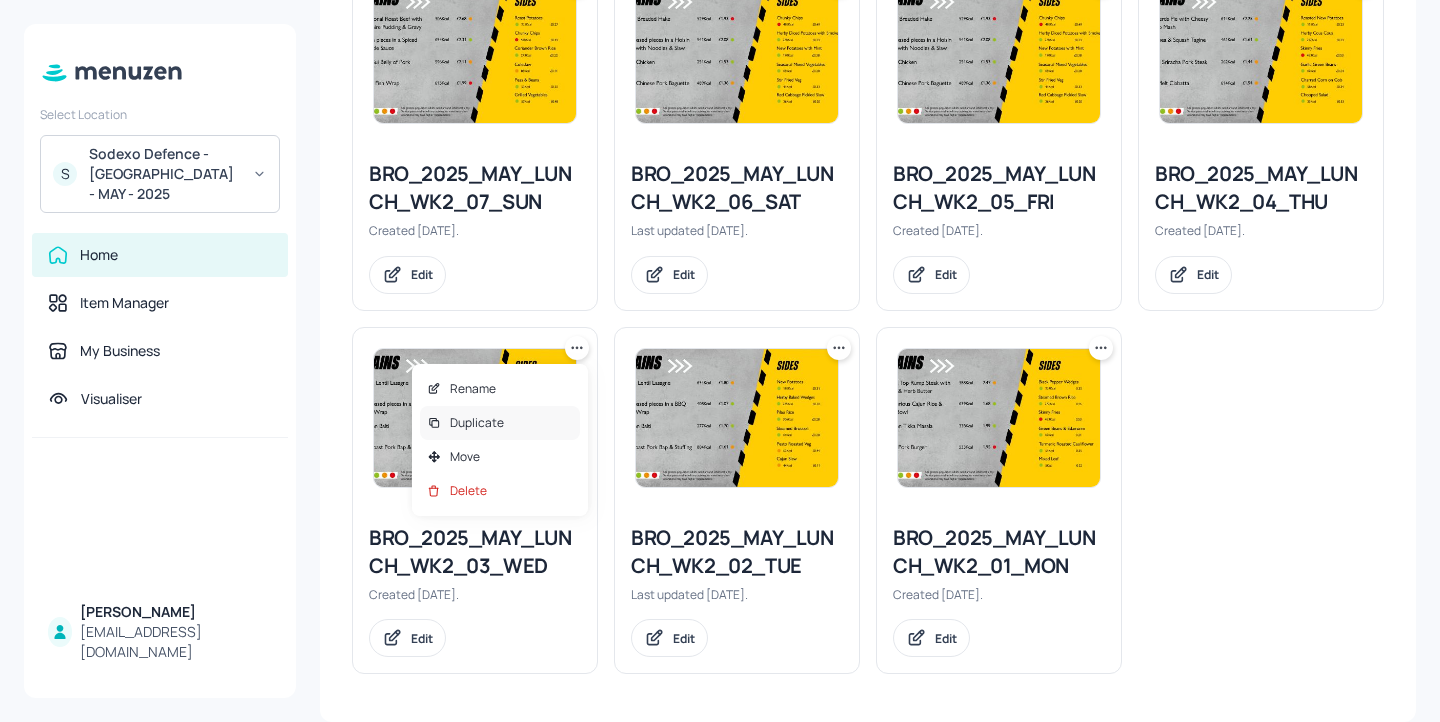 click on "Duplicate" at bounding box center (500, 423) 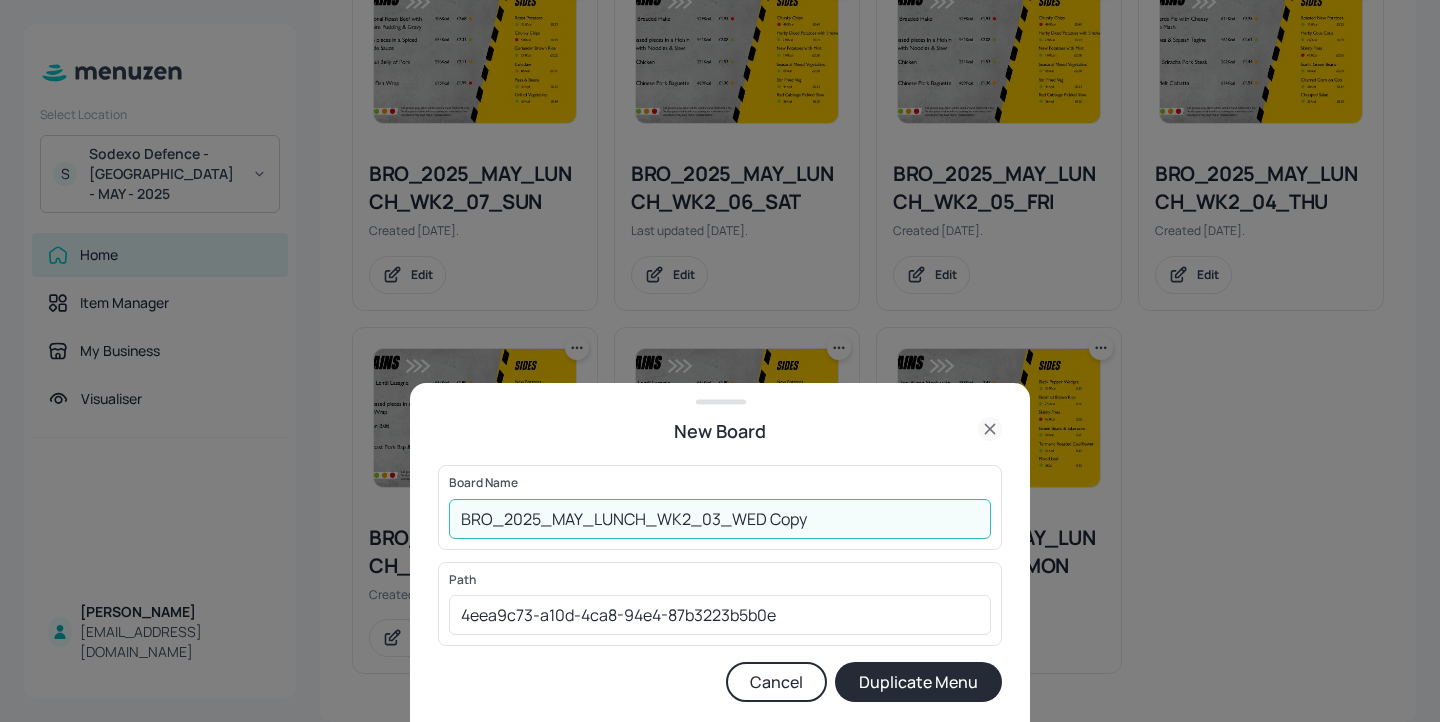 click on "BRO_2025_MAY_LUNCH_WK2_03_WED Copy" at bounding box center (720, 519) 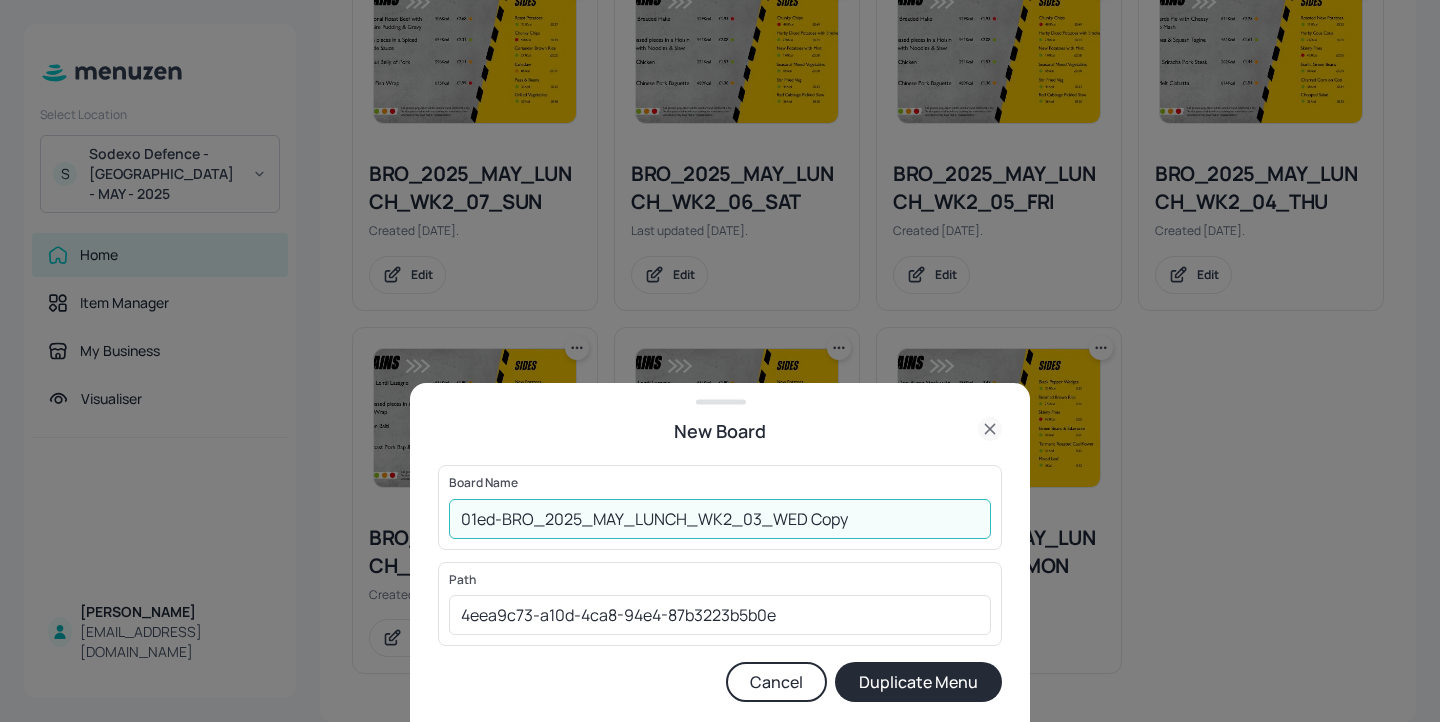 drag, startPoint x: 897, startPoint y: 505, endPoint x: 810, endPoint y: 505, distance: 87 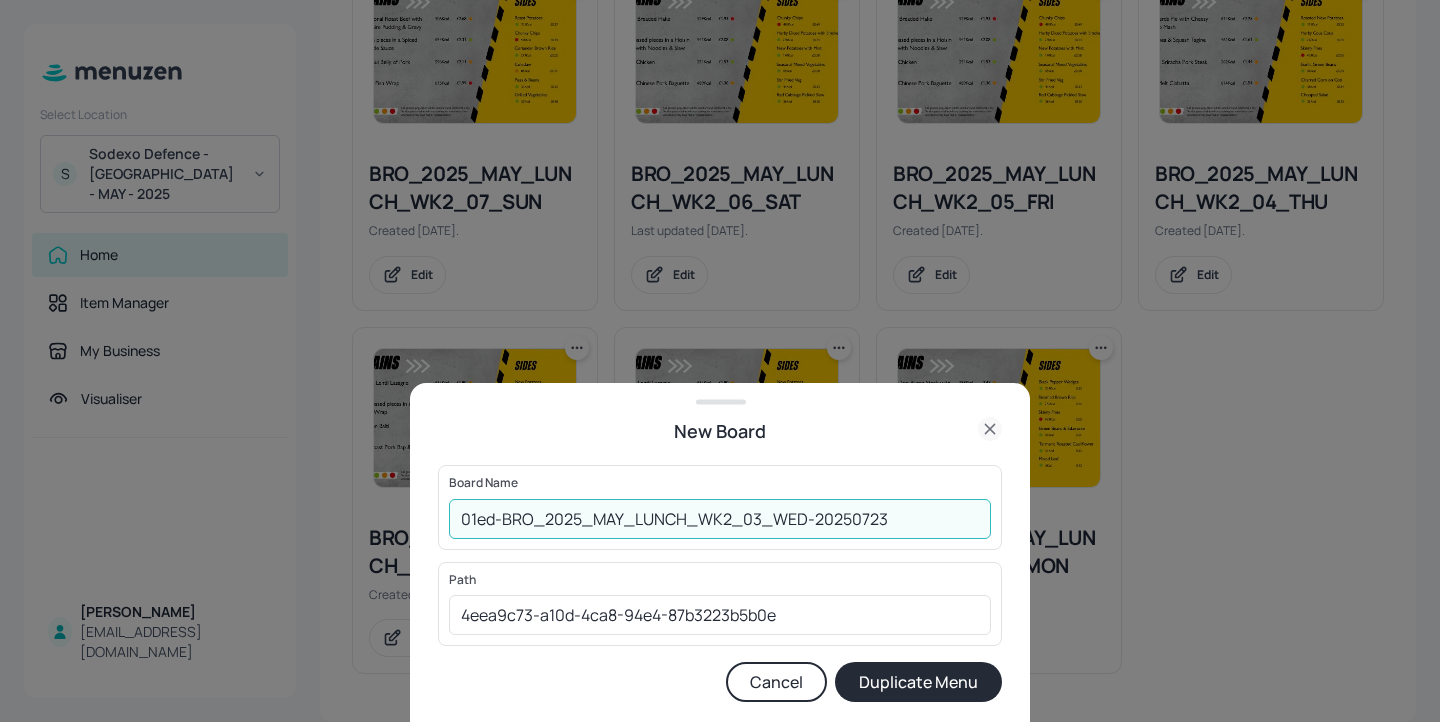 type on "01ed-BRO_2025_MAY_LUNCH_WK2_03_WED-20250723" 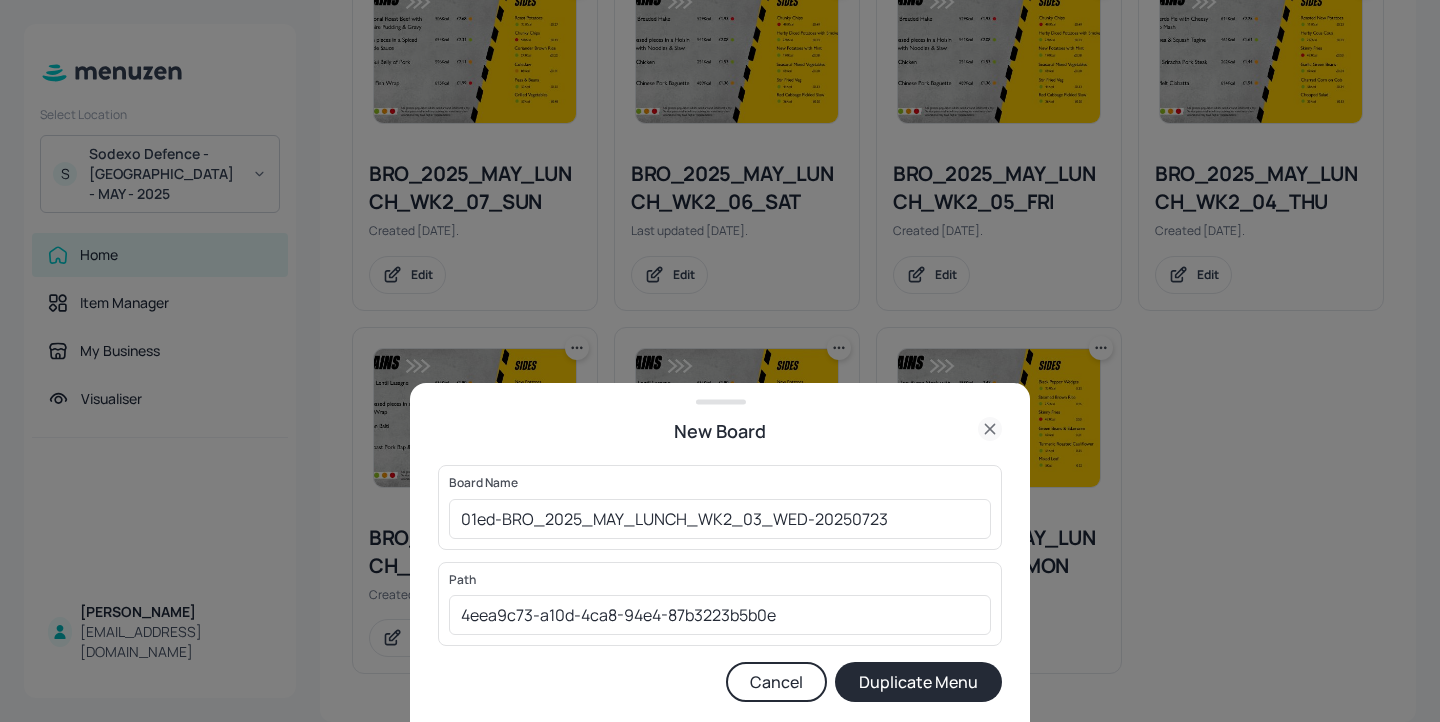 click on "Duplicate Menu" at bounding box center [918, 682] 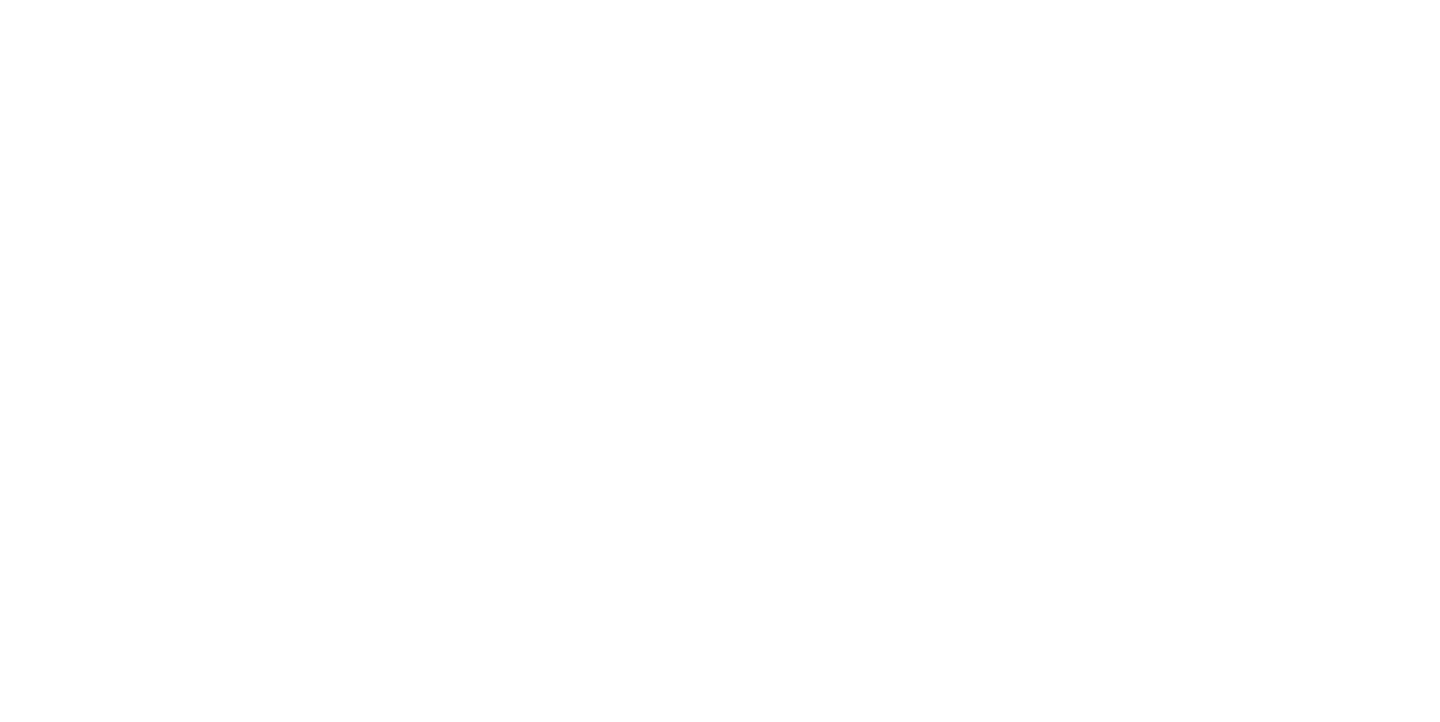 scroll, scrollTop: 0, scrollLeft: 0, axis: both 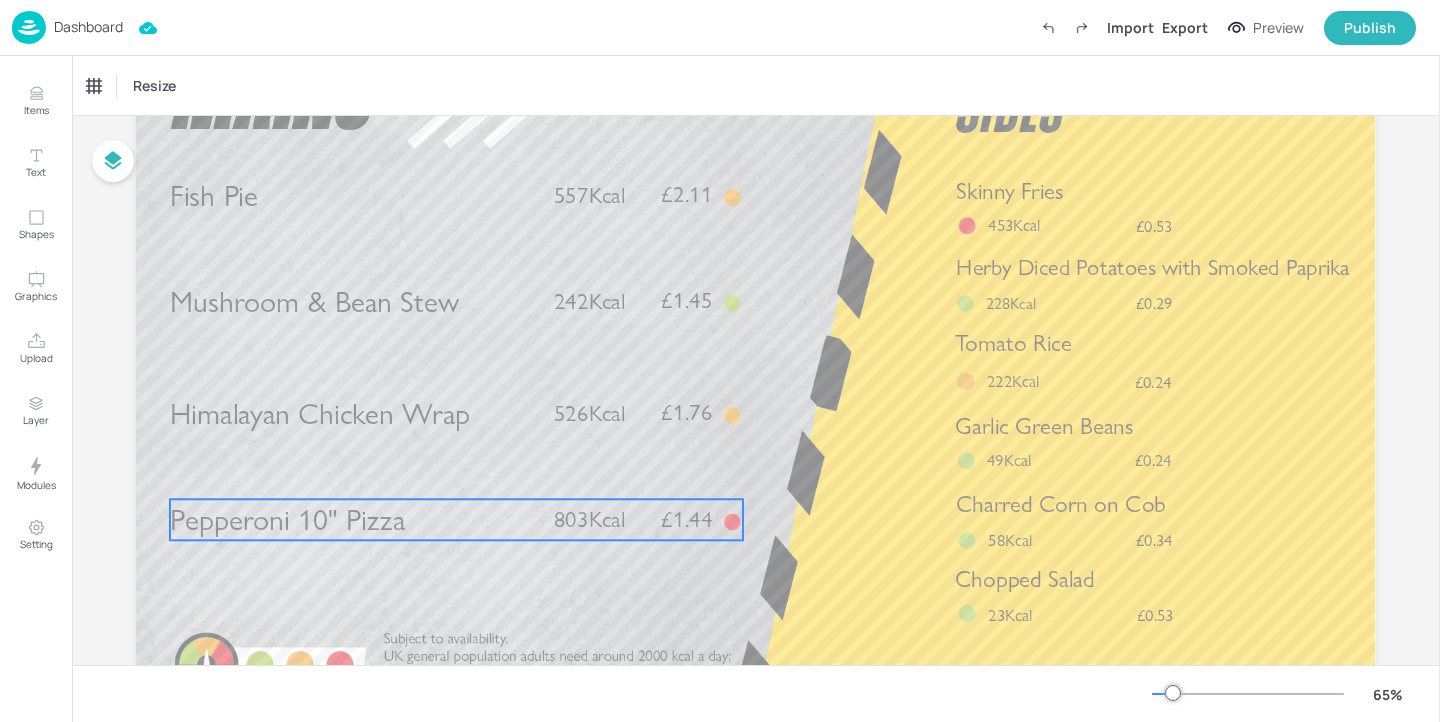 click on "Pepperoni 10" Pizza" at bounding box center (353, 520) 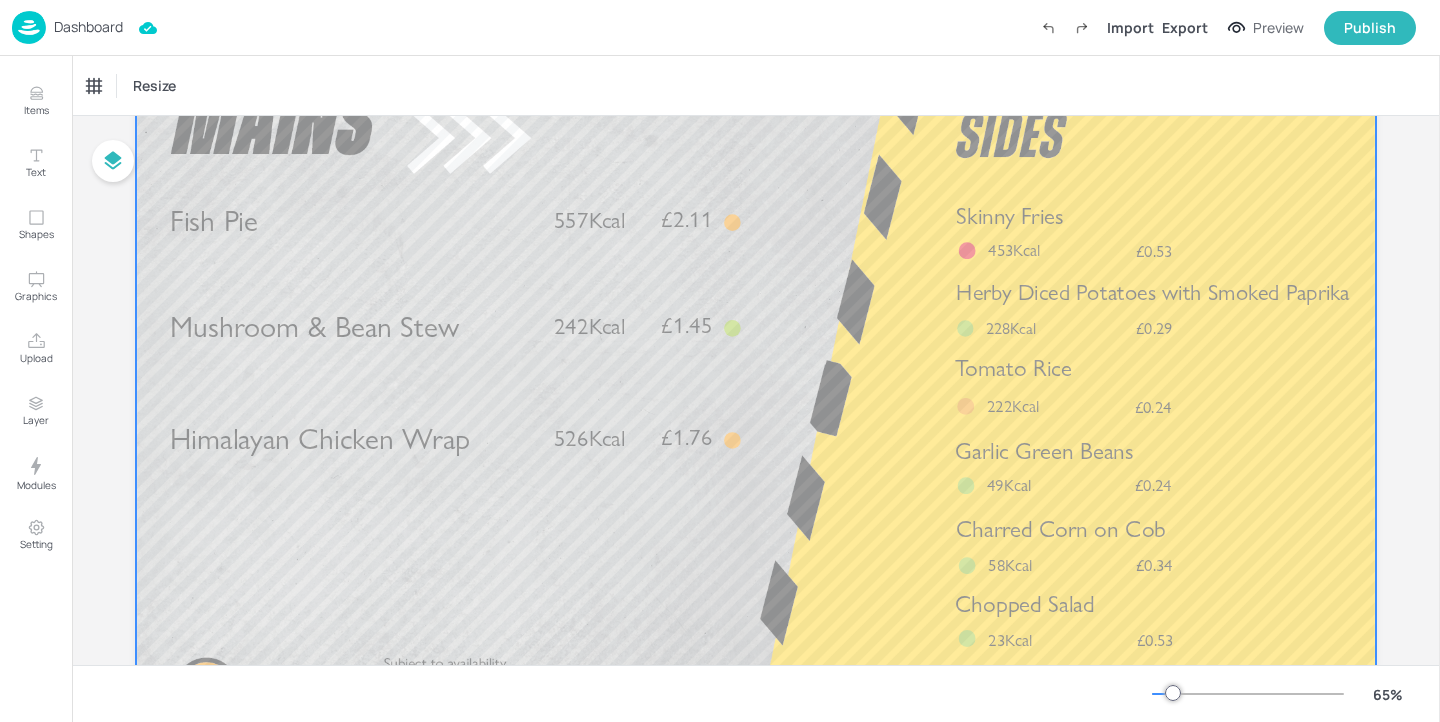 scroll, scrollTop: 176, scrollLeft: 0, axis: vertical 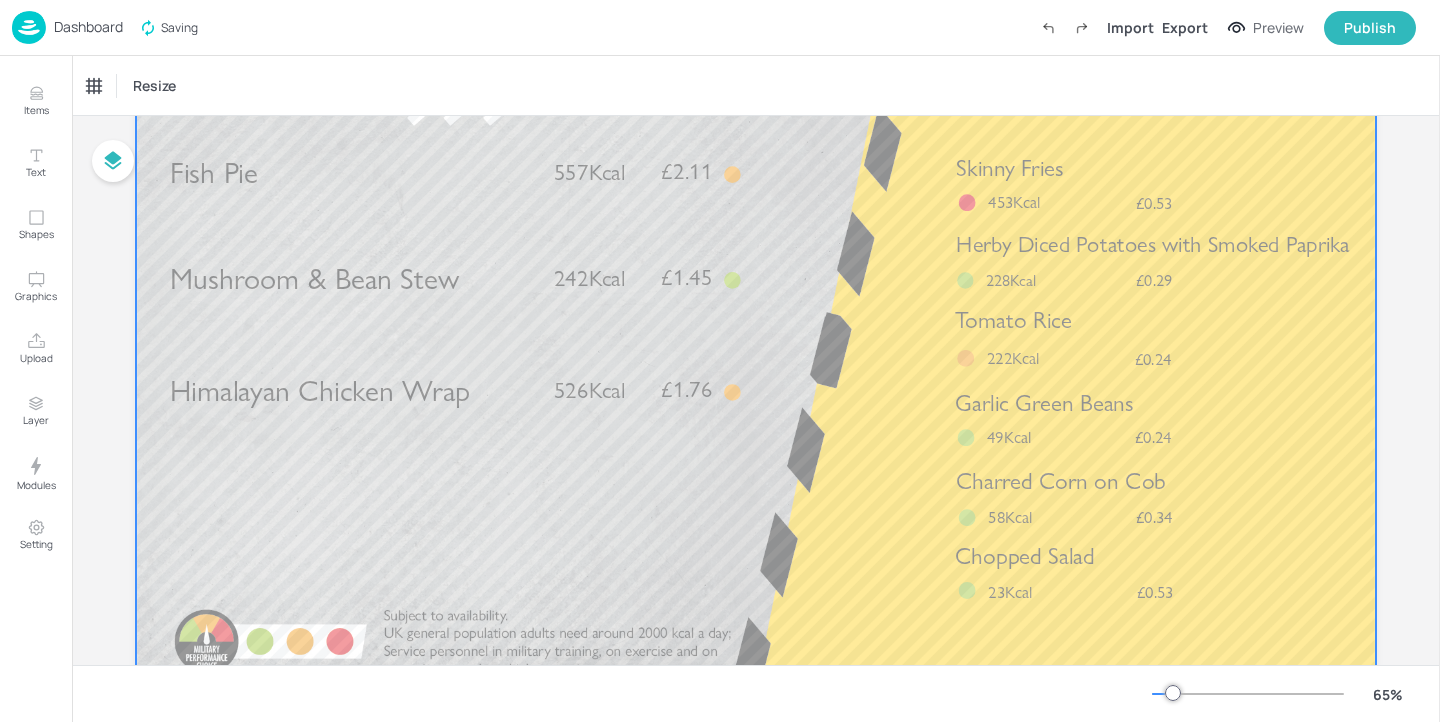 click on "Tomato Rice  £0.24 222Kcal" at bounding box center [1113, 337] 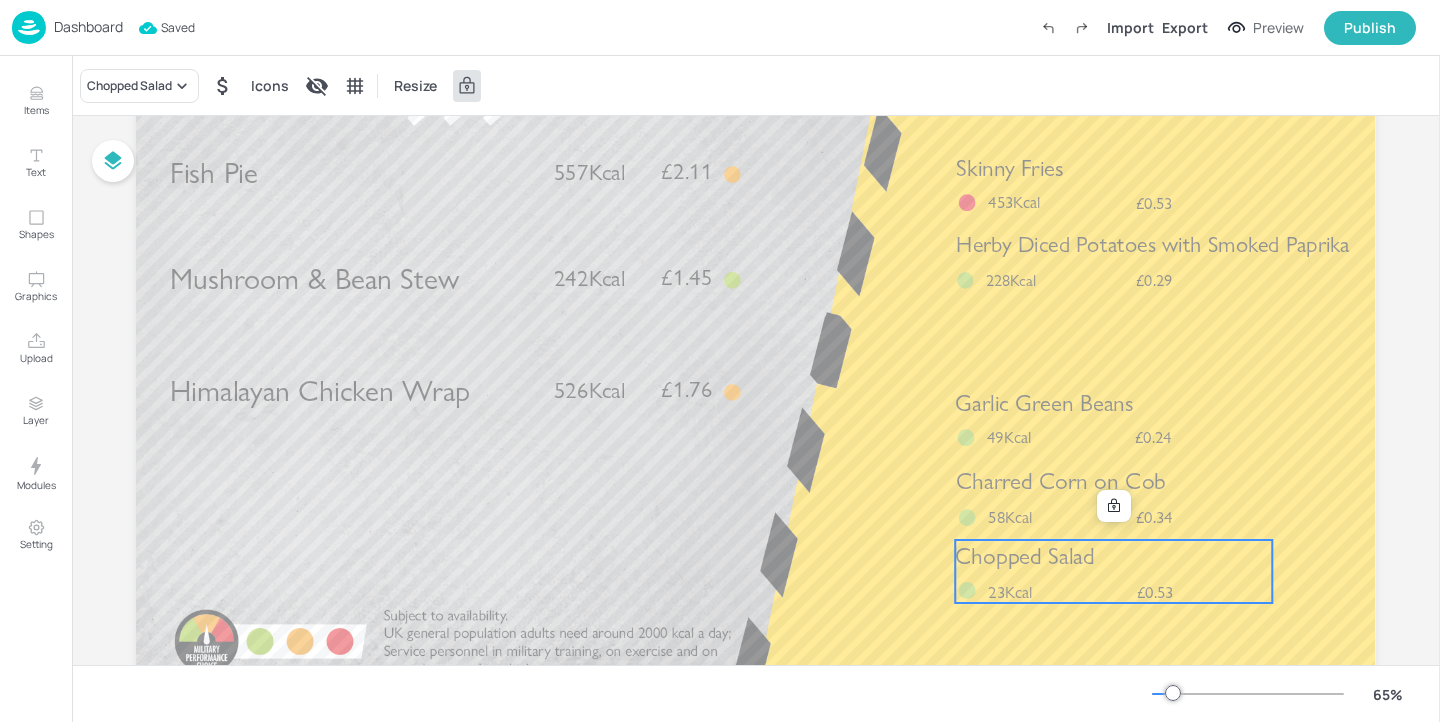 click on "Chopped Salad £0.53 23Kcal" at bounding box center [1114, 571] 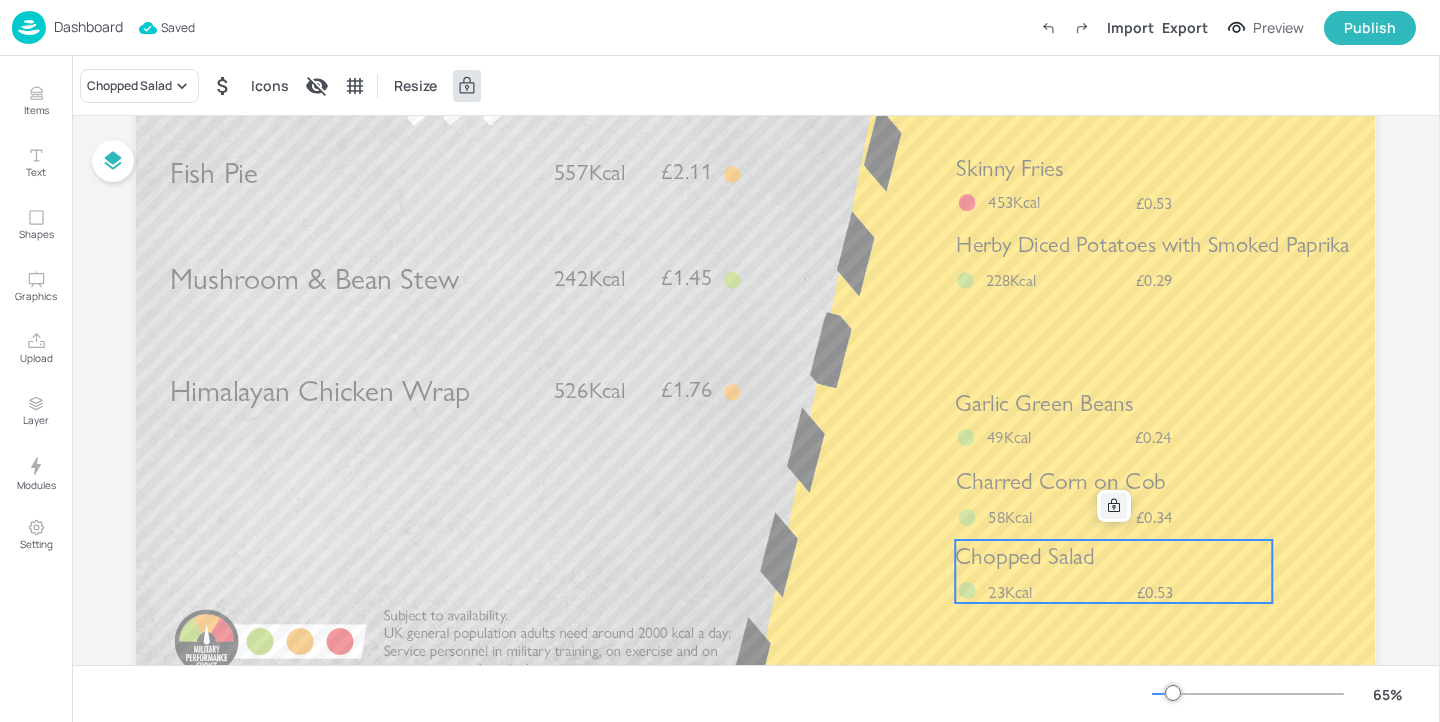 click 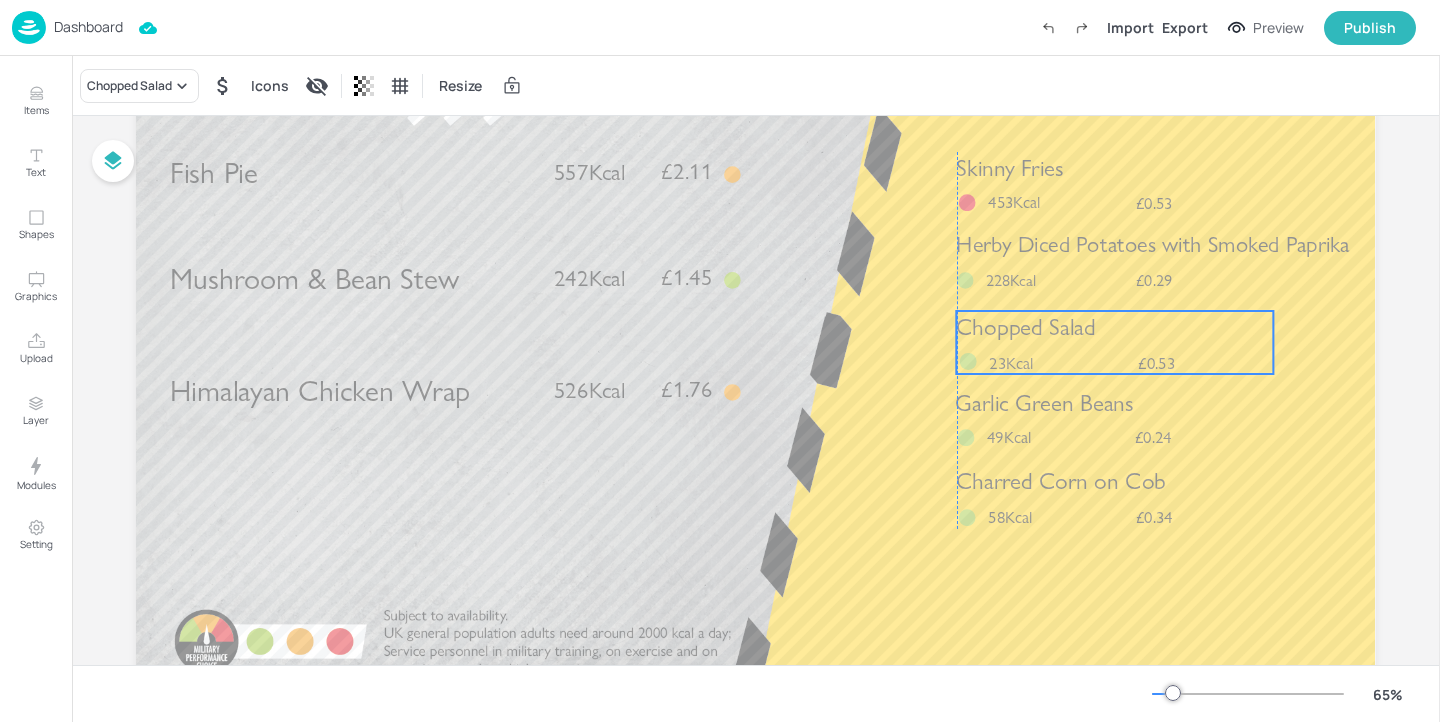 drag, startPoint x: 1077, startPoint y: 592, endPoint x: 1080, endPoint y: 363, distance: 229.01965 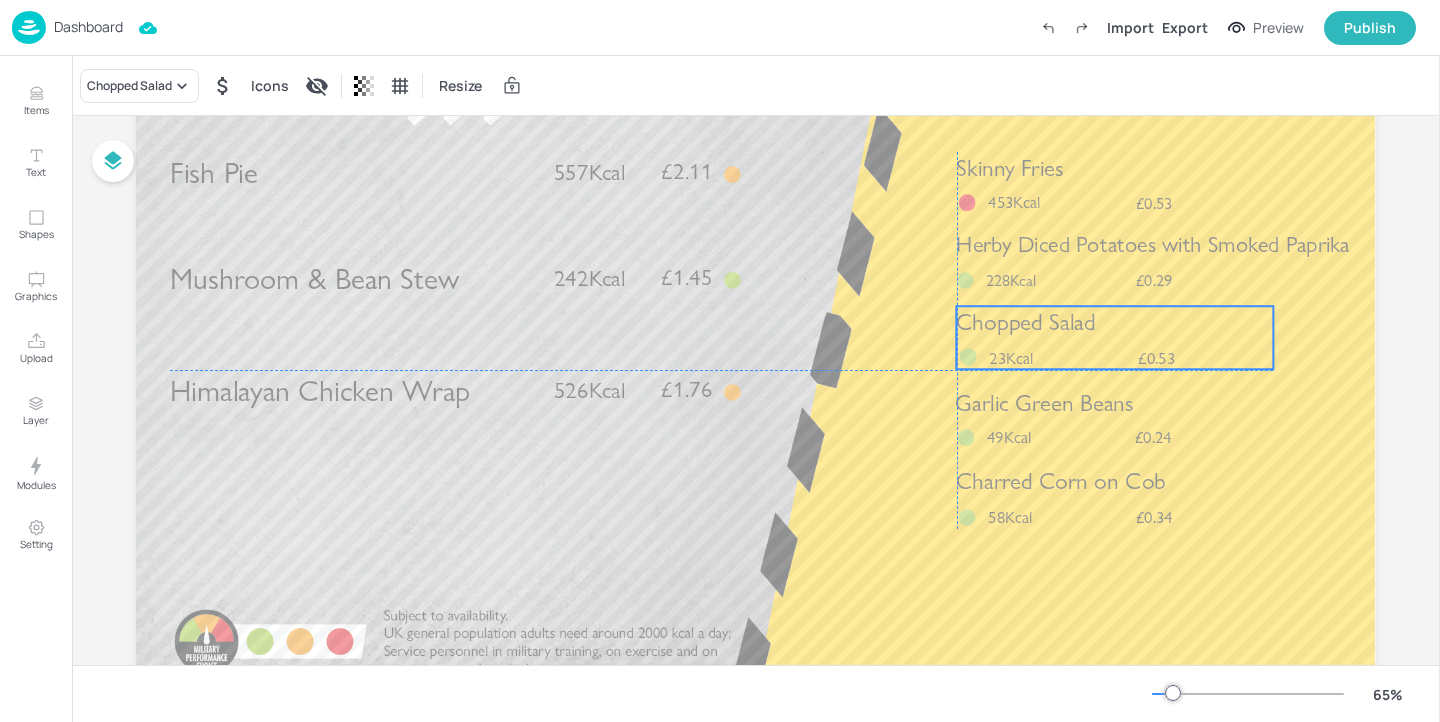 click on "Chopped Salad £0.53 23Kcal" at bounding box center [1115, 337] 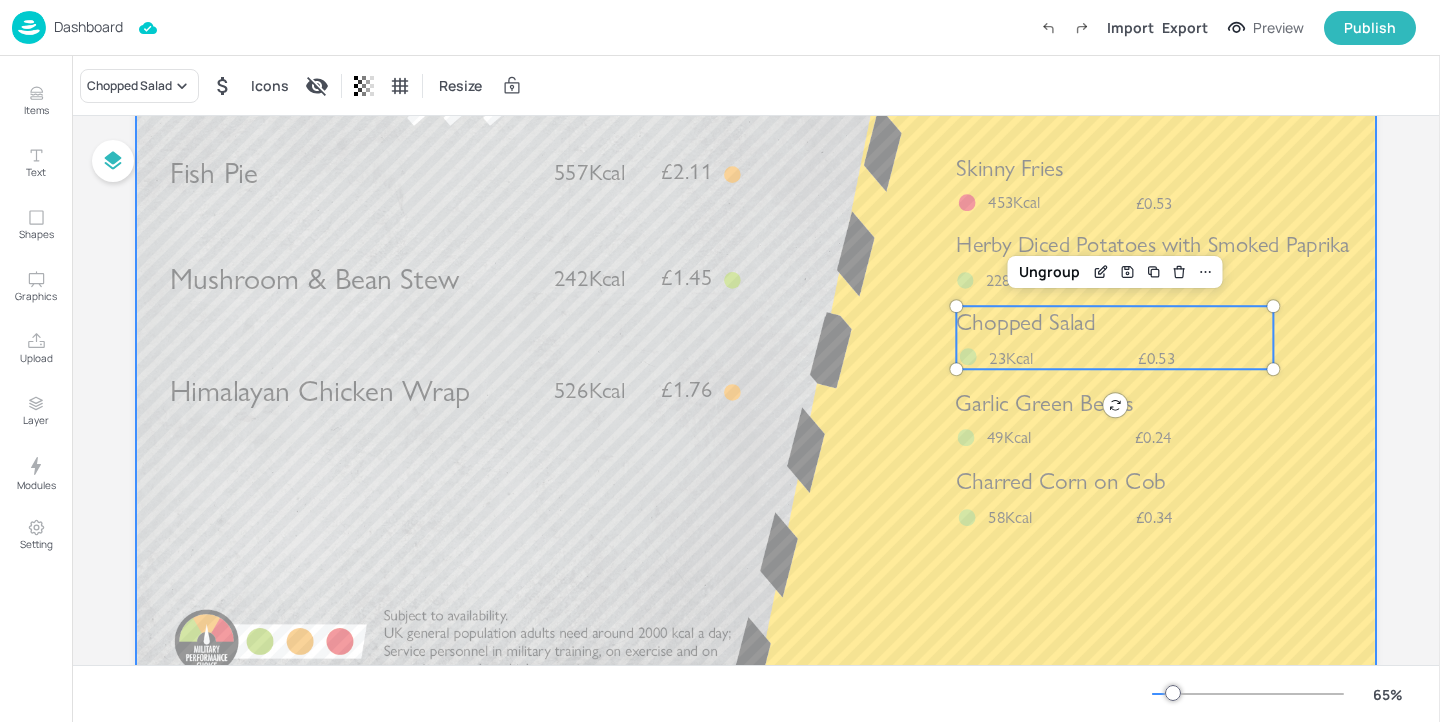 click at bounding box center [755, 352] 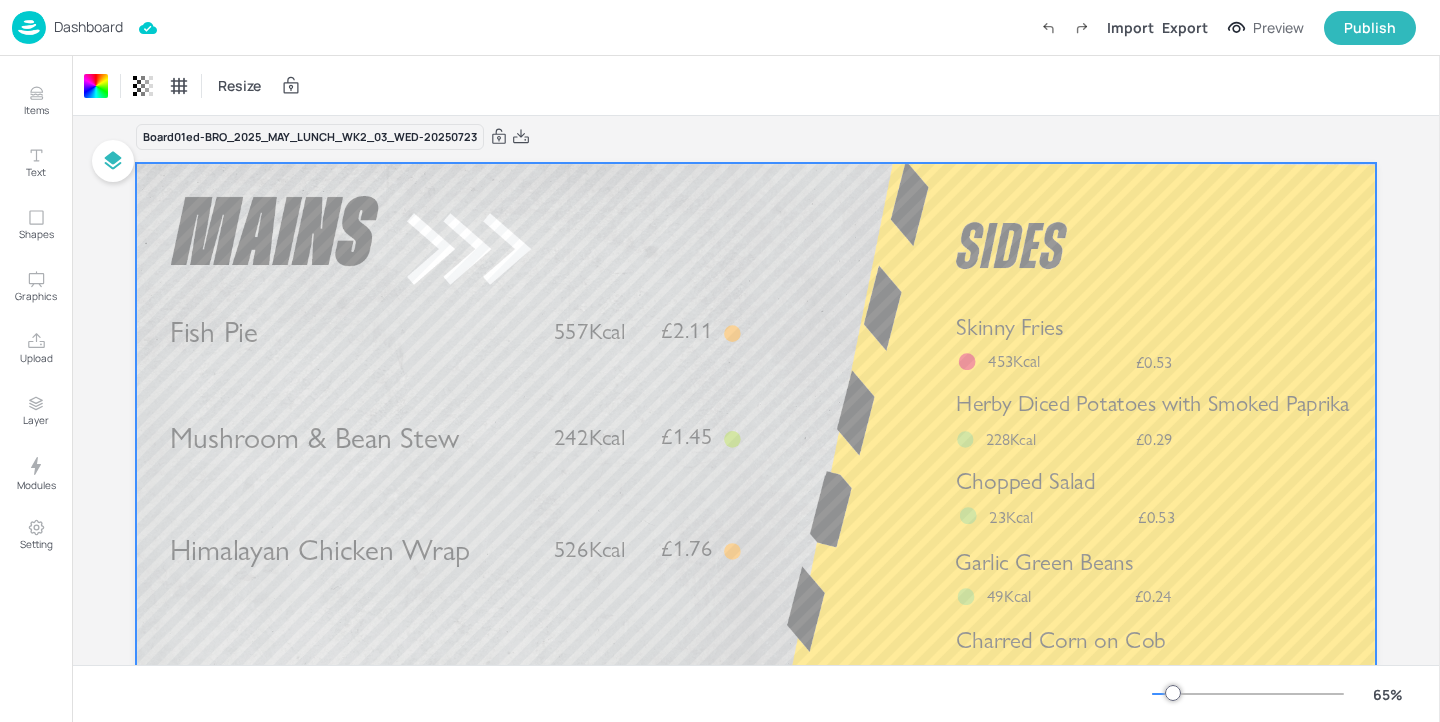 scroll, scrollTop: 0, scrollLeft: 0, axis: both 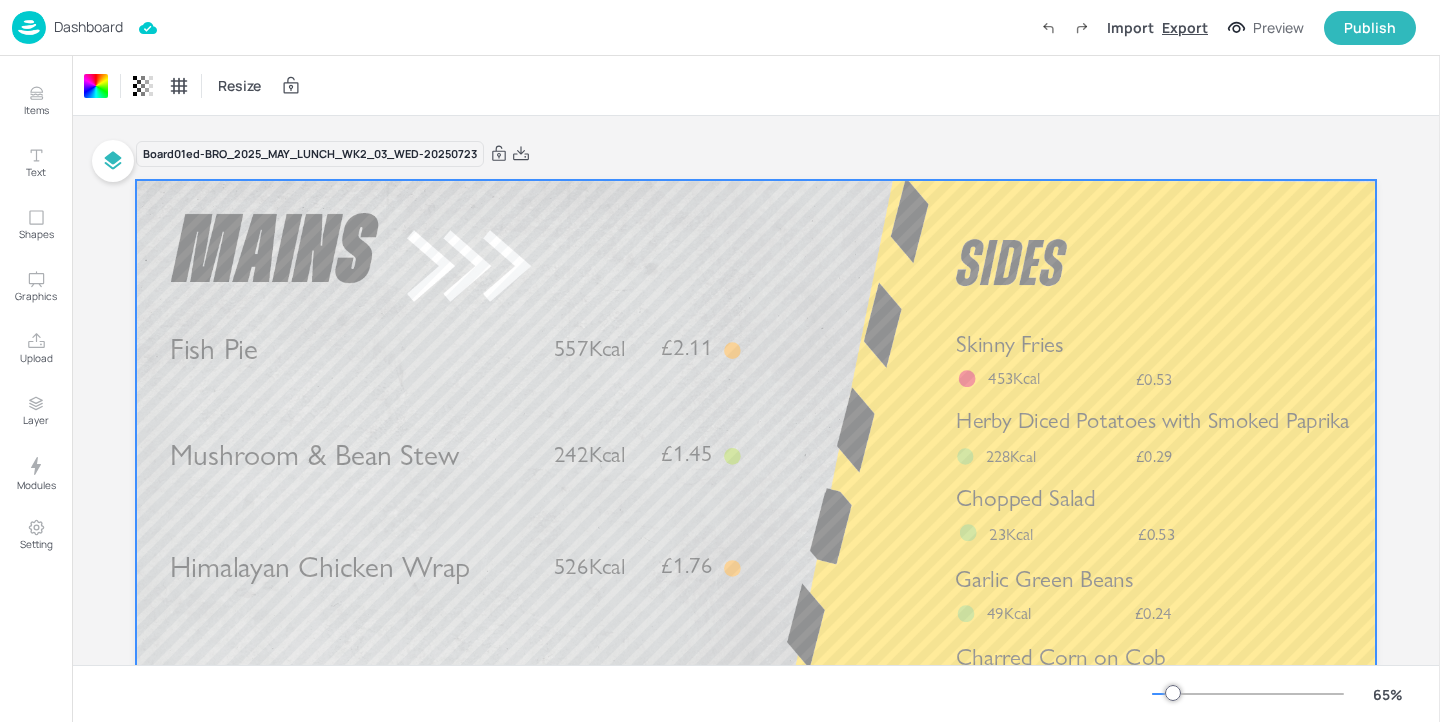click on "Export" at bounding box center (1185, 27) 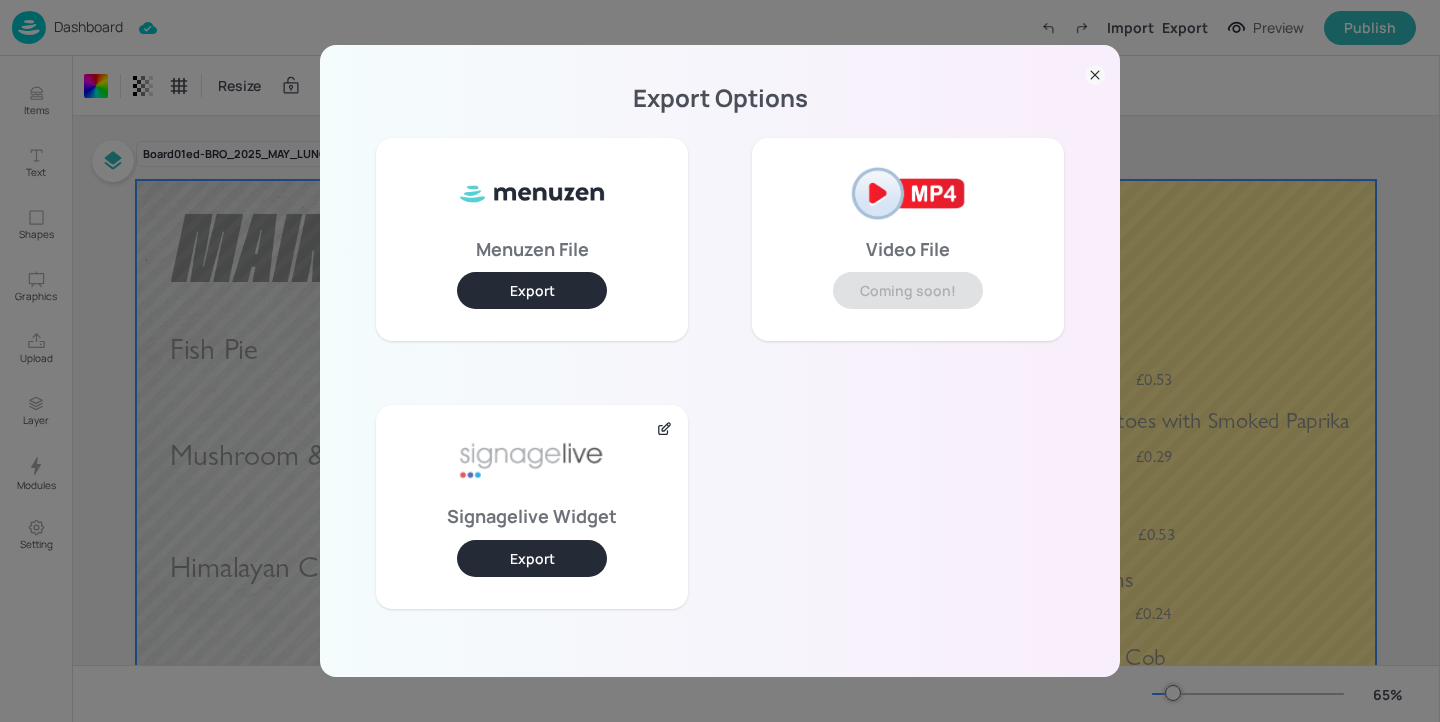 click on "Export" at bounding box center [532, 558] 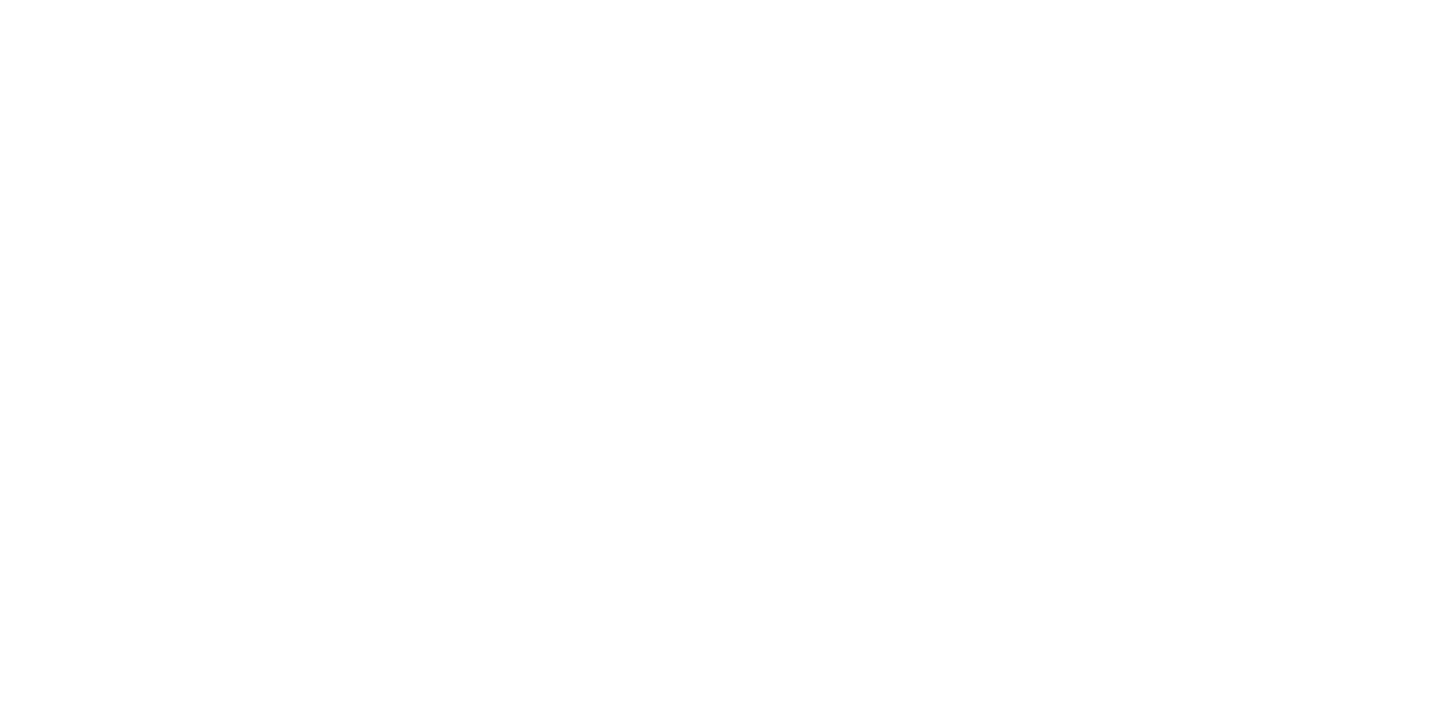 scroll, scrollTop: 0, scrollLeft: 0, axis: both 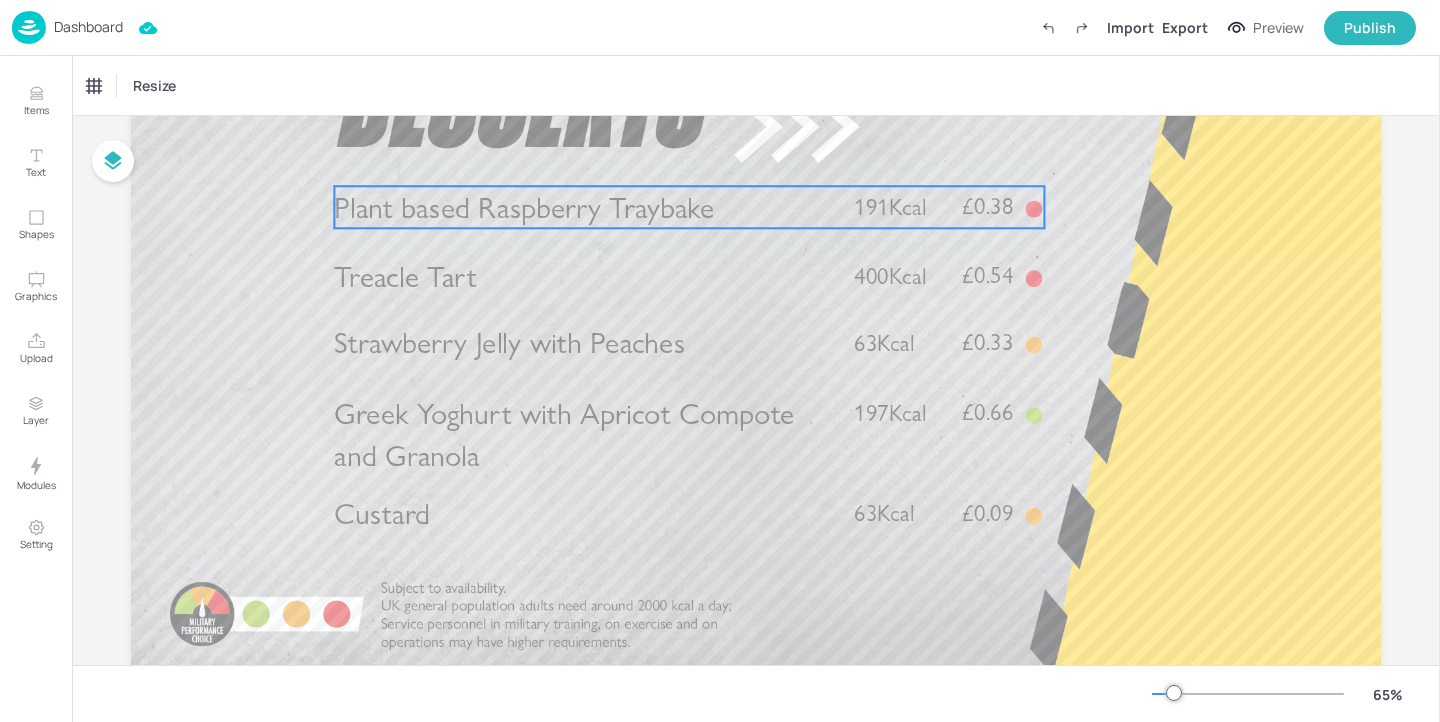 click on "Plant based Raspberry Traybake" at bounding box center (524, 207) 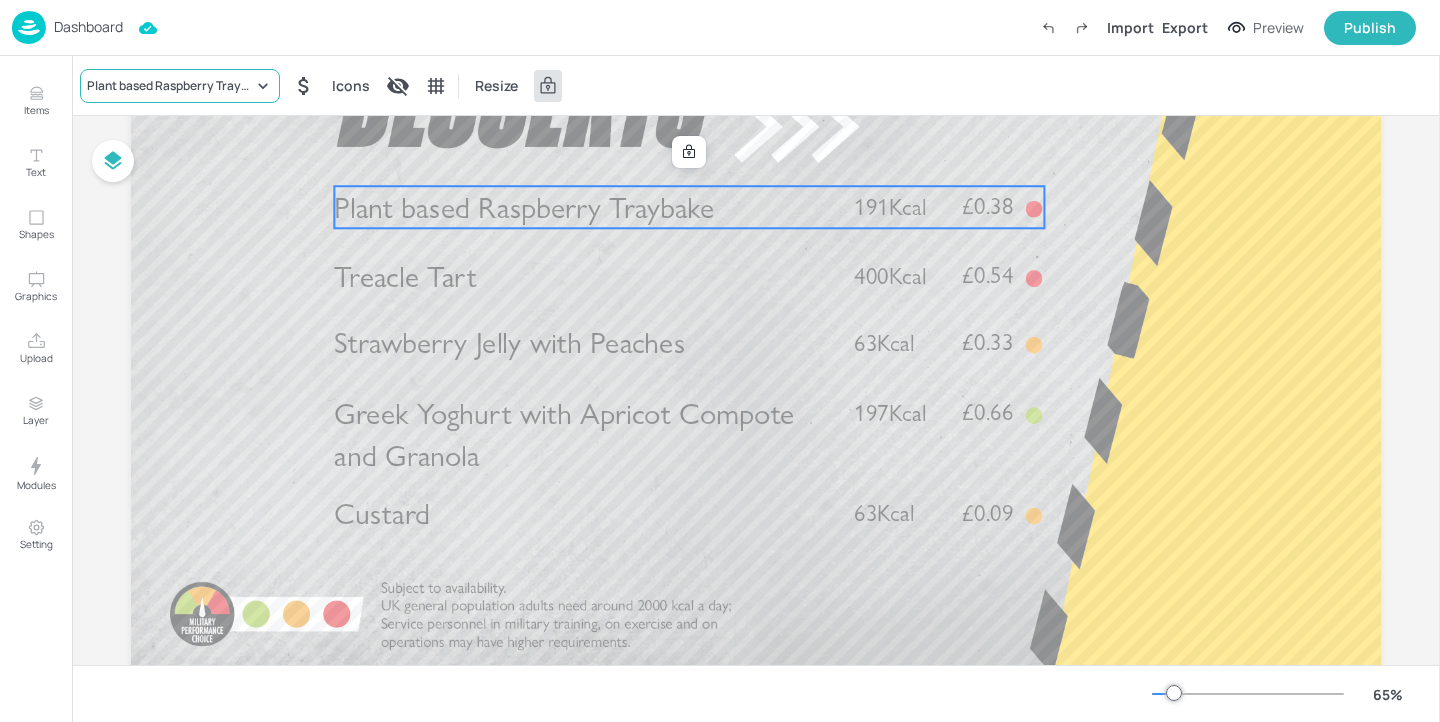 click on "Plant based Raspberry Traybake" at bounding box center [170, 86] 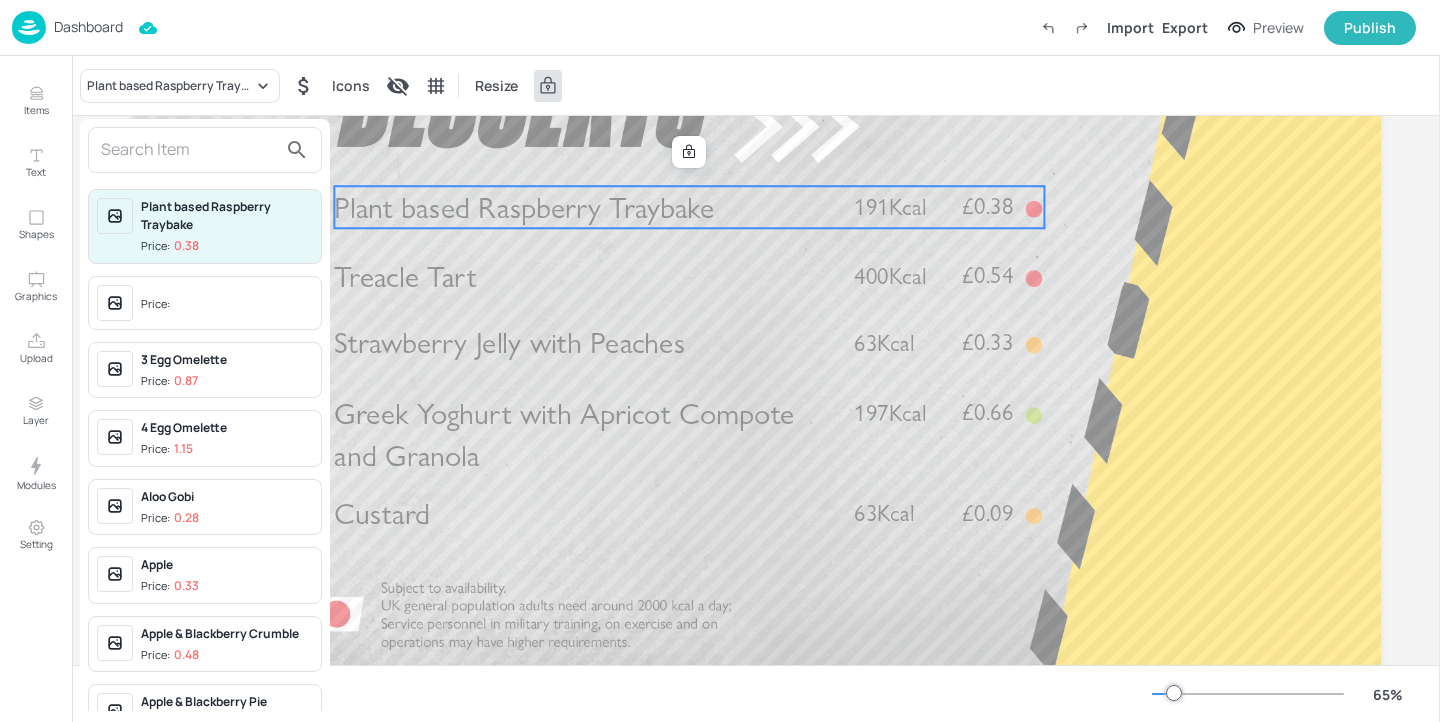 click at bounding box center [189, 150] 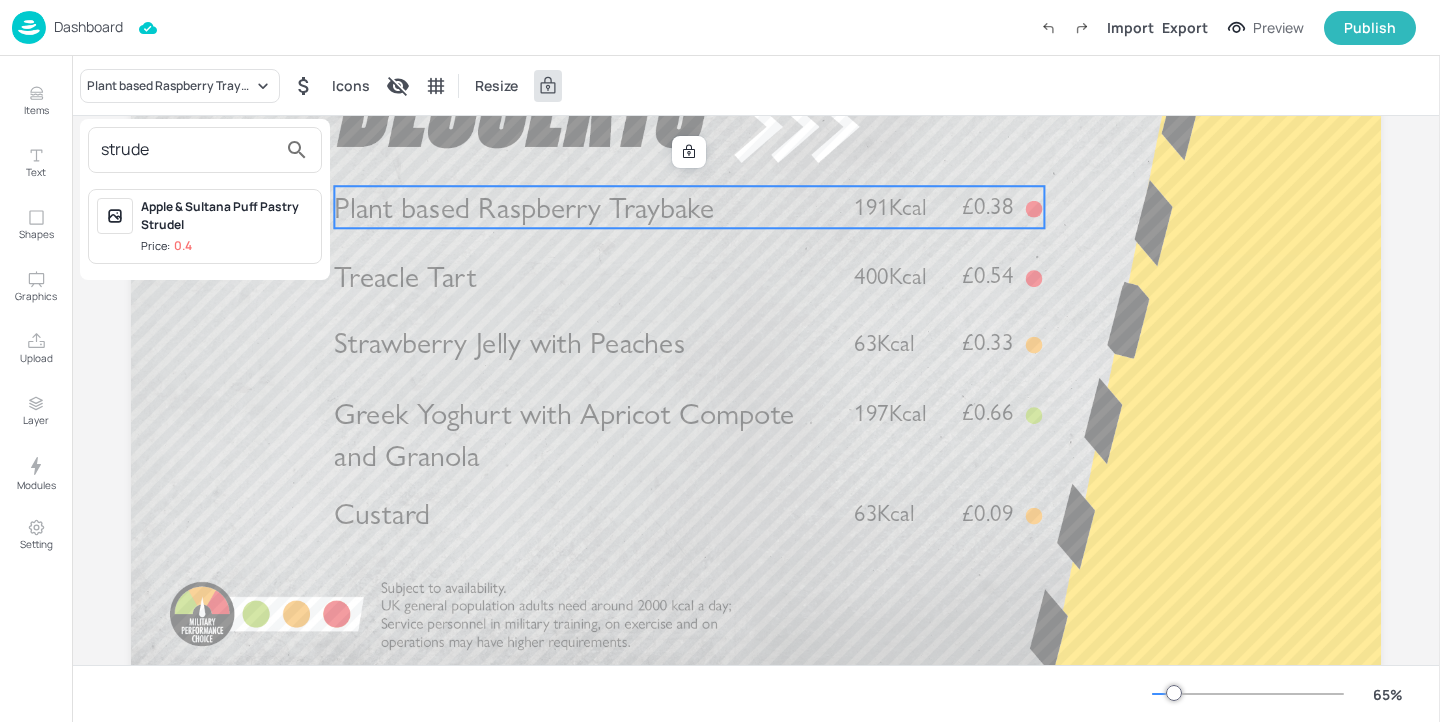 type on "strude" 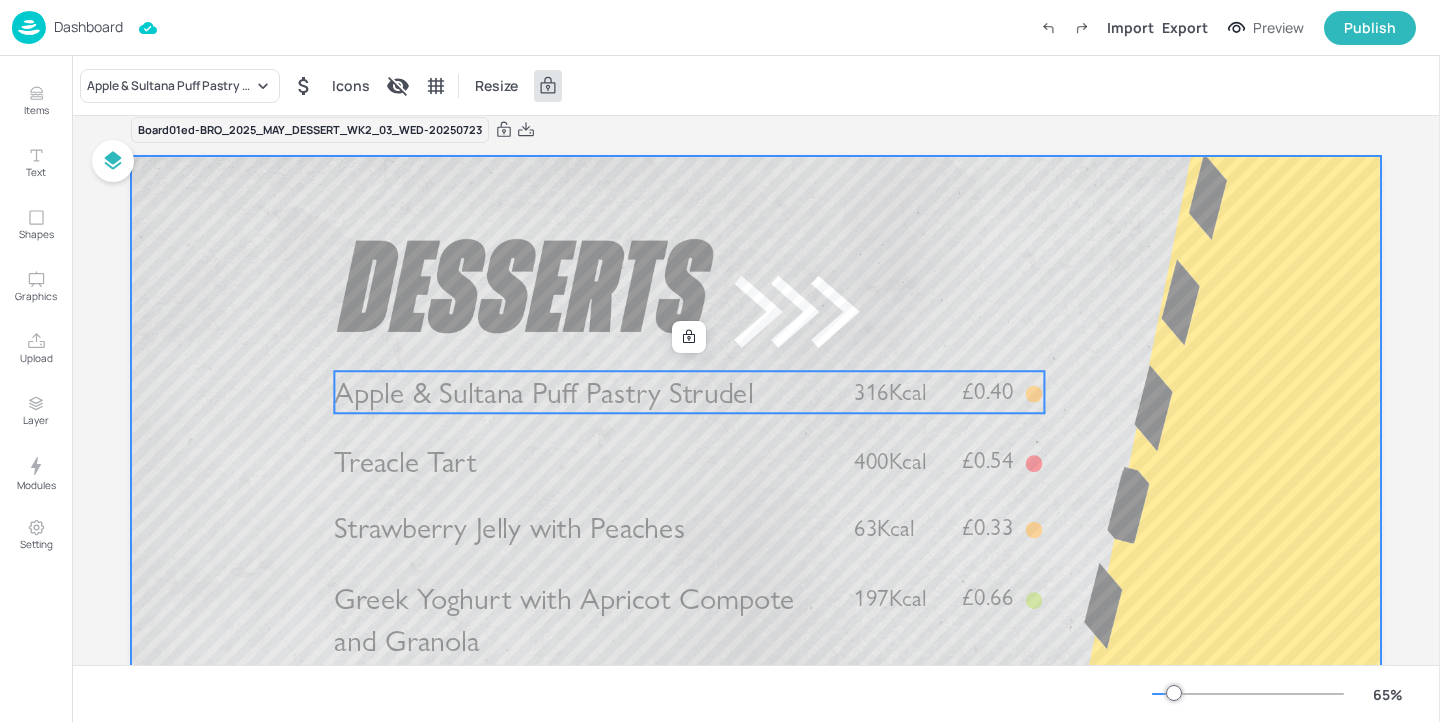 scroll, scrollTop: 0, scrollLeft: 0, axis: both 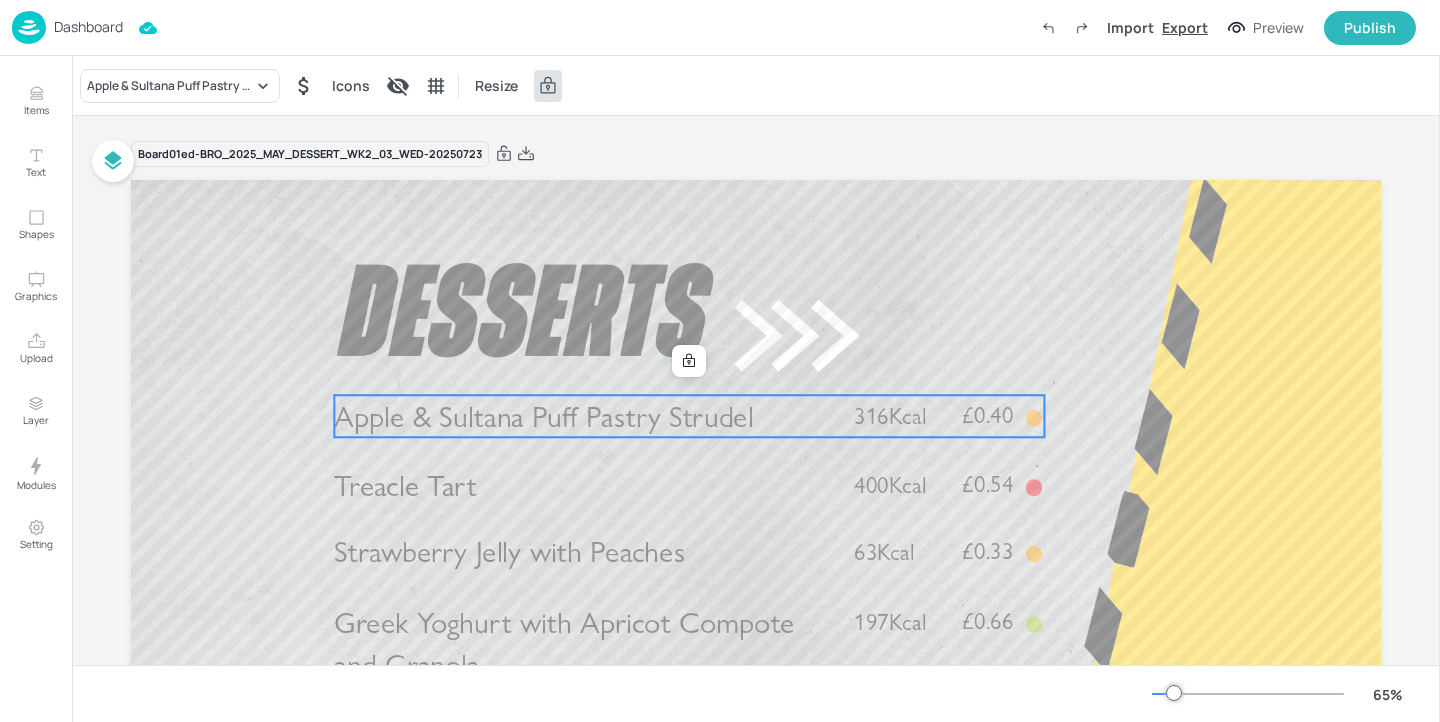 click on "Export" at bounding box center [1185, 27] 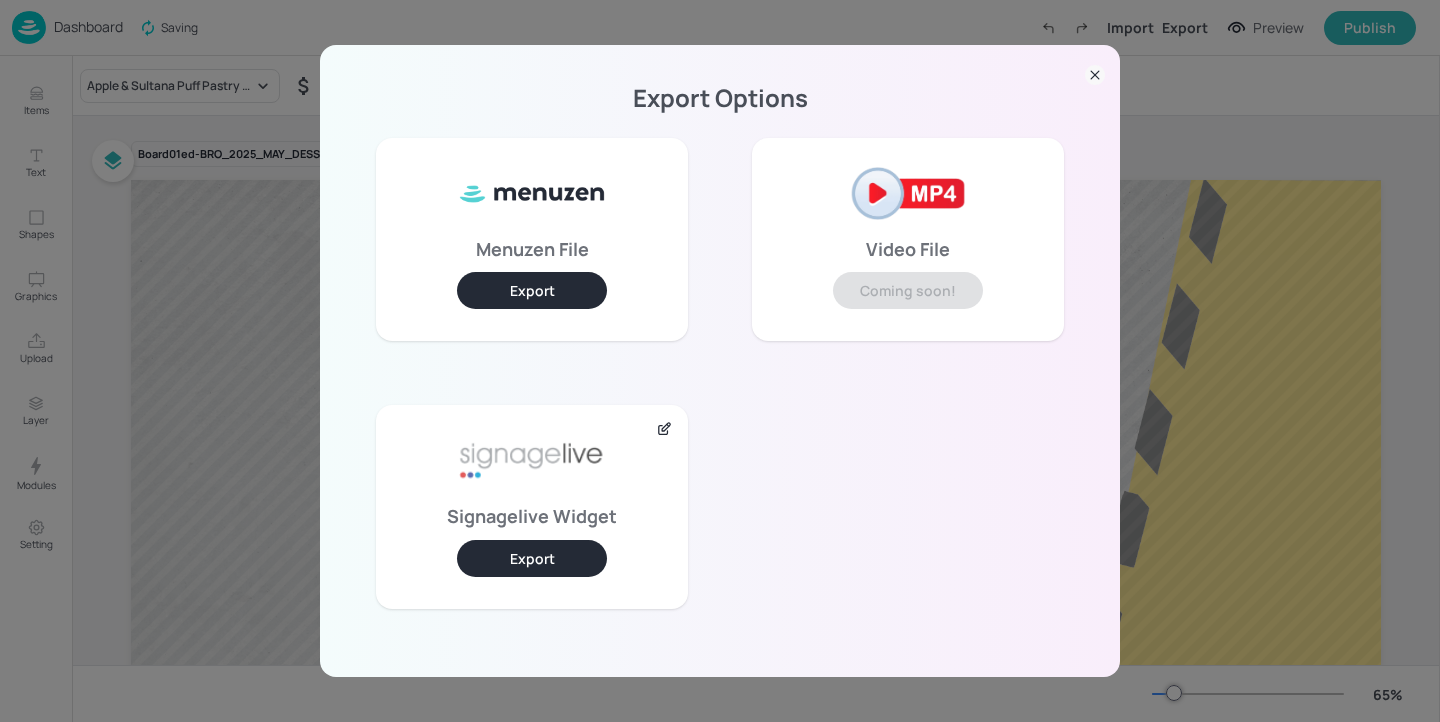 click on "Export" at bounding box center [532, 558] 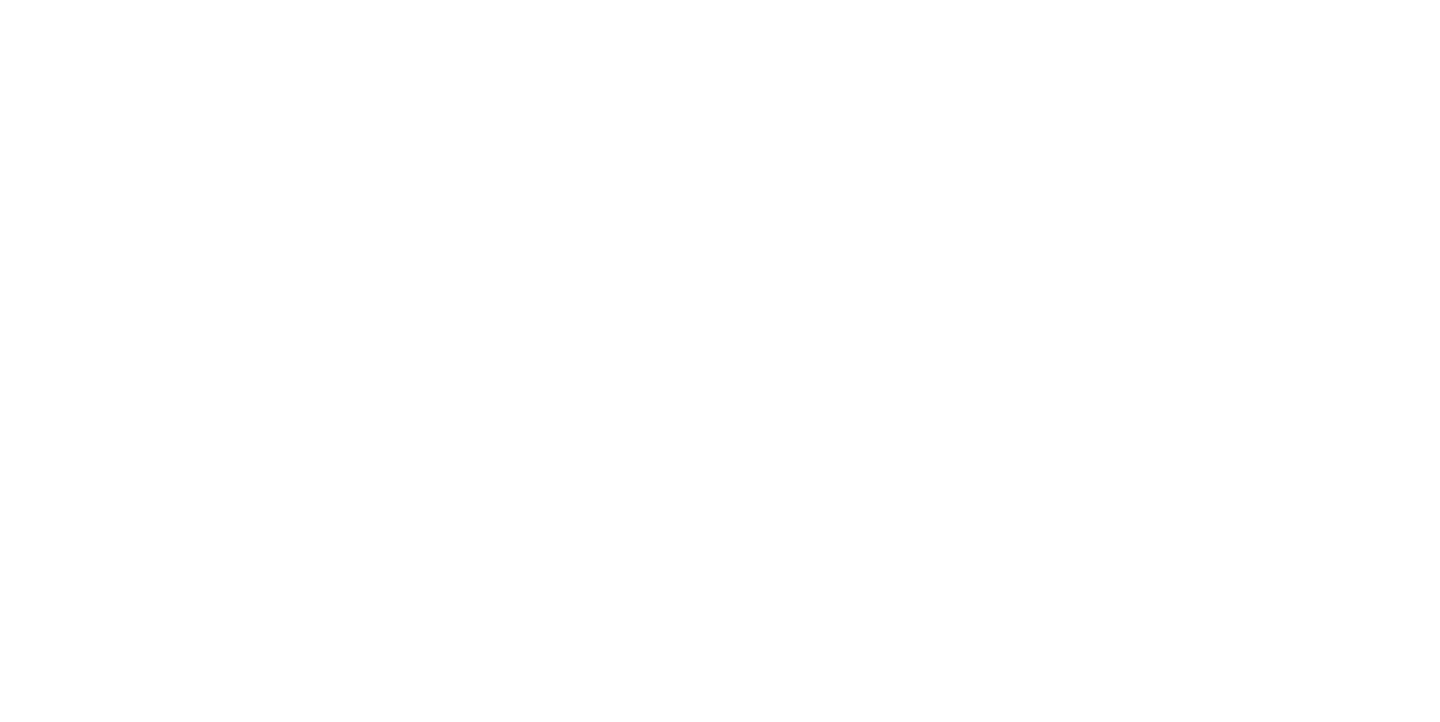 scroll, scrollTop: 0, scrollLeft: 0, axis: both 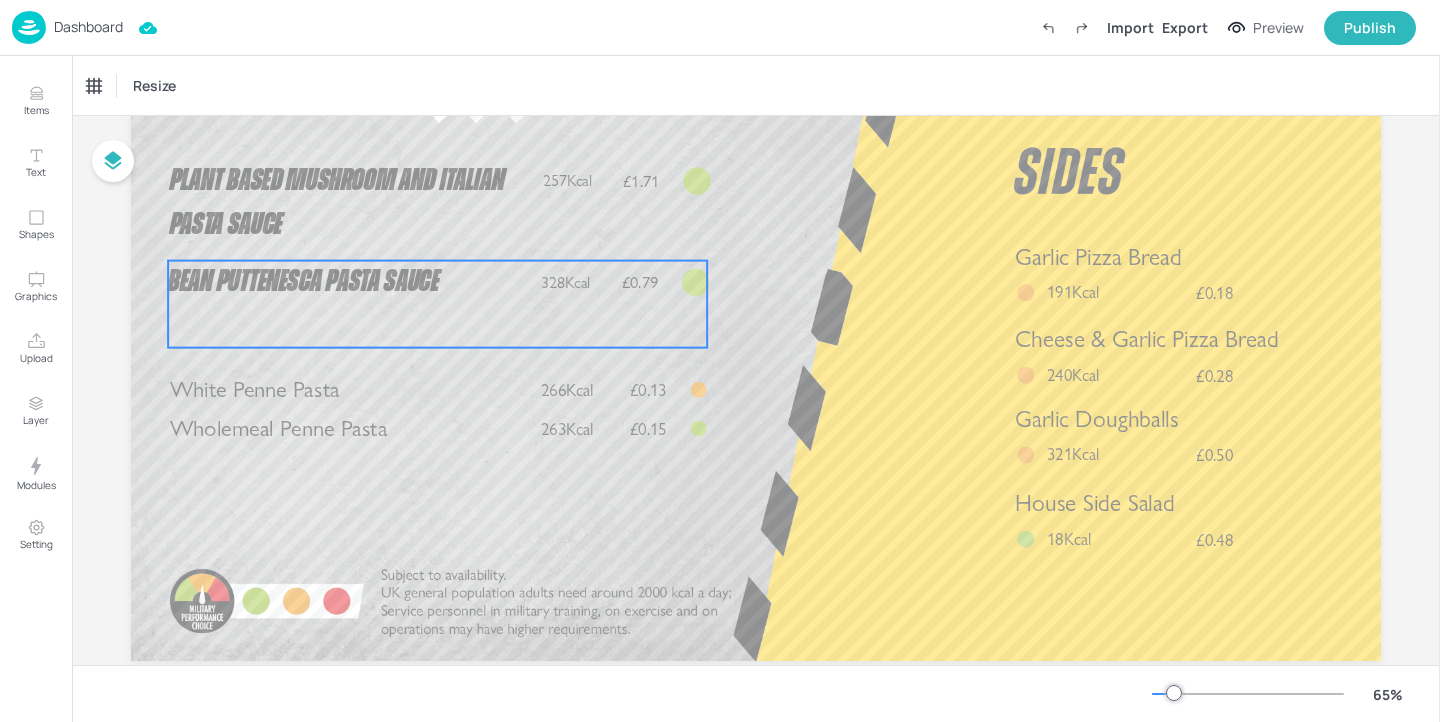 click on "Bean Puttenesca Pasta Sauce" at bounding box center [350, 283] 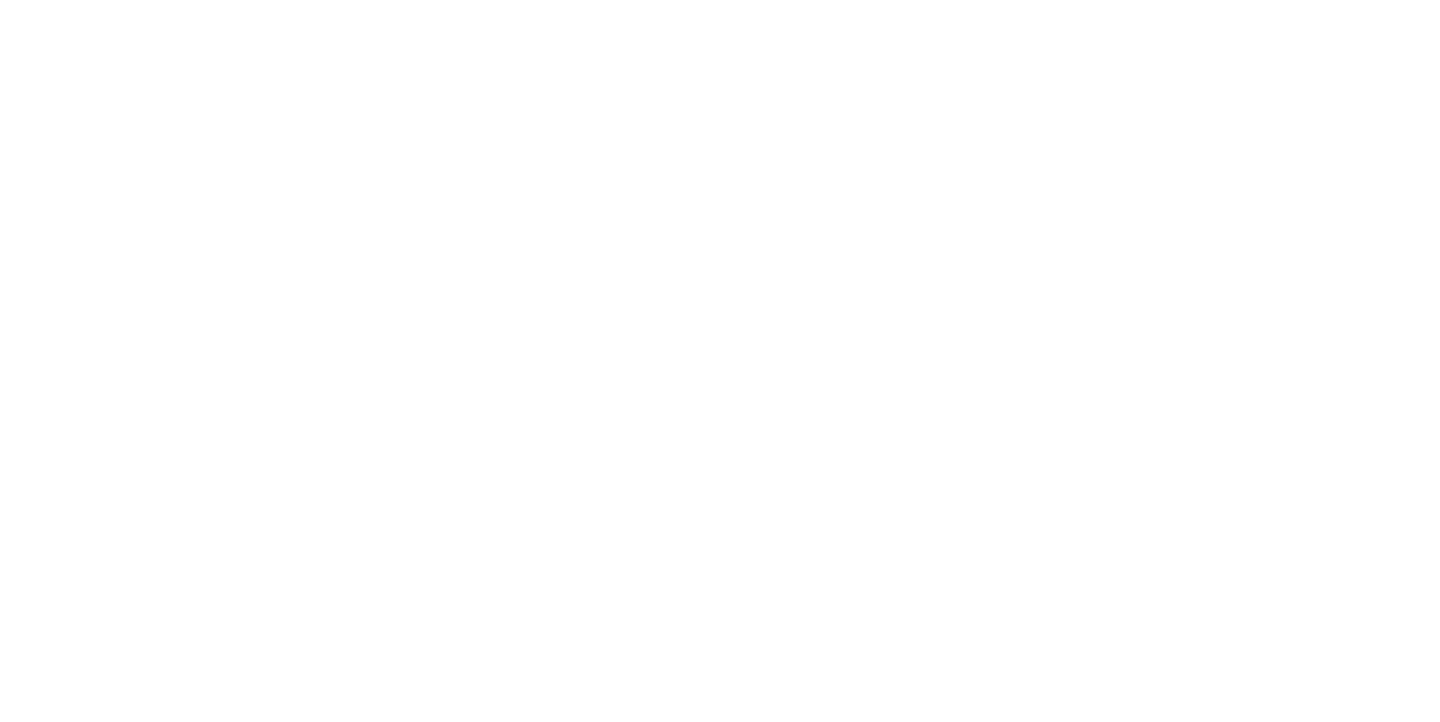 scroll, scrollTop: 0, scrollLeft: 0, axis: both 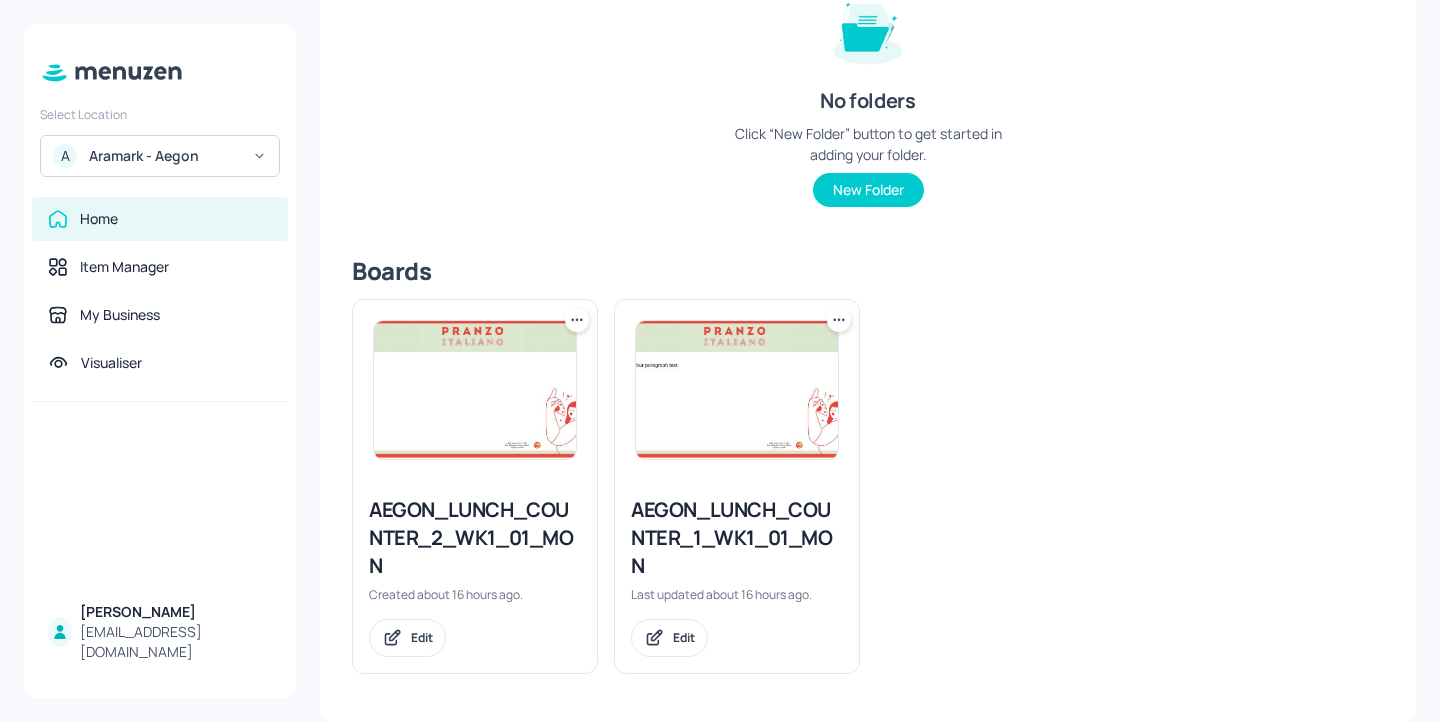 click on "AEGON_LUNCH_COUNTER_1_WK1_01_MON" at bounding box center [737, 538] 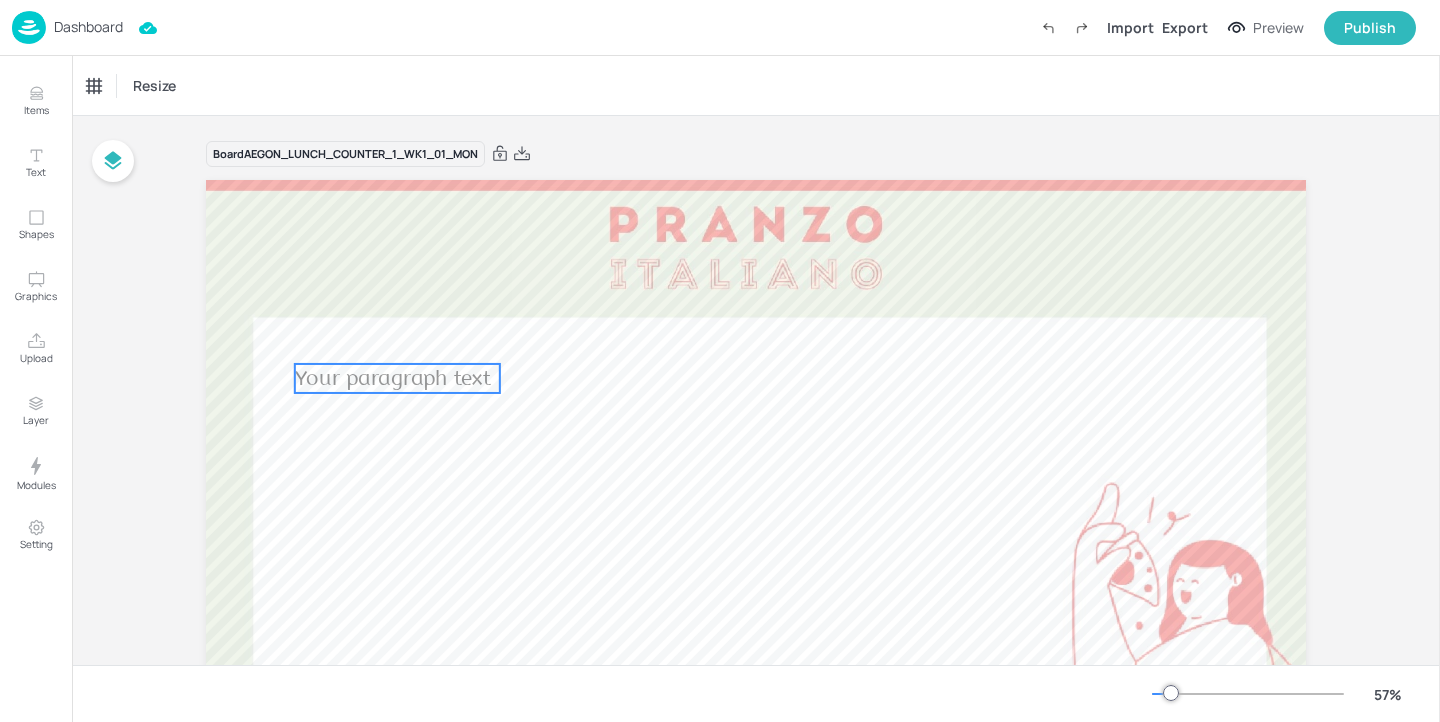 click on "Your paragraph text" at bounding box center (393, 378) 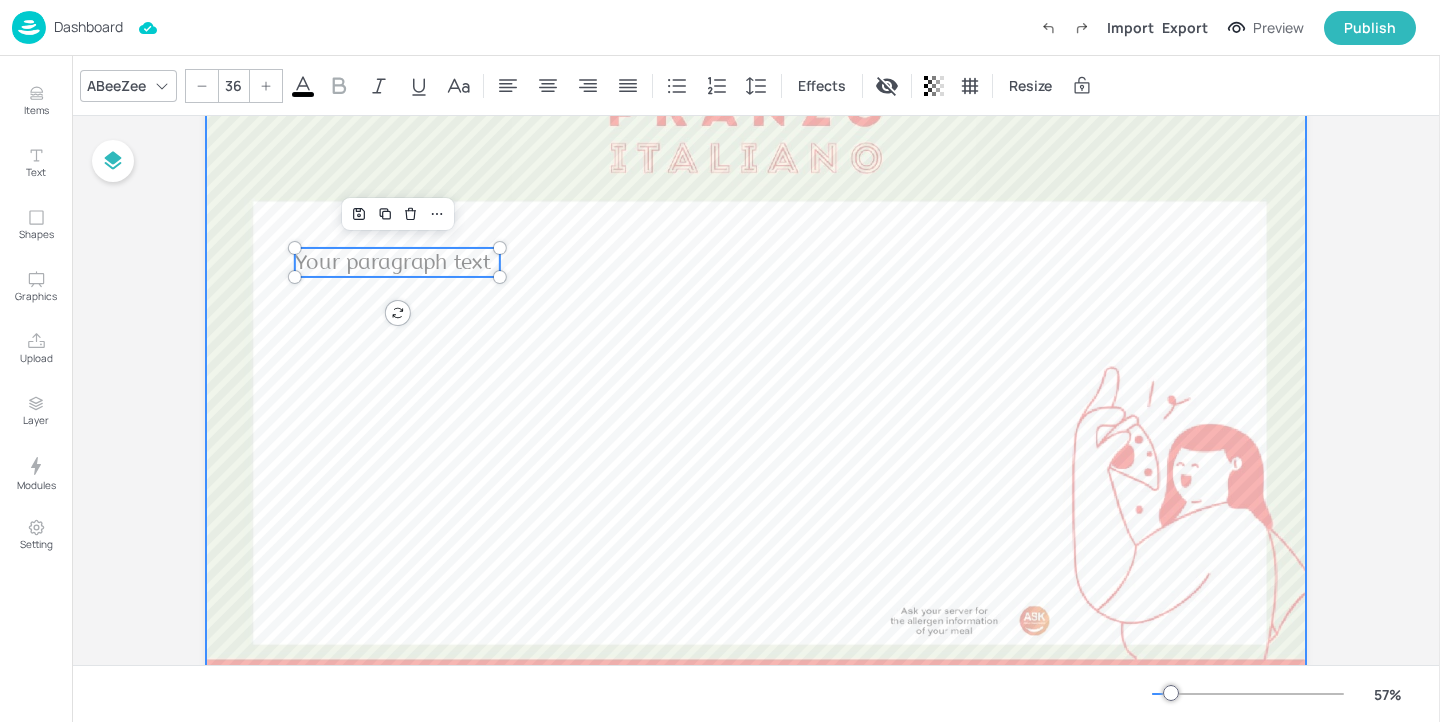 scroll, scrollTop: 105, scrollLeft: 0, axis: vertical 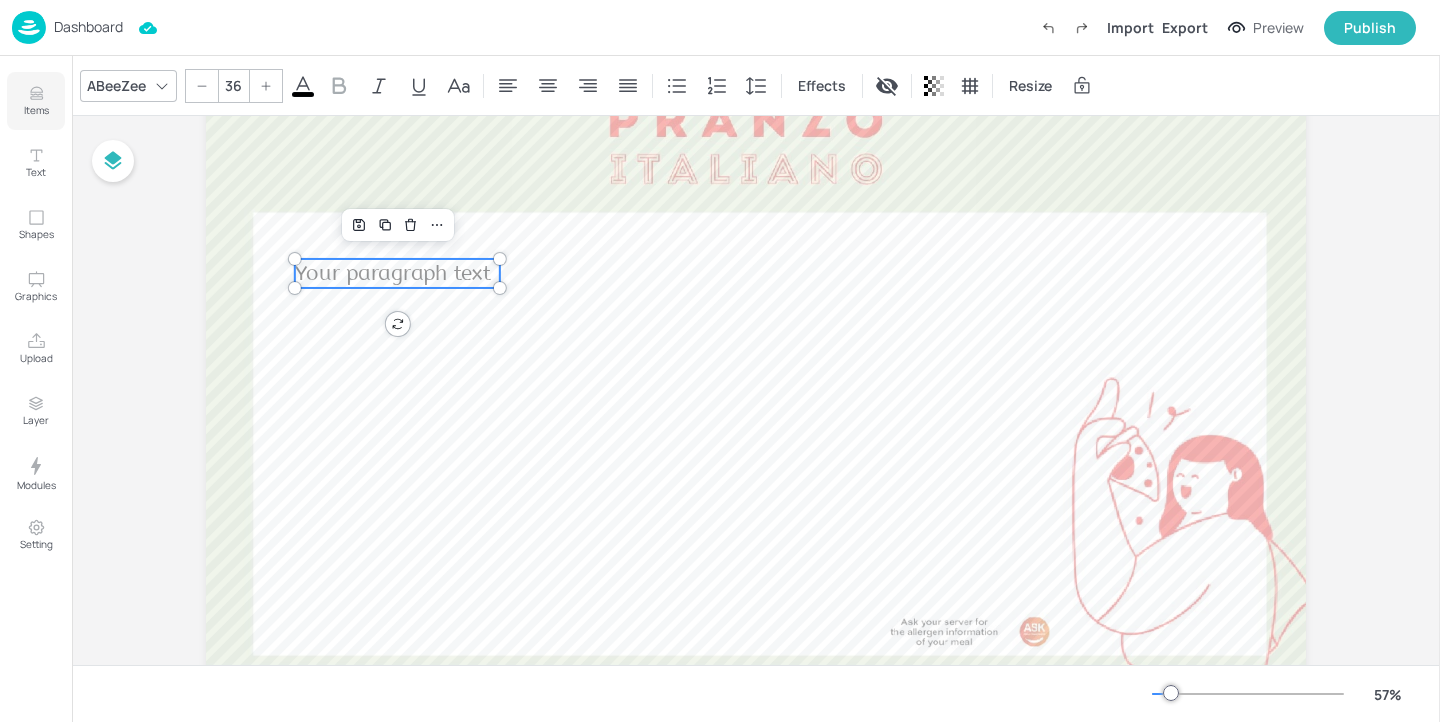 click on "Items" at bounding box center [36, 101] 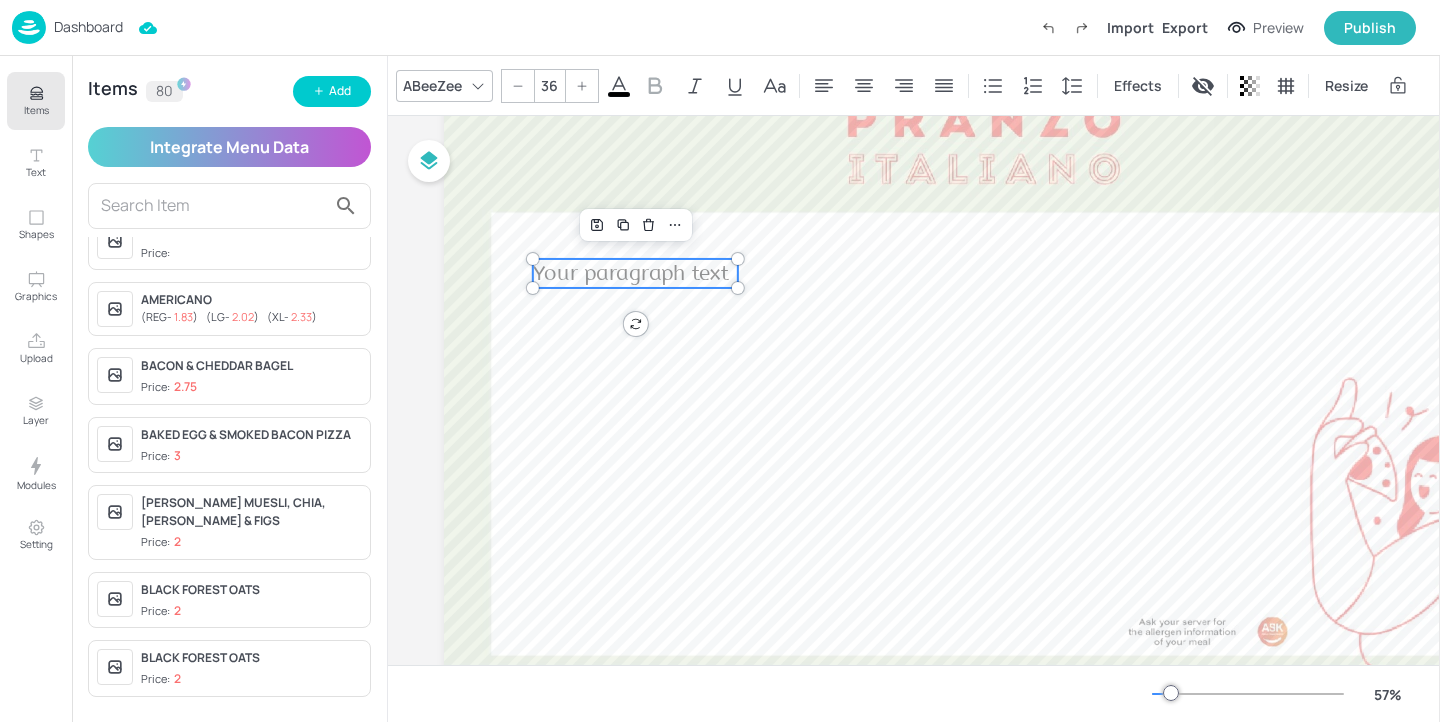 scroll, scrollTop: 129, scrollLeft: 0, axis: vertical 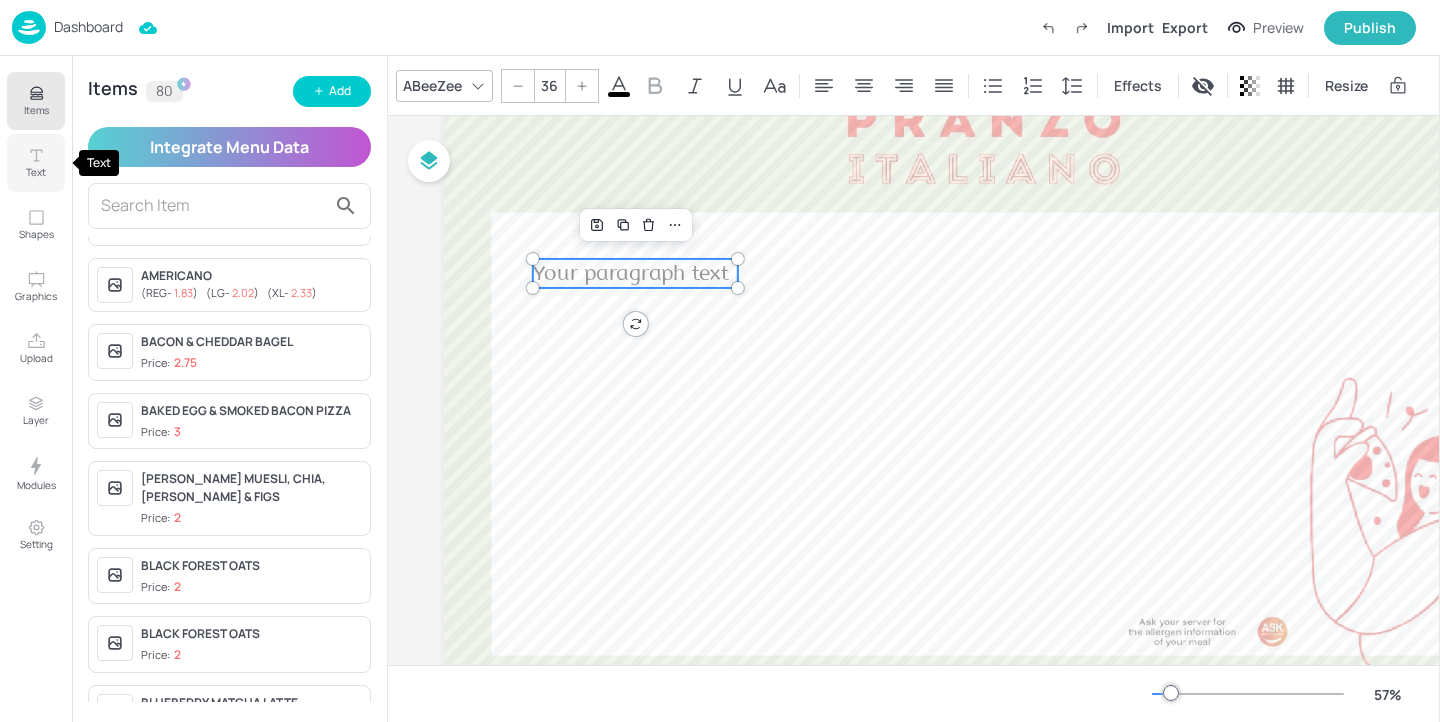 click on "Text" at bounding box center [36, 163] 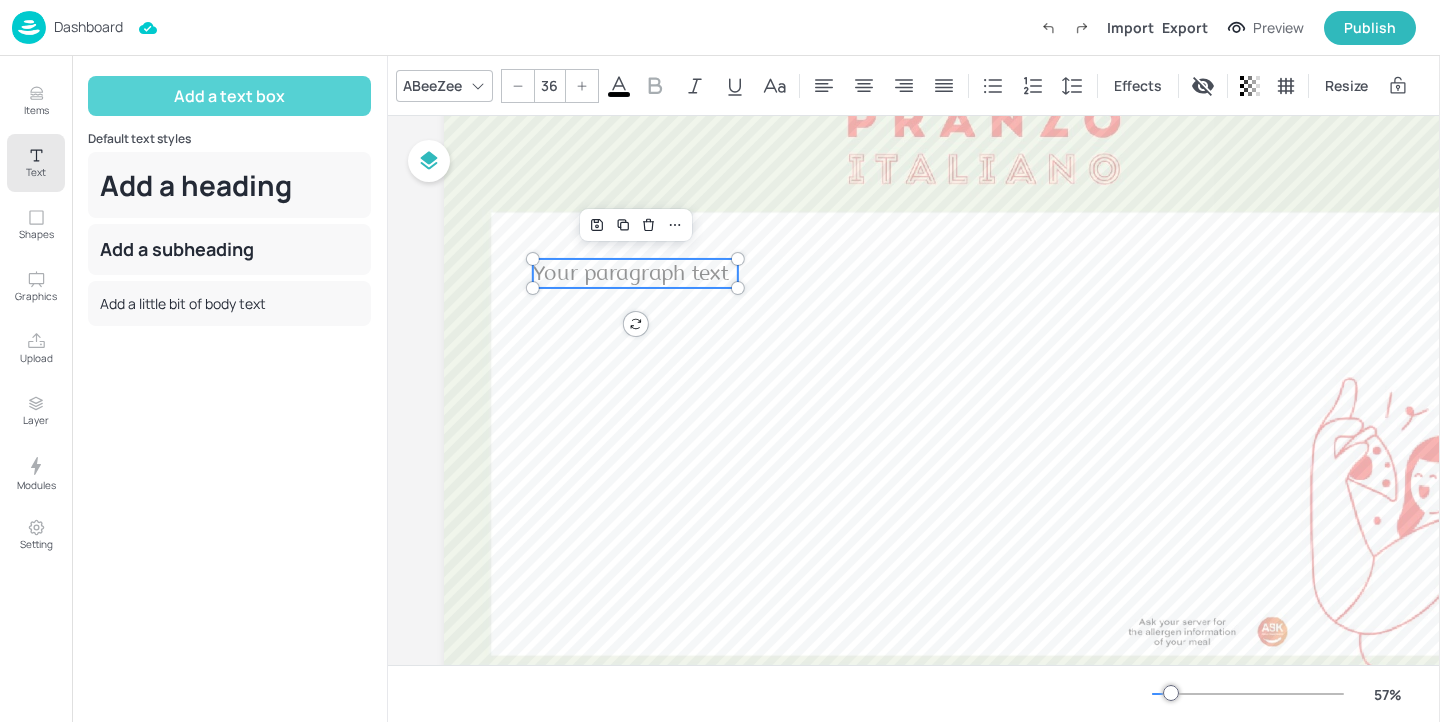 click on "Add a text box" at bounding box center [229, 96] 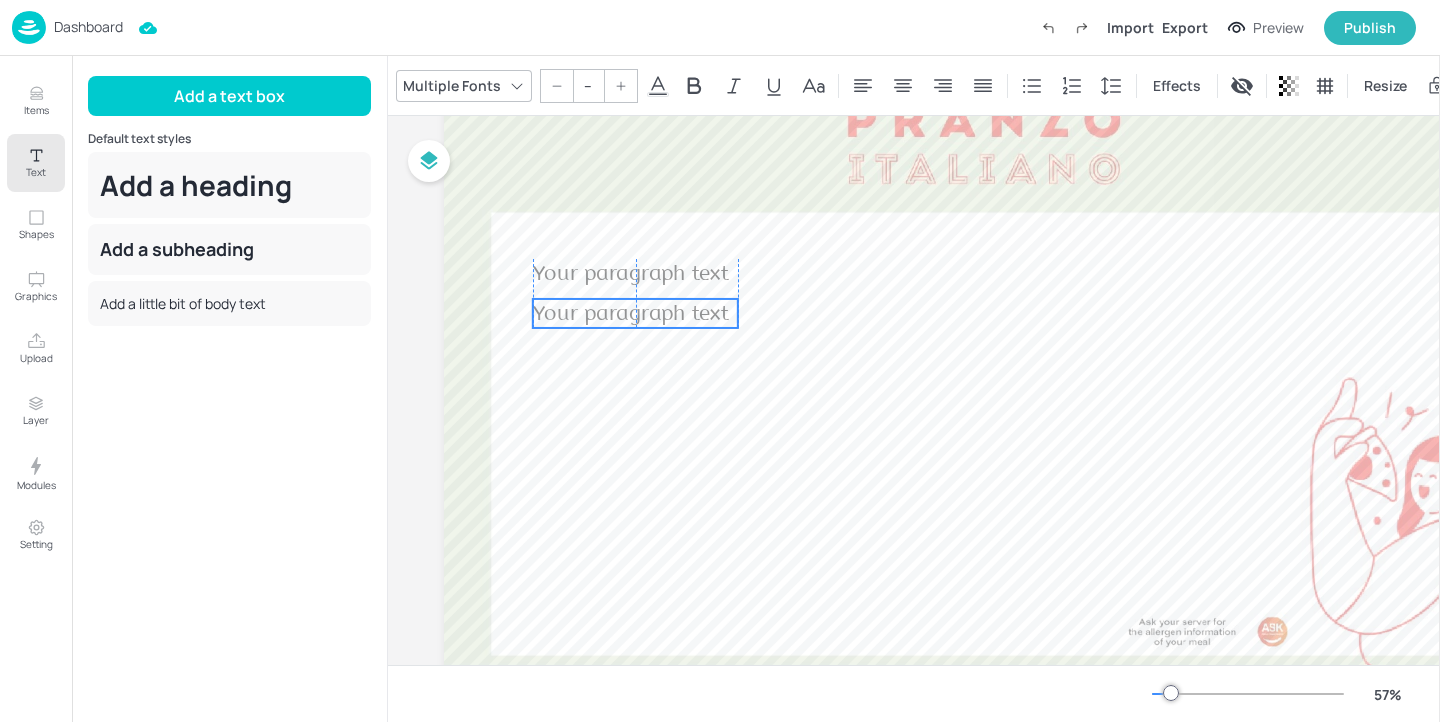 drag, startPoint x: 649, startPoint y: 273, endPoint x: 649, endPoint y: 313, distance: 40 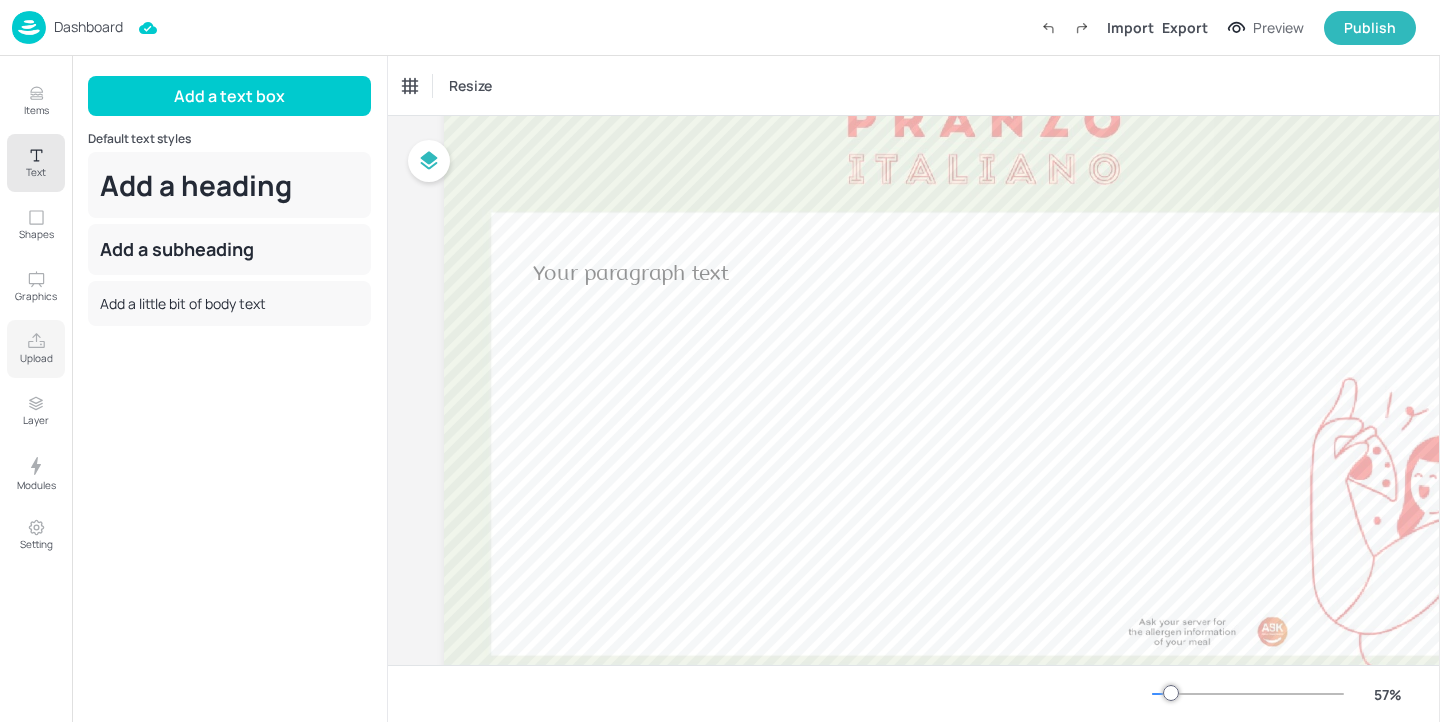 click 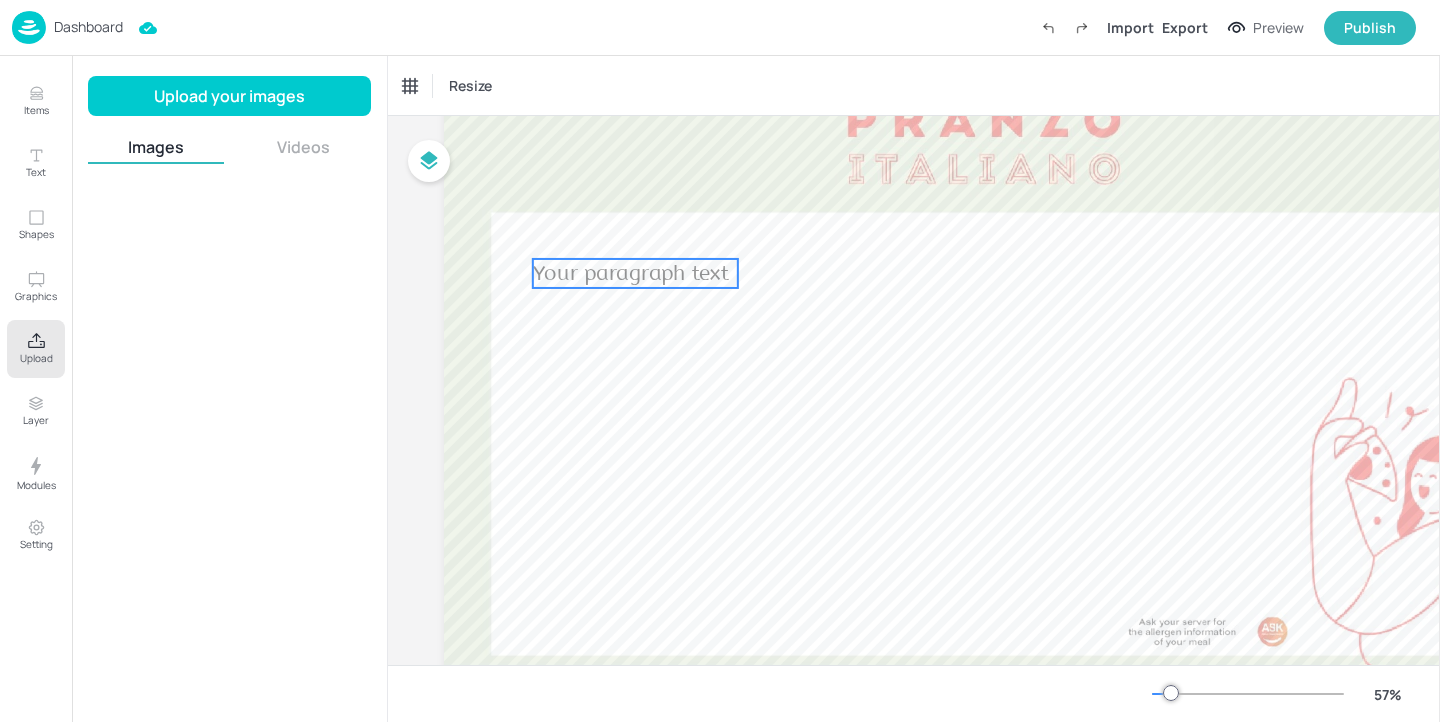 click on "Your paragraph text" at bounding box center [631, 273] 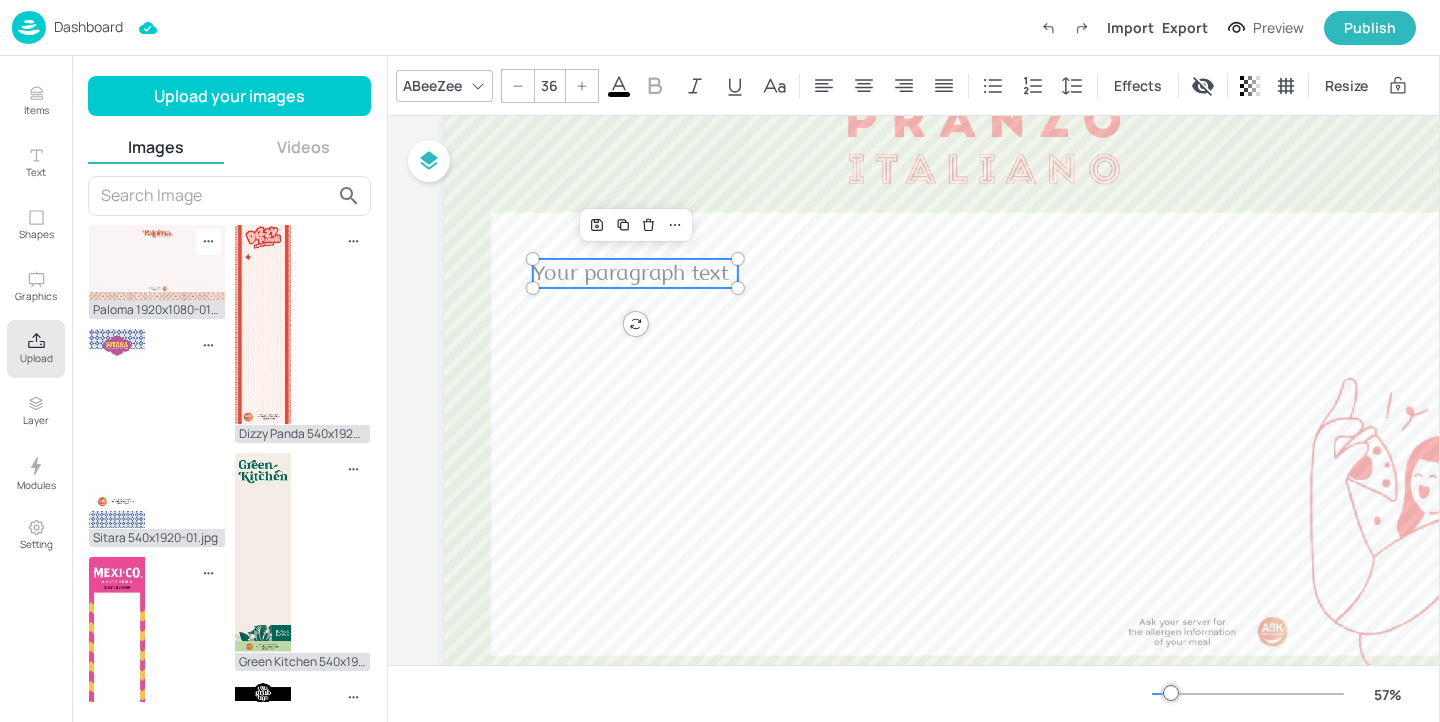 click on "ABeeZee" at bounding box center (432, 85) 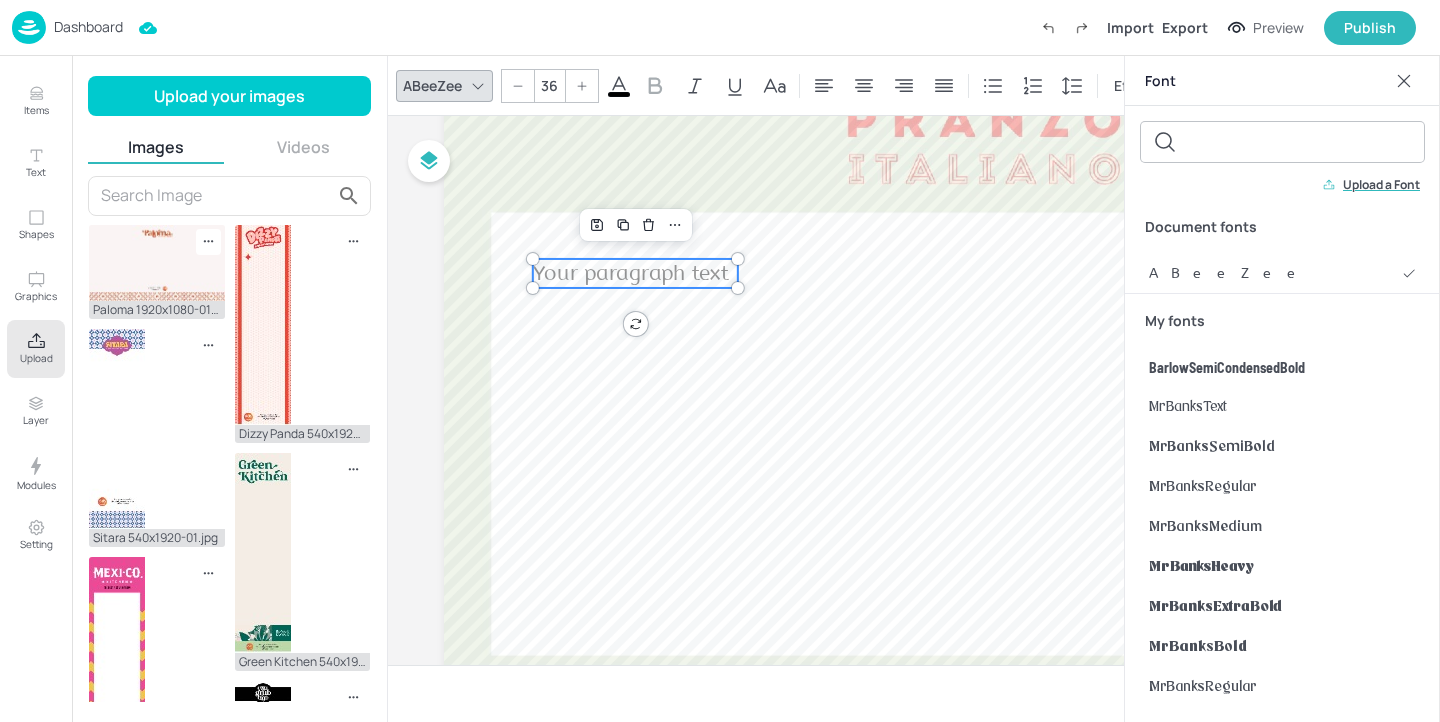 click on "Upload a Font" at bounding box center [1381, 185] 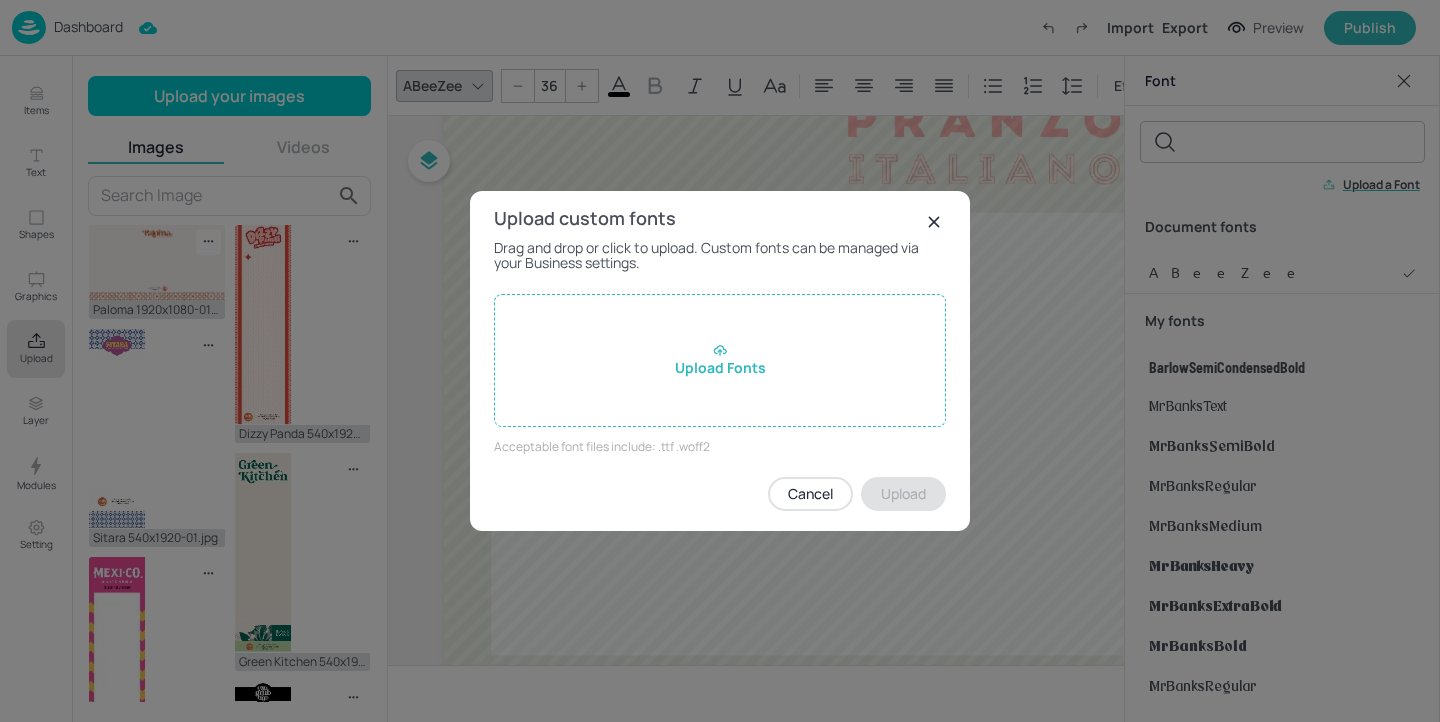 click on "Upload custom fonts Drag and drop or click to upload. Custom fonts can be managed via your Business settings. Upload Fonts Acceptable font files include: .ttf .woff2 Cancel Upload" at bounding box center (720, 361) 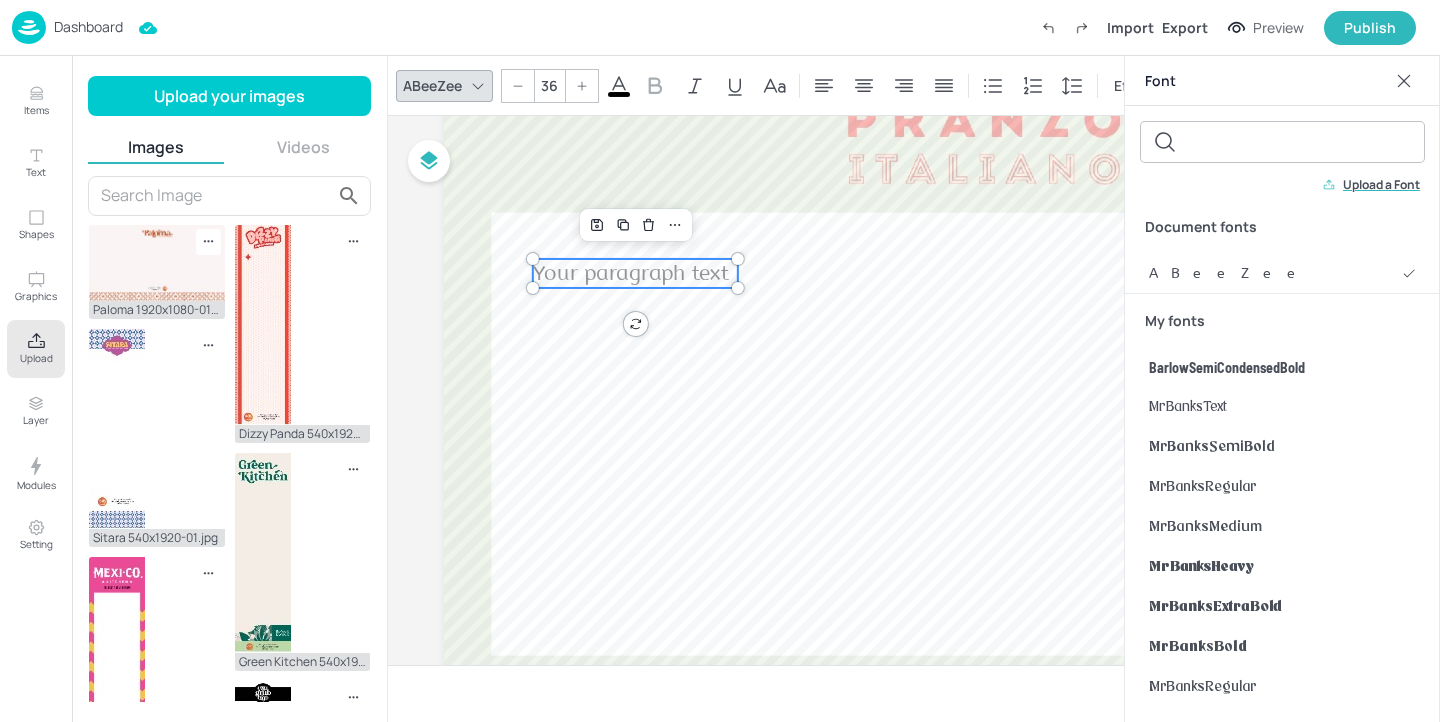 click on "Dashboard" at bounding box center [88, 27] 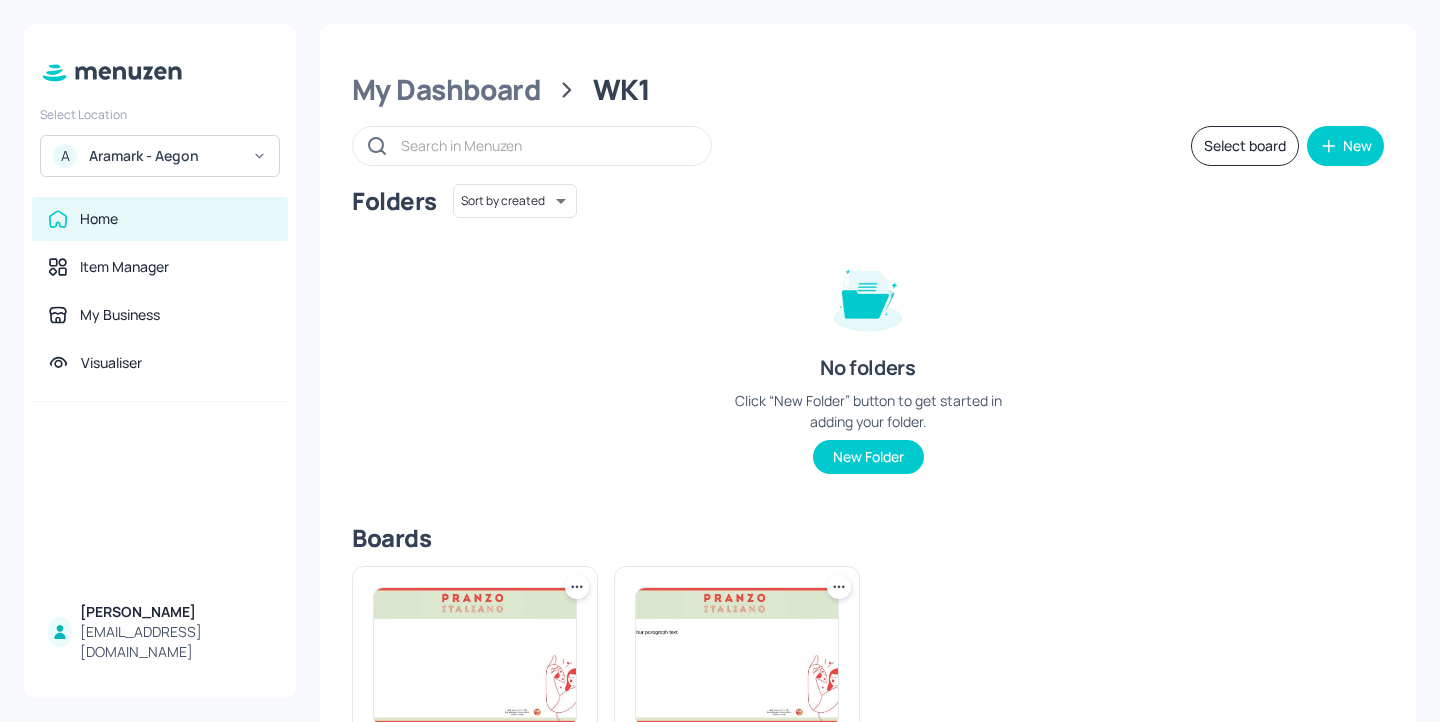 click on "A Aramark - Aegon" at bounding box center [160, 156] 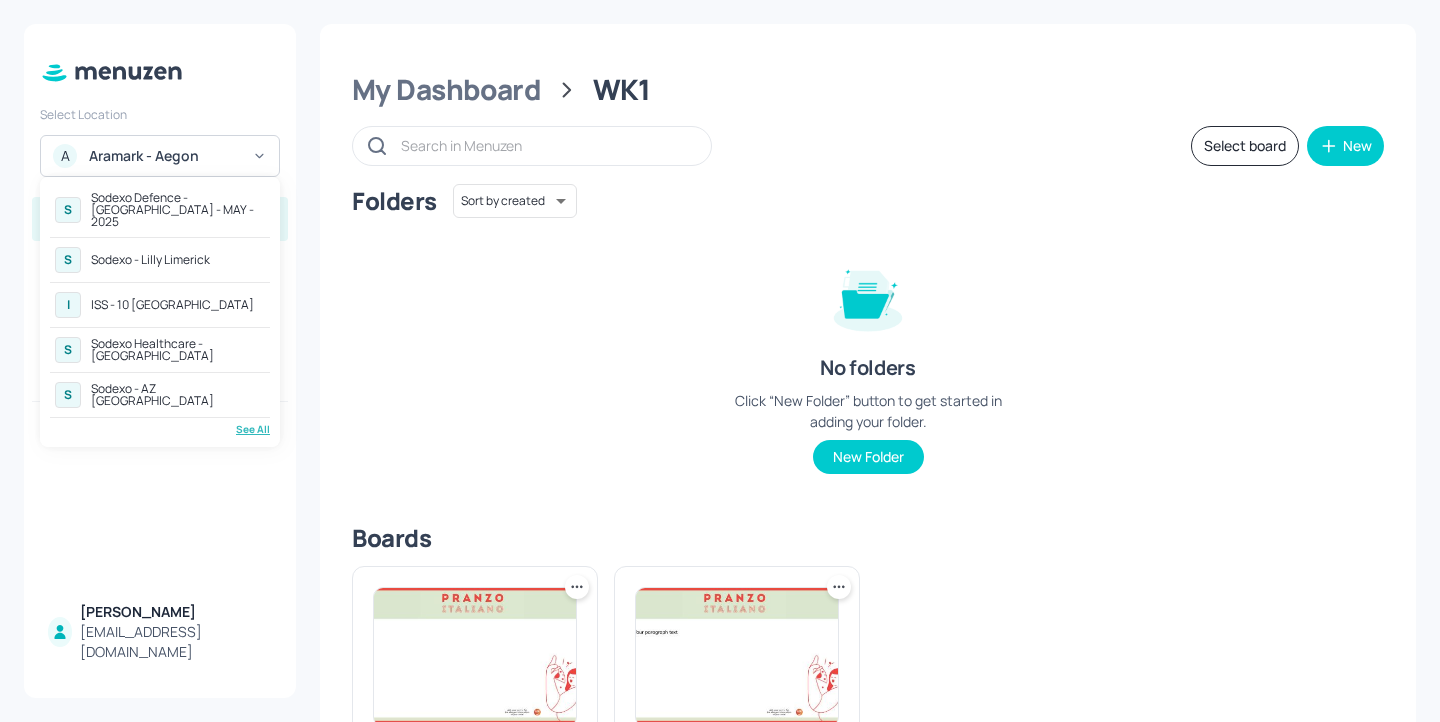 click on "ISS - 10 South Collonade" at bounding box center [172, 305] 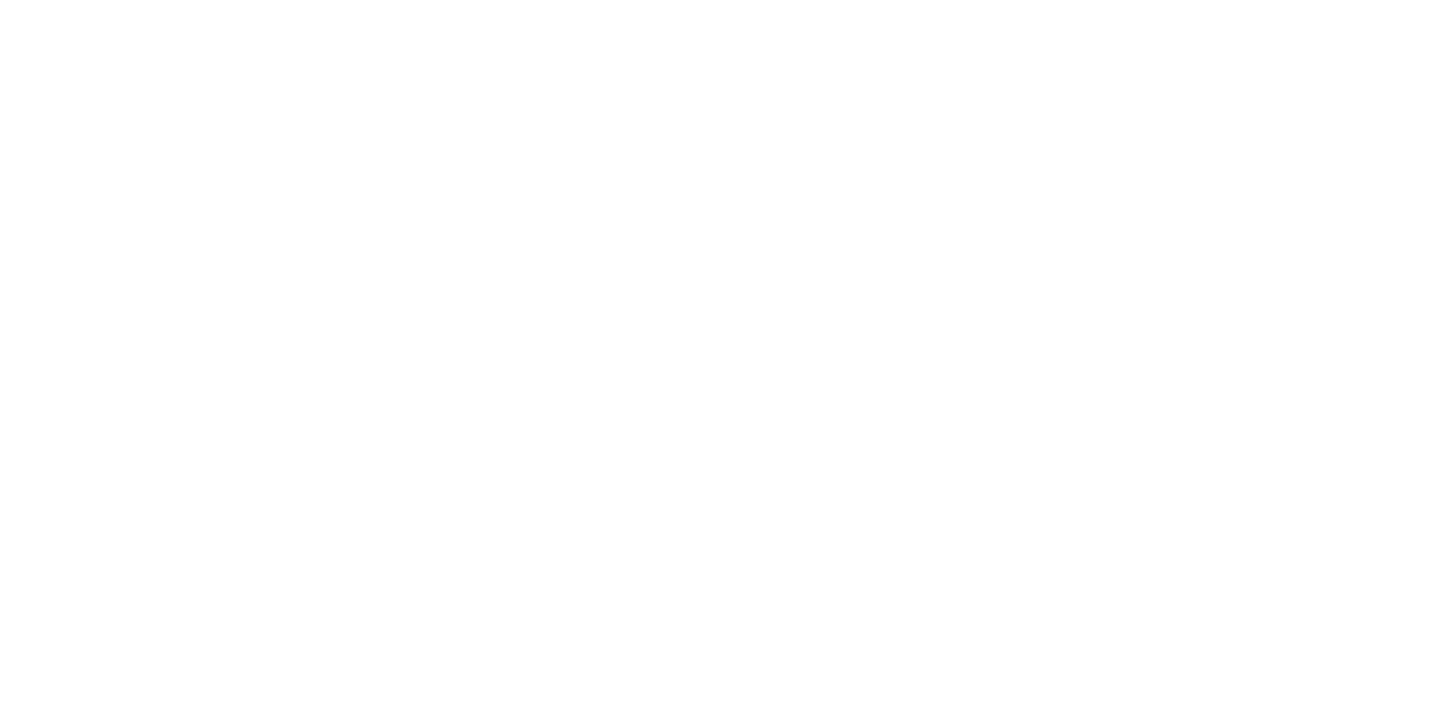 scroll, scrollTop: 0, scrollLeft: 0, axis: both 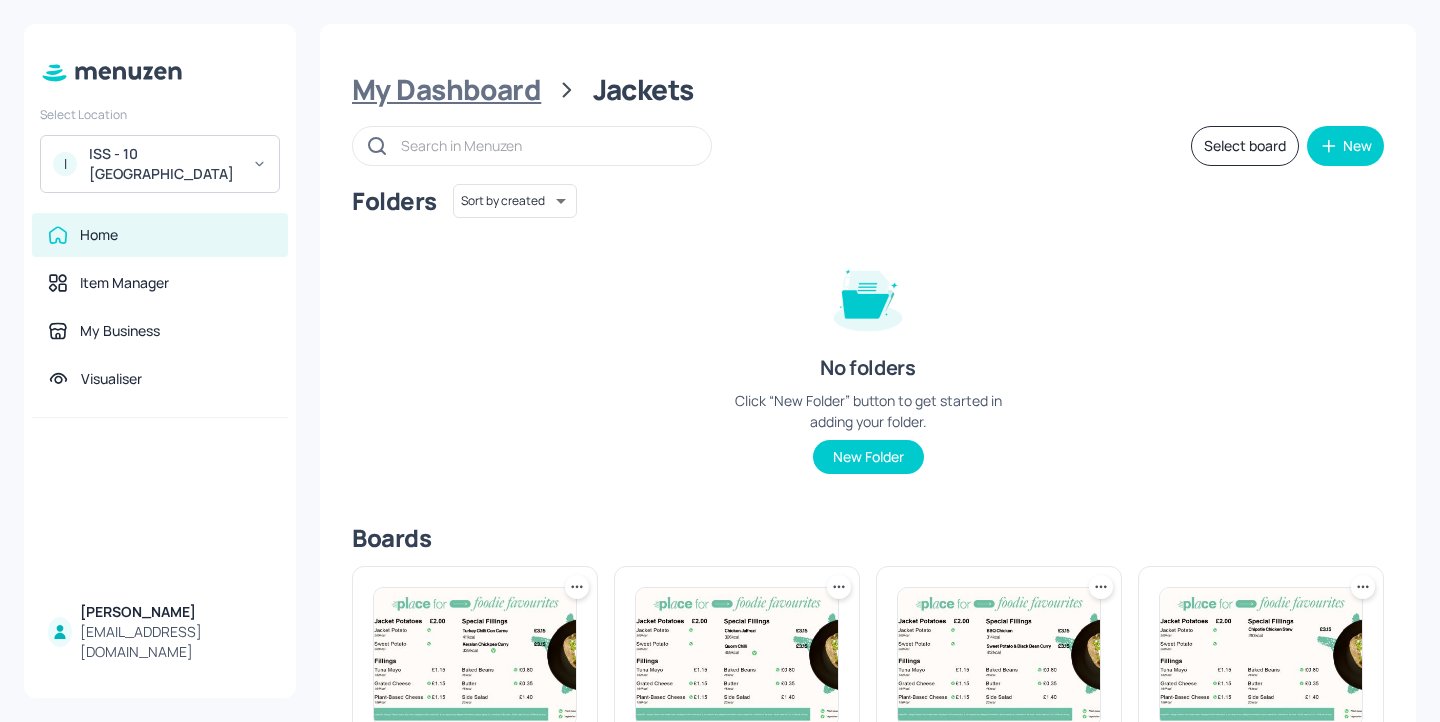 click on "My Dashboard" at bounding box center (446, 90) 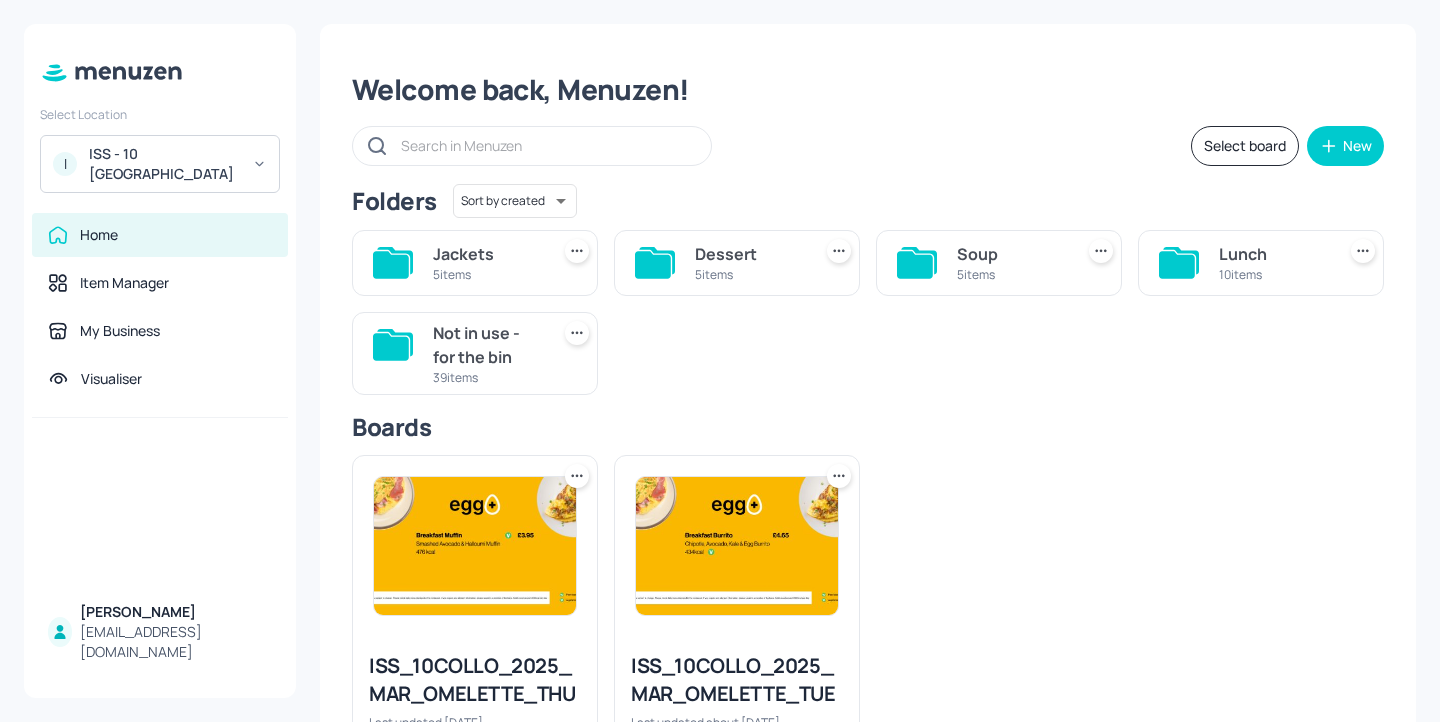 click on "Dessert" at bounding box center (749, 254) 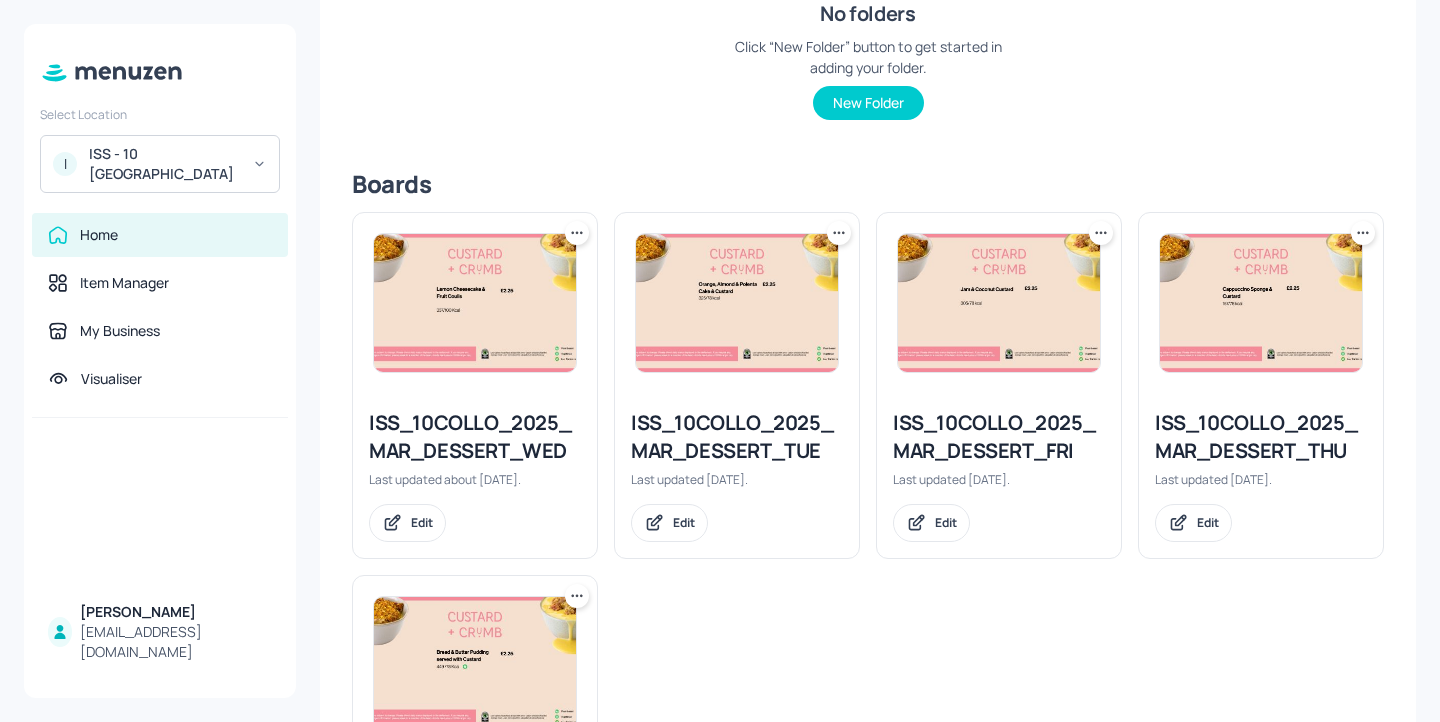 scroll, scrollTop: 461, scrollLeft: 0, axis: vertical 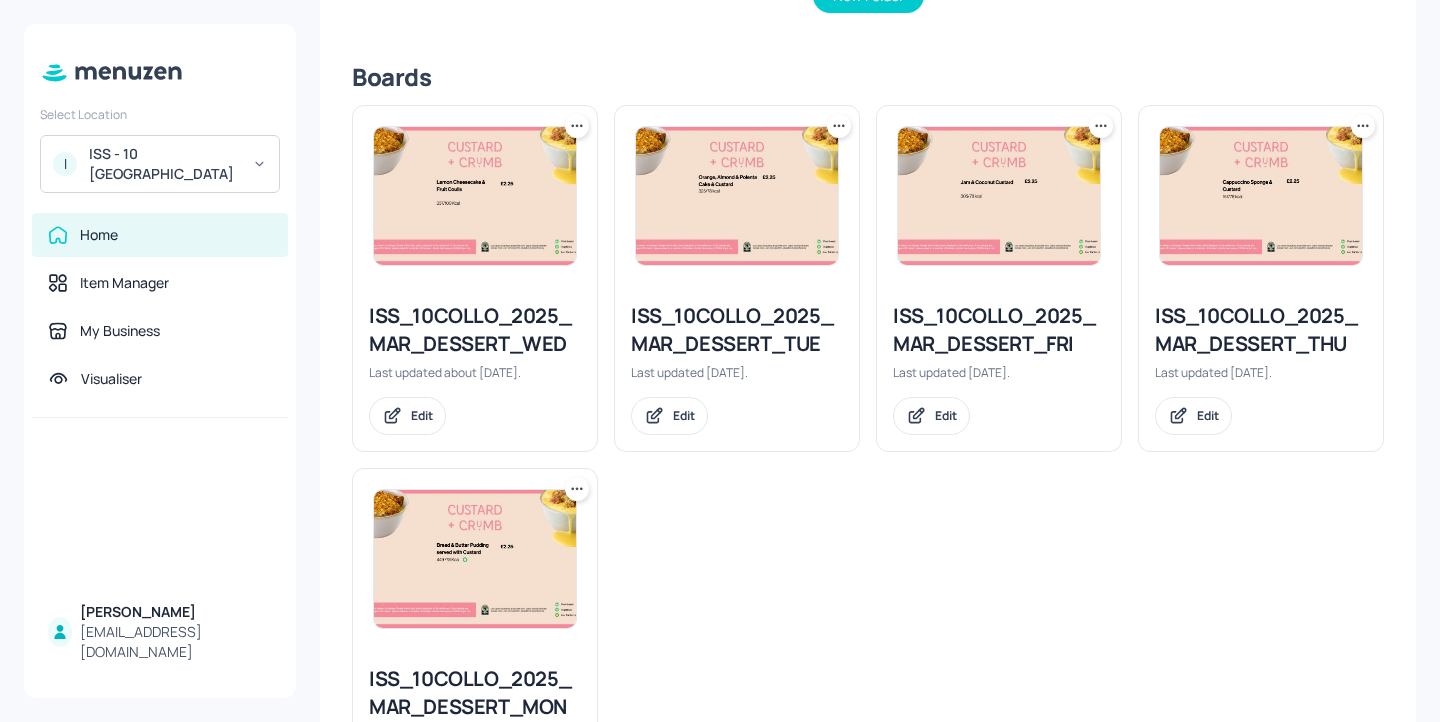 click on "ISS_10COLLO_2025_MAR_DESSERT_WED" at bounding box center [475, 330] 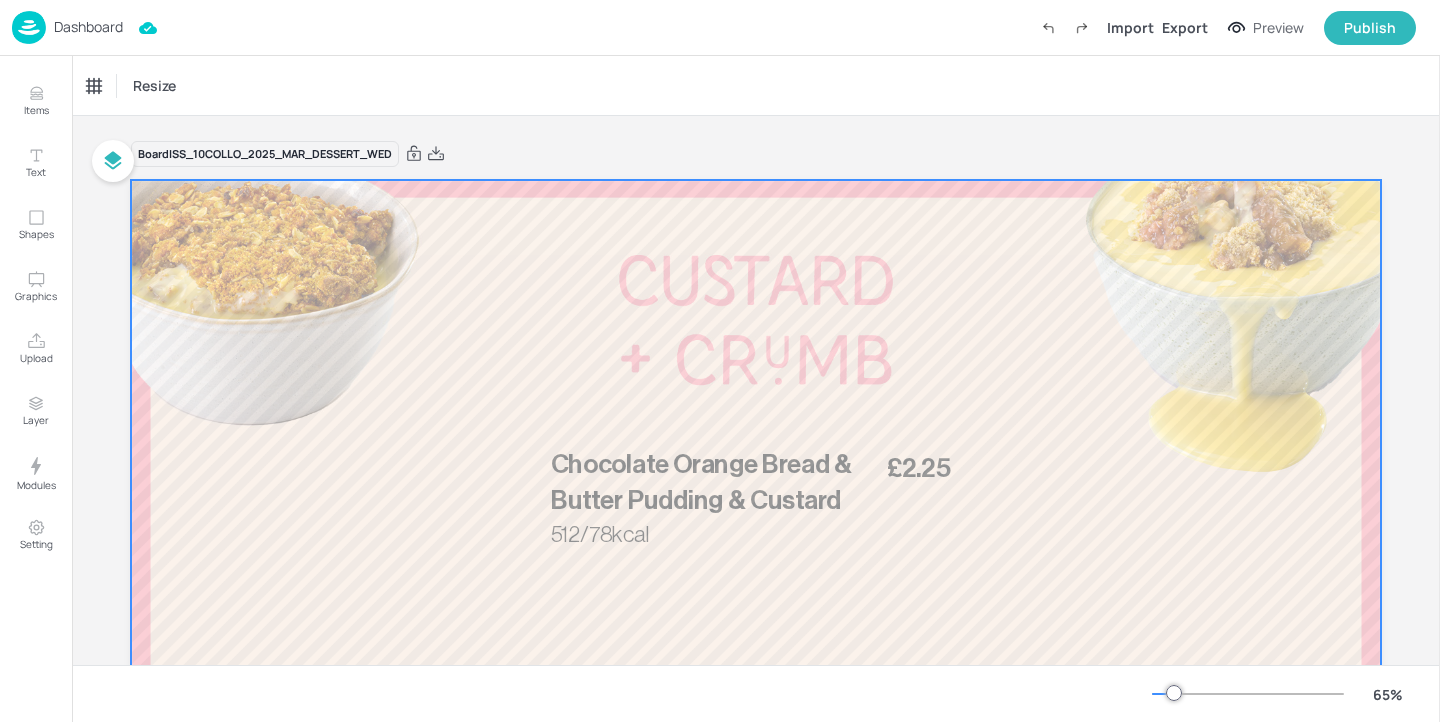 scroll, scrollTop: 72, scrollLeft: 0, axis: vertical 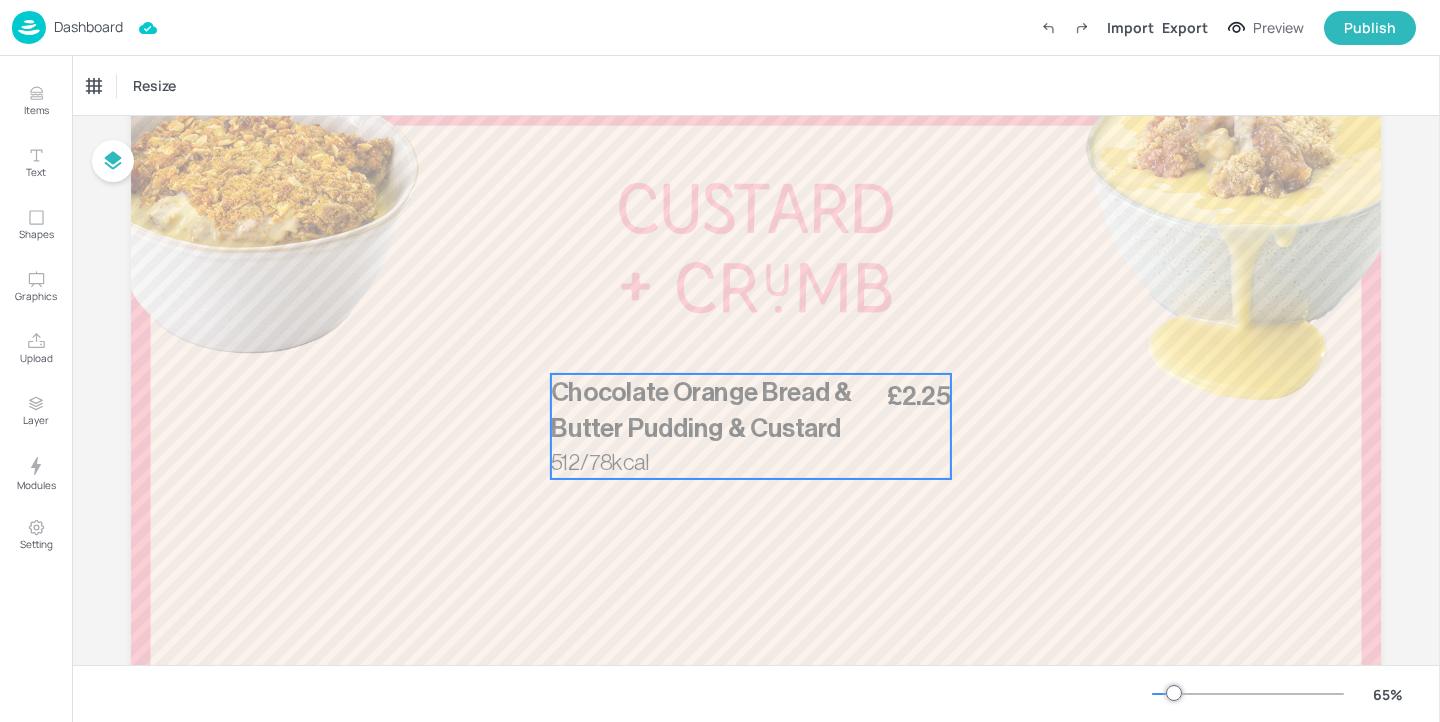 click on "Chocolate Orange Bread & Butter Pudding & Custard" at bounding box center [701, 410] 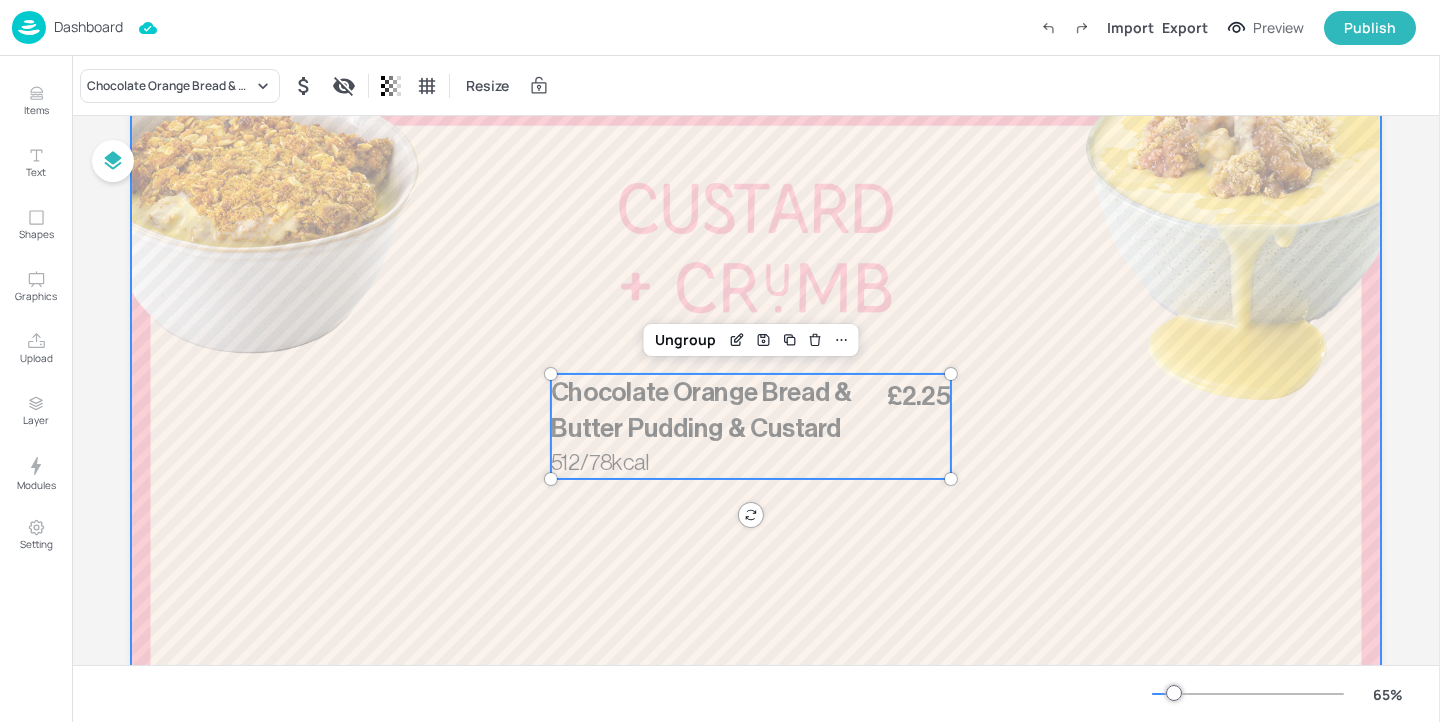 click at bounding box center (756, 459) 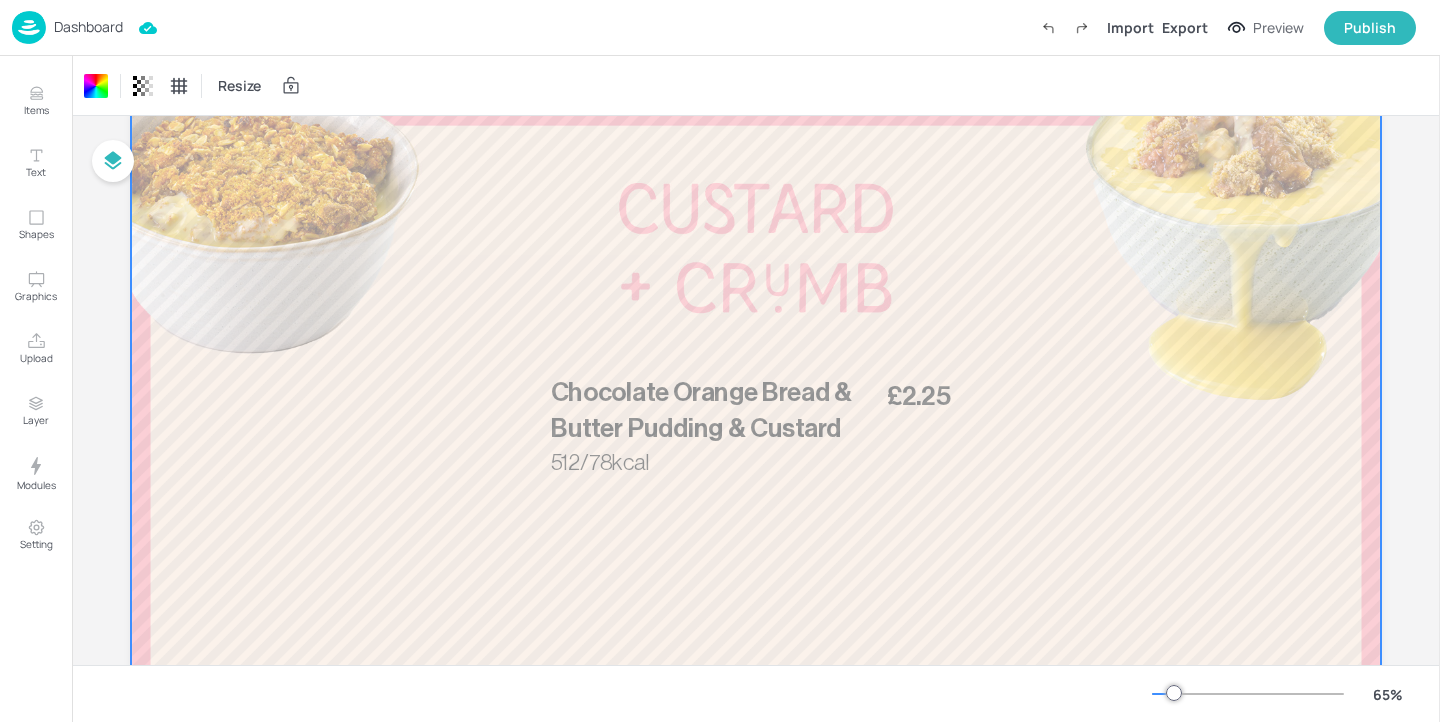 scroll, scrollTop: 0, scrollLeft: 0, axis: both 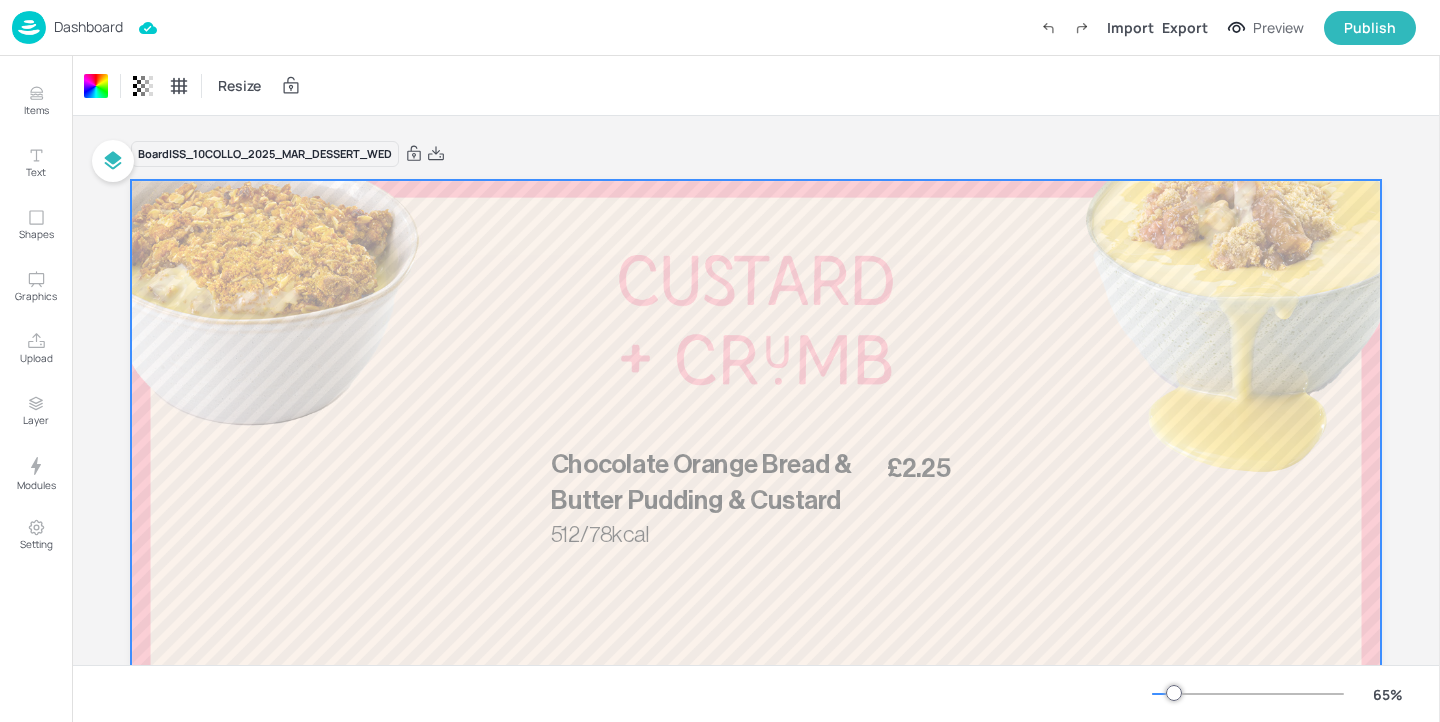click on "Dashboard" at bounding box center (88, 27) 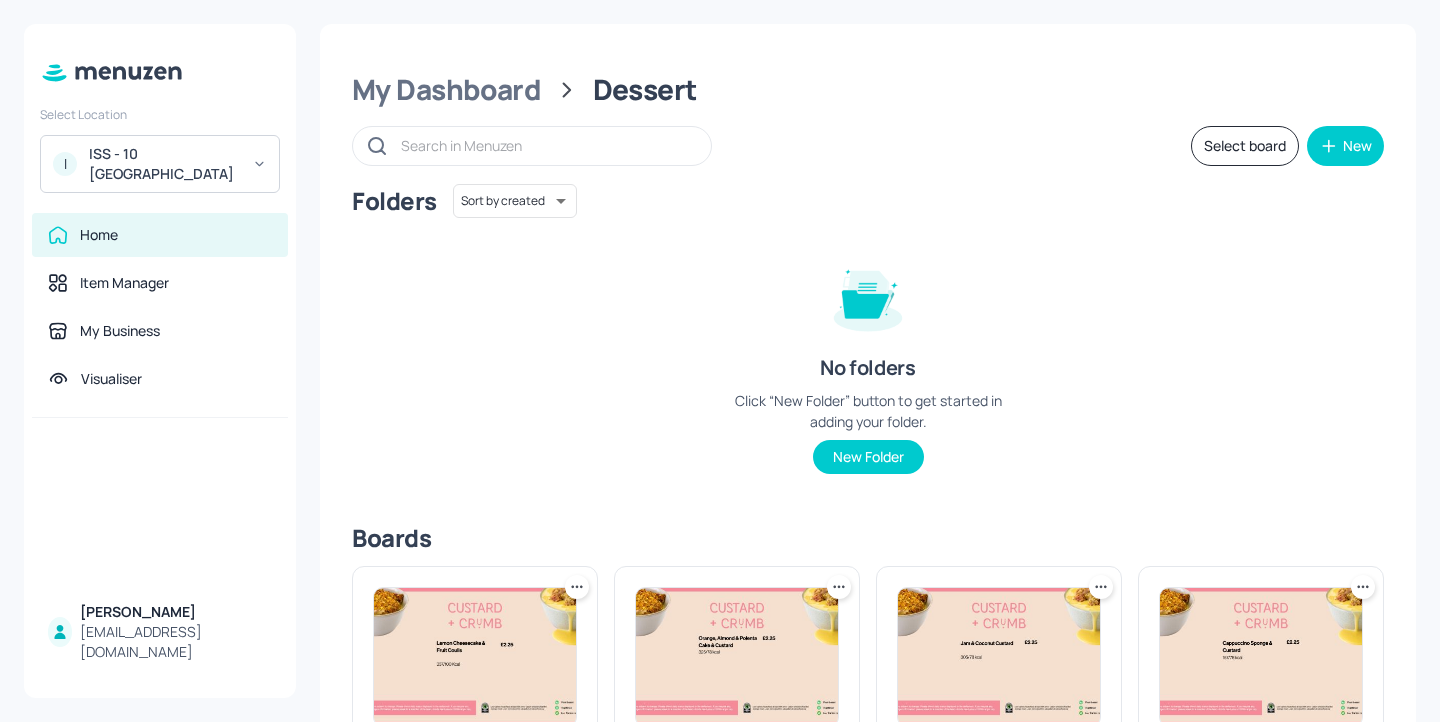 click on "I ISS - 10 South Collonade" at bounding box center (160, 164) 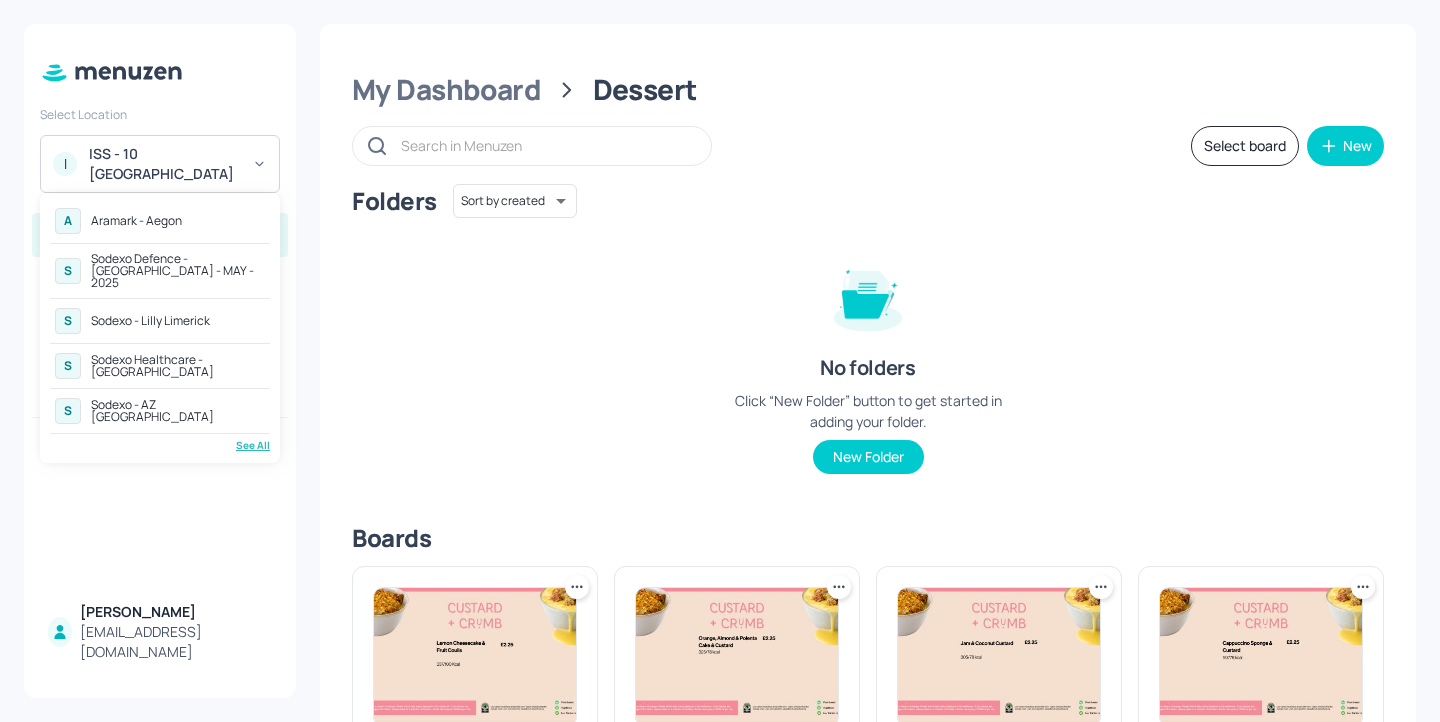 click on "See All" at bounding box center (160, 445) 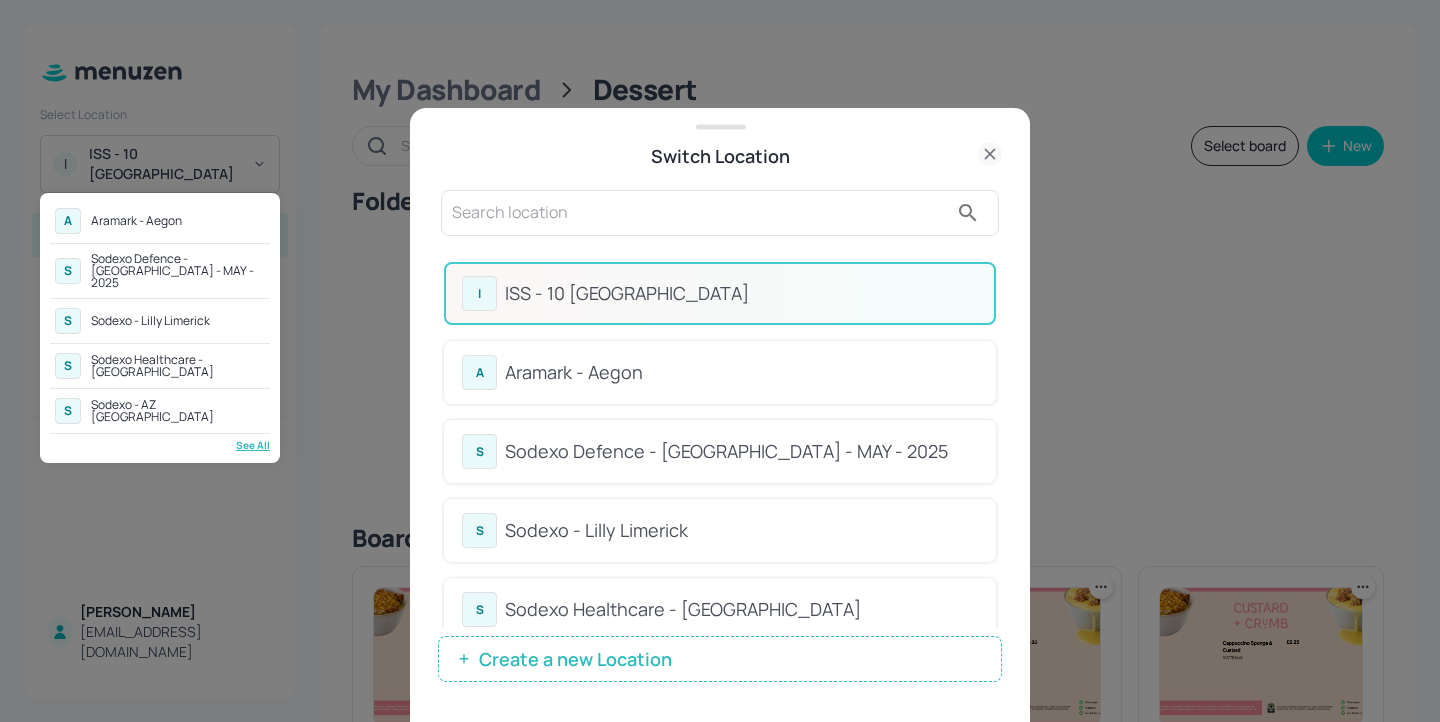 click at bounding box center [720, 361] 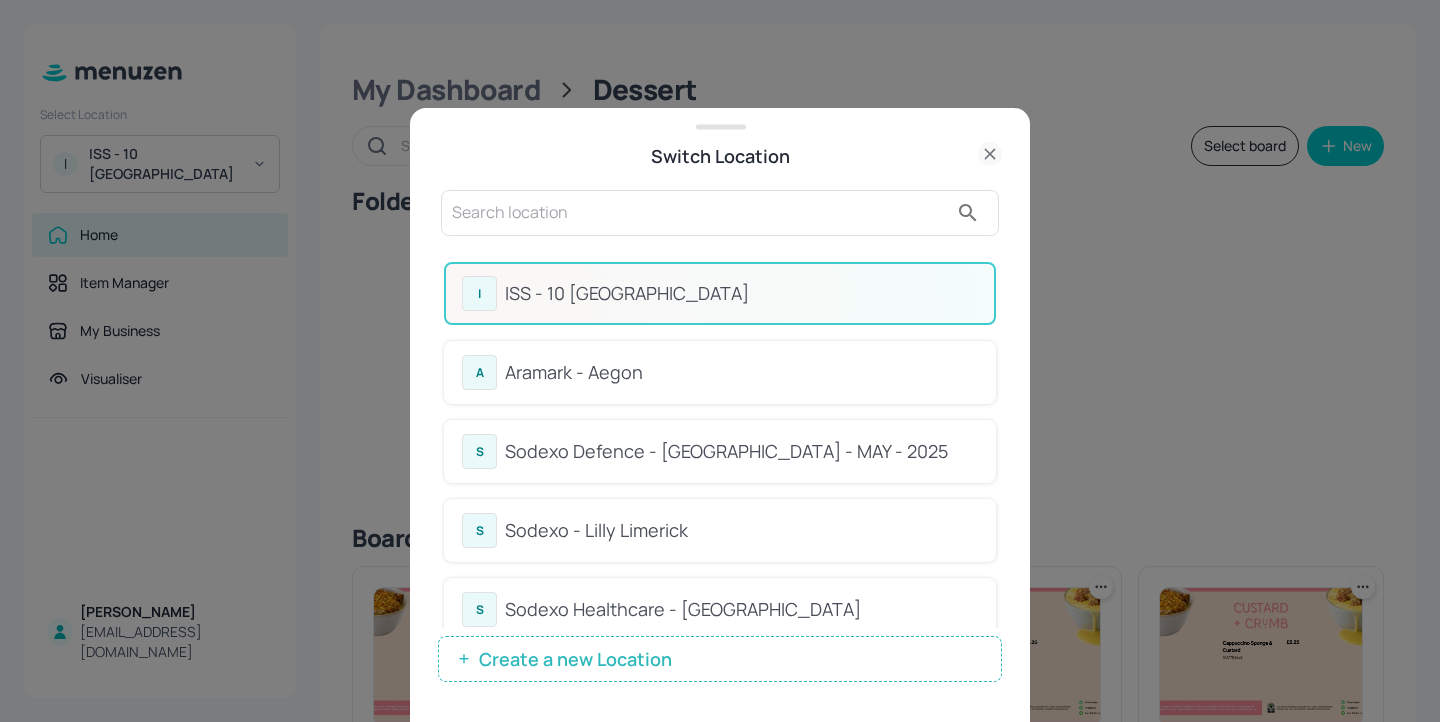 click at bounding box center [700, 213] 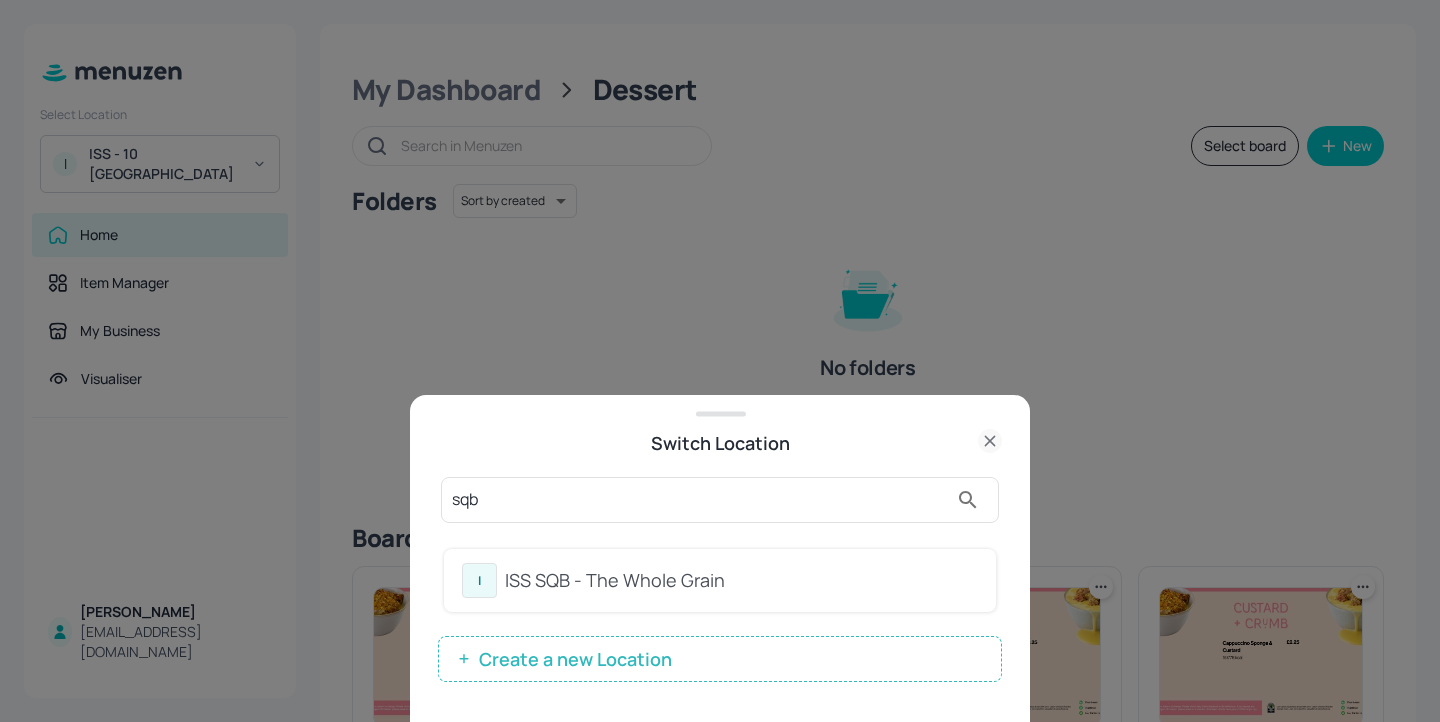 type on "sqb" 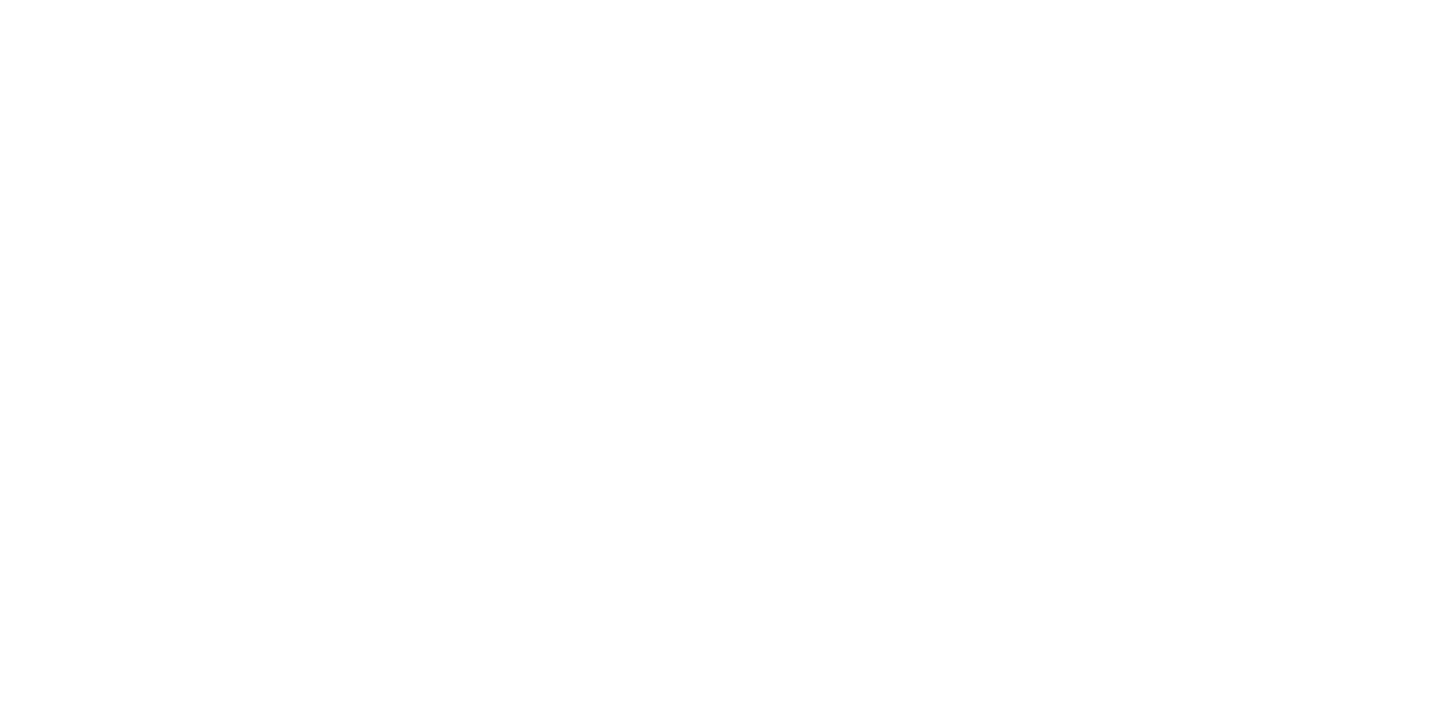 scroll, scrollTop: 0, scrollLeft: 0, axis: both 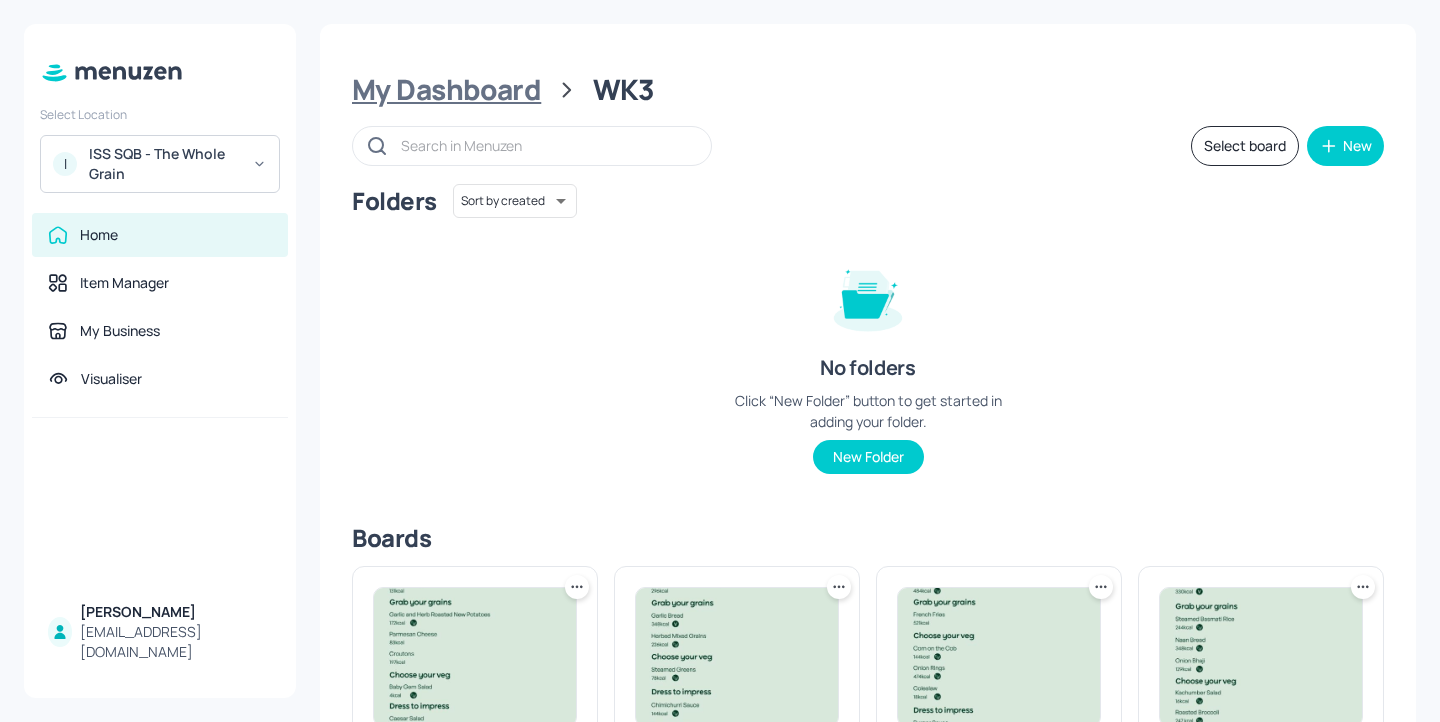 click on "My Dashboard" at bounding box center (446, 90) 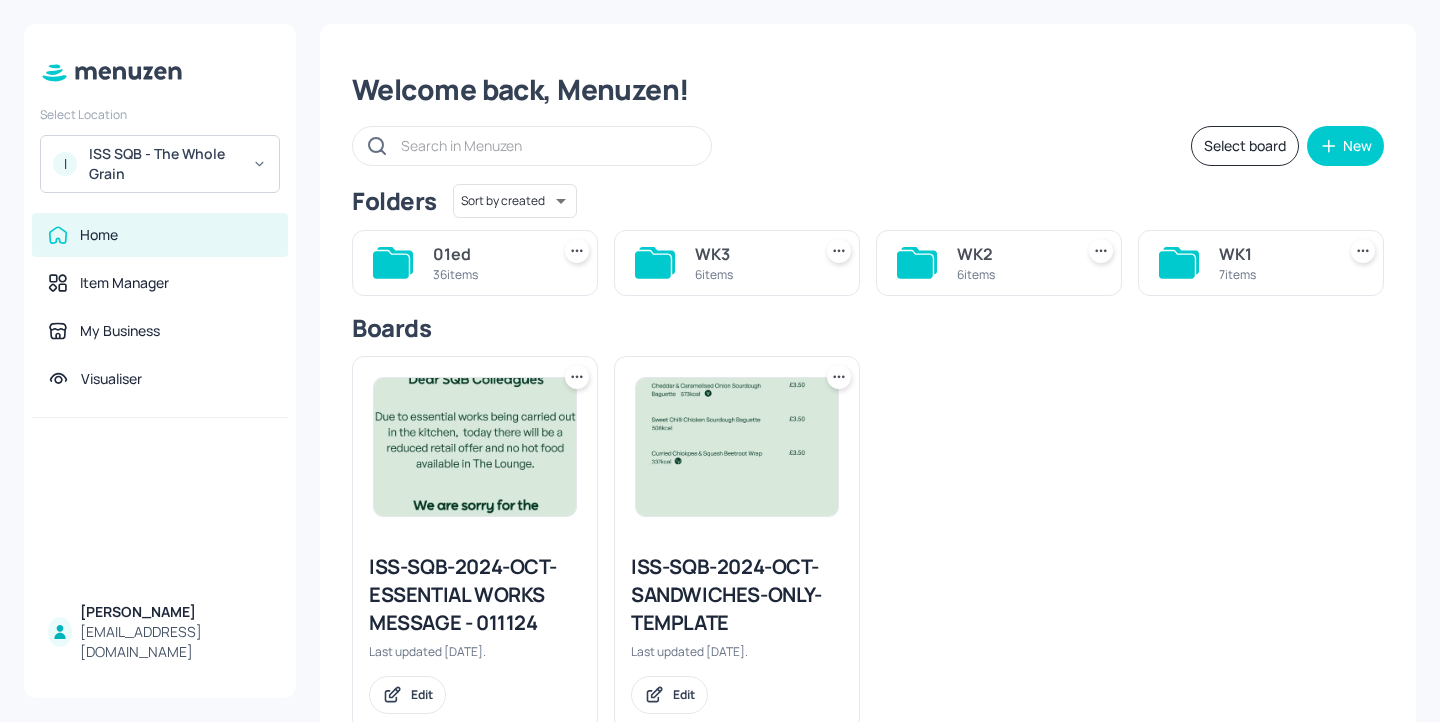 click on "WK1 7  items" at bounding box center (1261, 263) 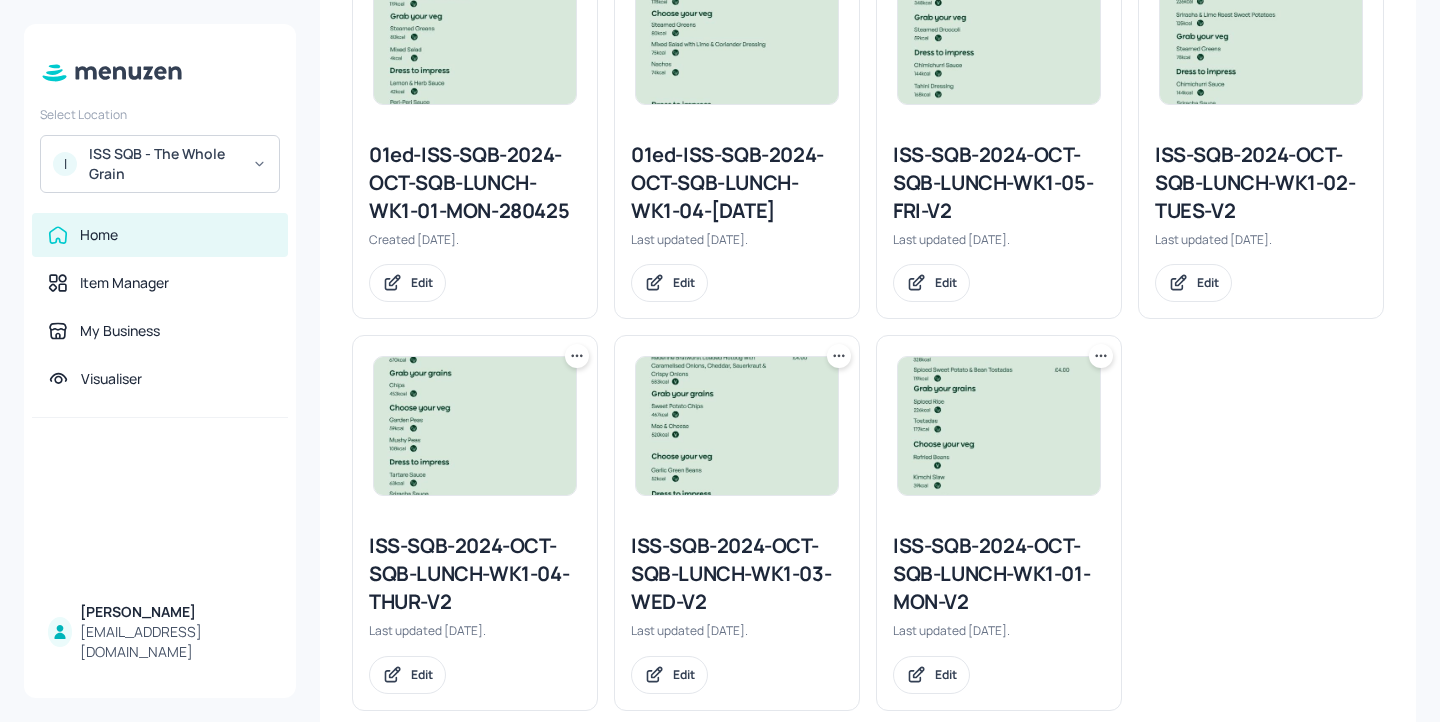 scroll, scrollTop: 636, scrollLeft: 0, axis: vertical 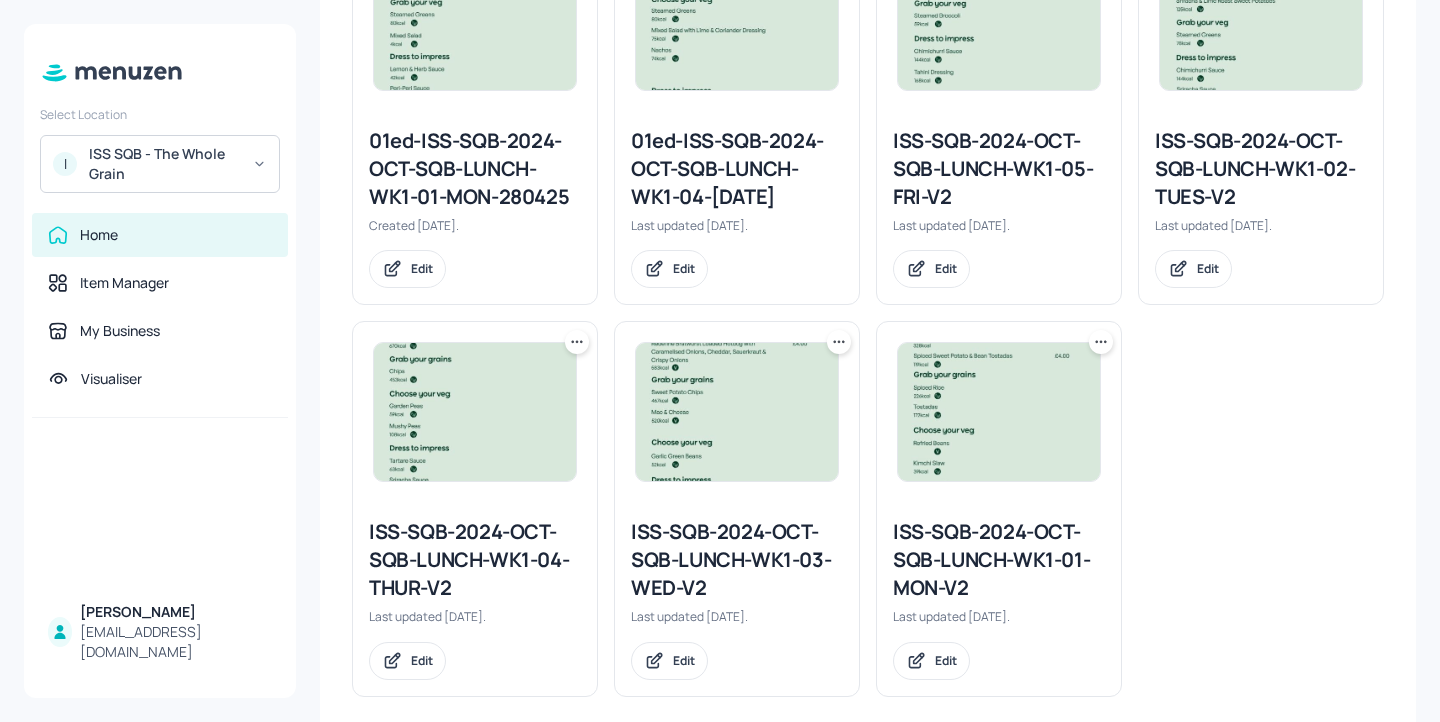 click on "ISS-SQB-2024-OCT-SQB-LUNCH-WK1-03-WED-V2" at bounding box center [737, 560] 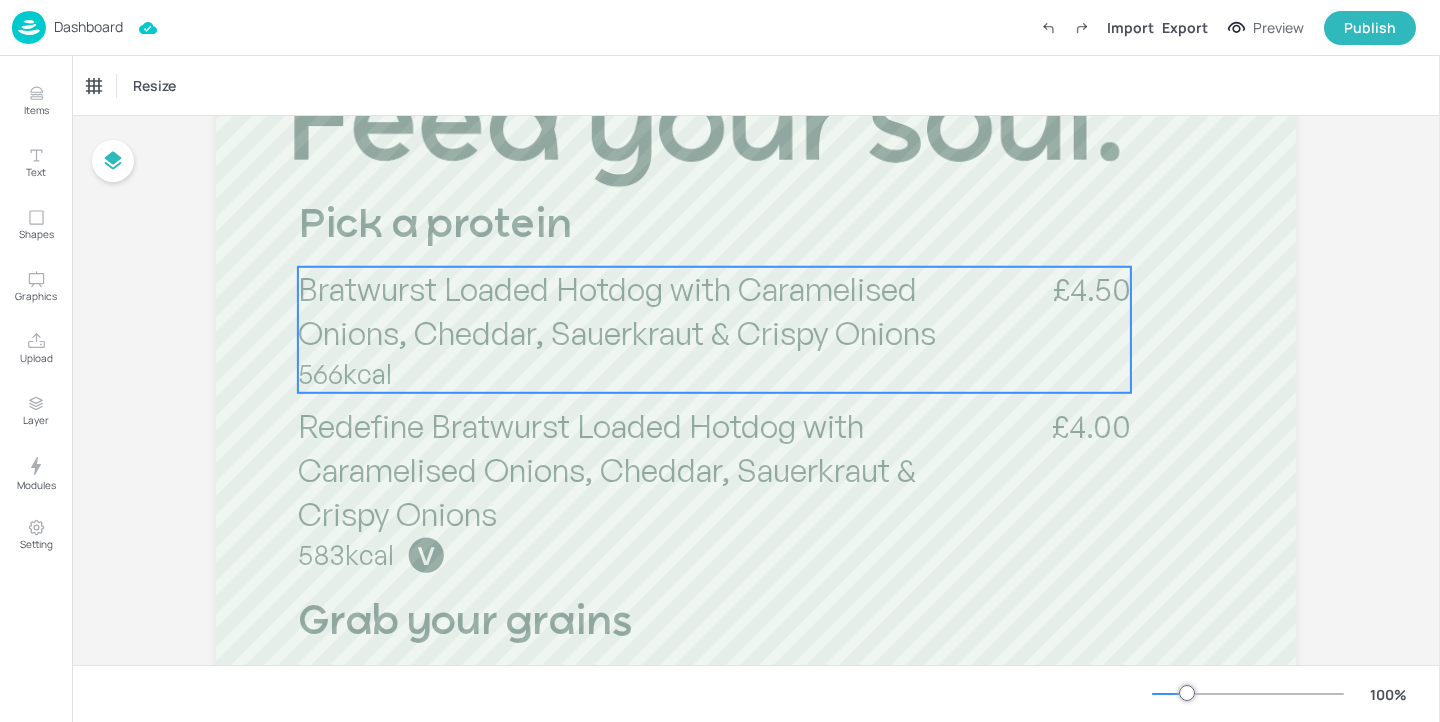 scroll, scrollTop: 347, scrollLeft: 0, axis: vertical 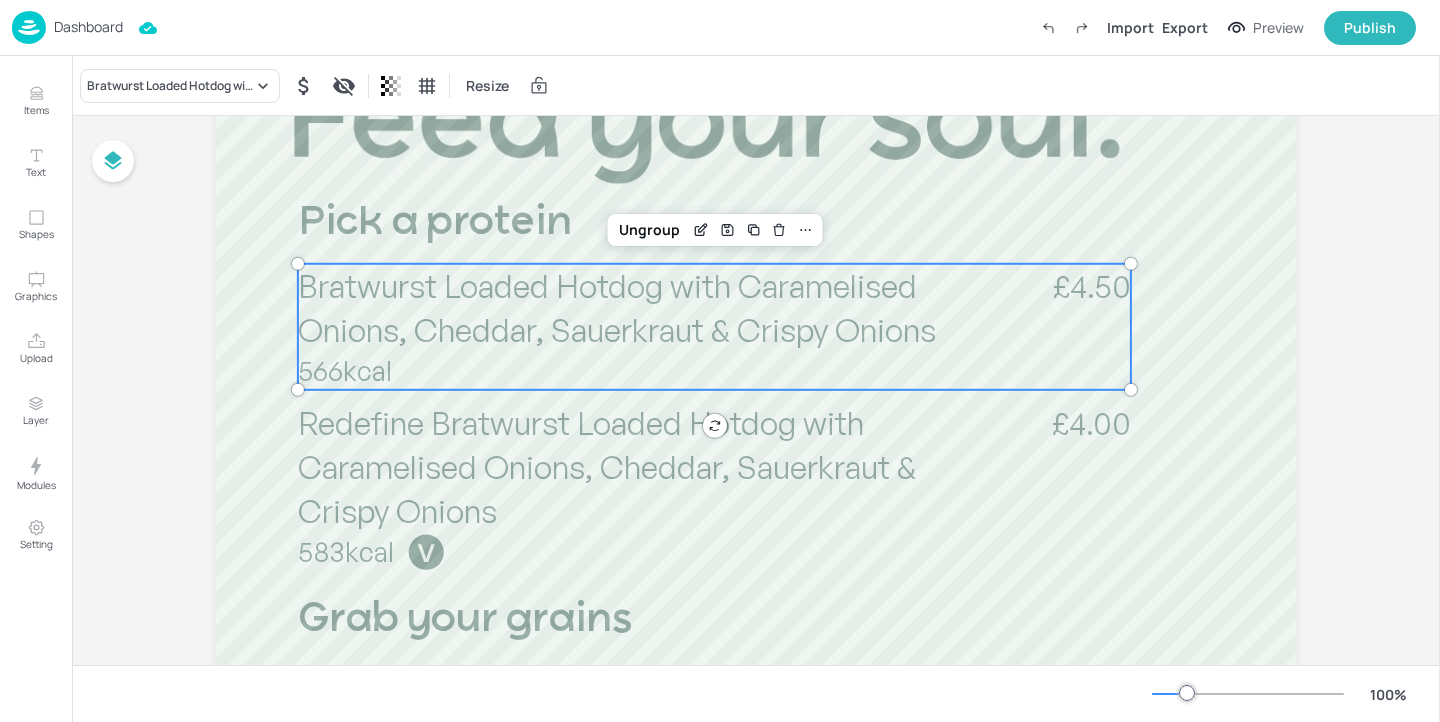 click on "Bratwurst Loaded Hotdog with Caramelised Onions, Cheddar, Sauerkraut & Crispy Onions" at bounding box center (617, 308) 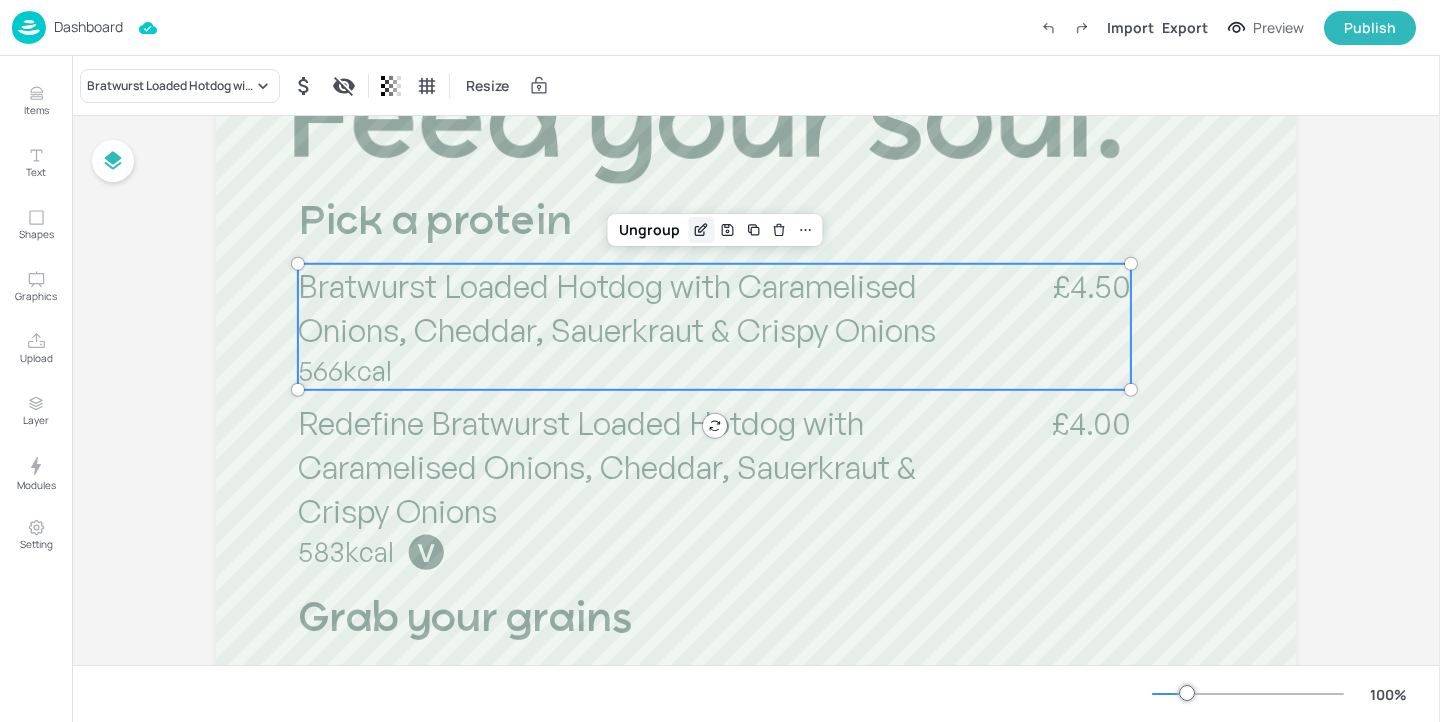 click 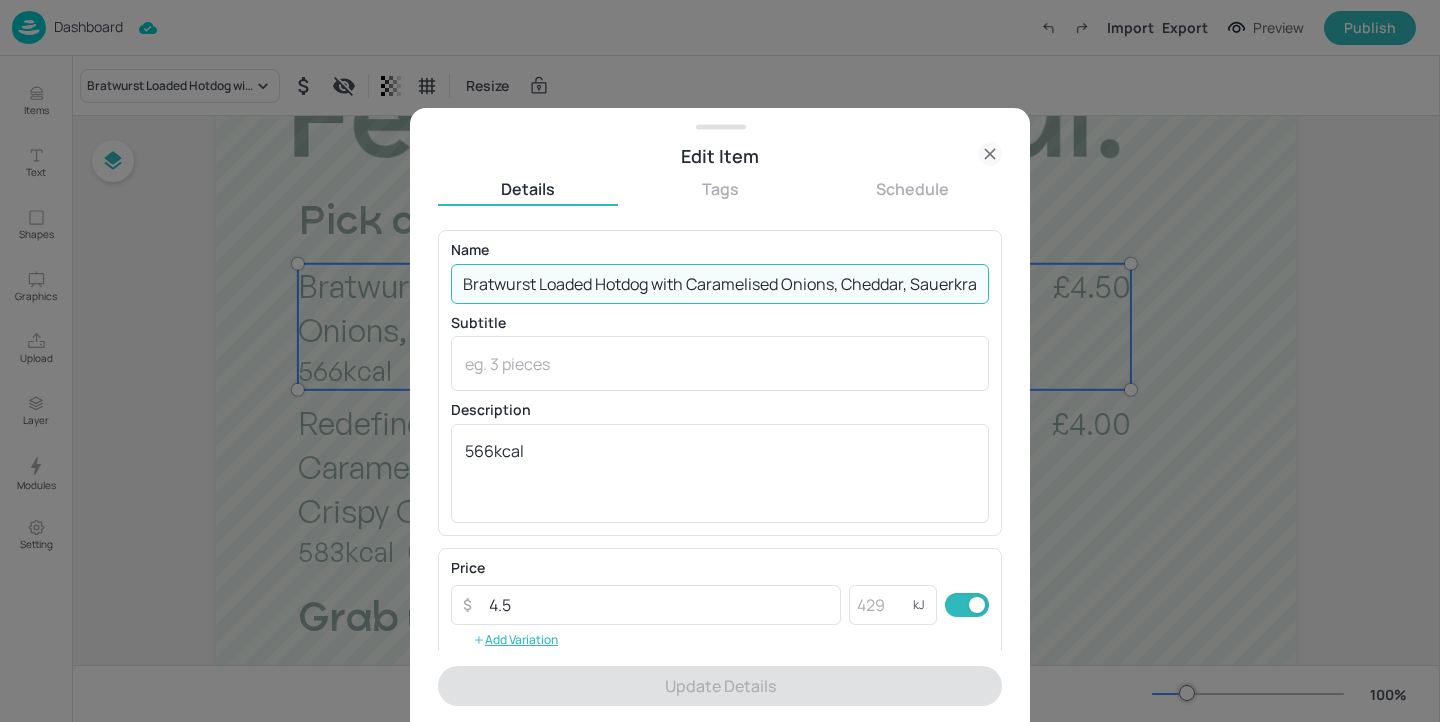 scroll, scrollTop: 0, scrollLeft: 145, axis: horizontal 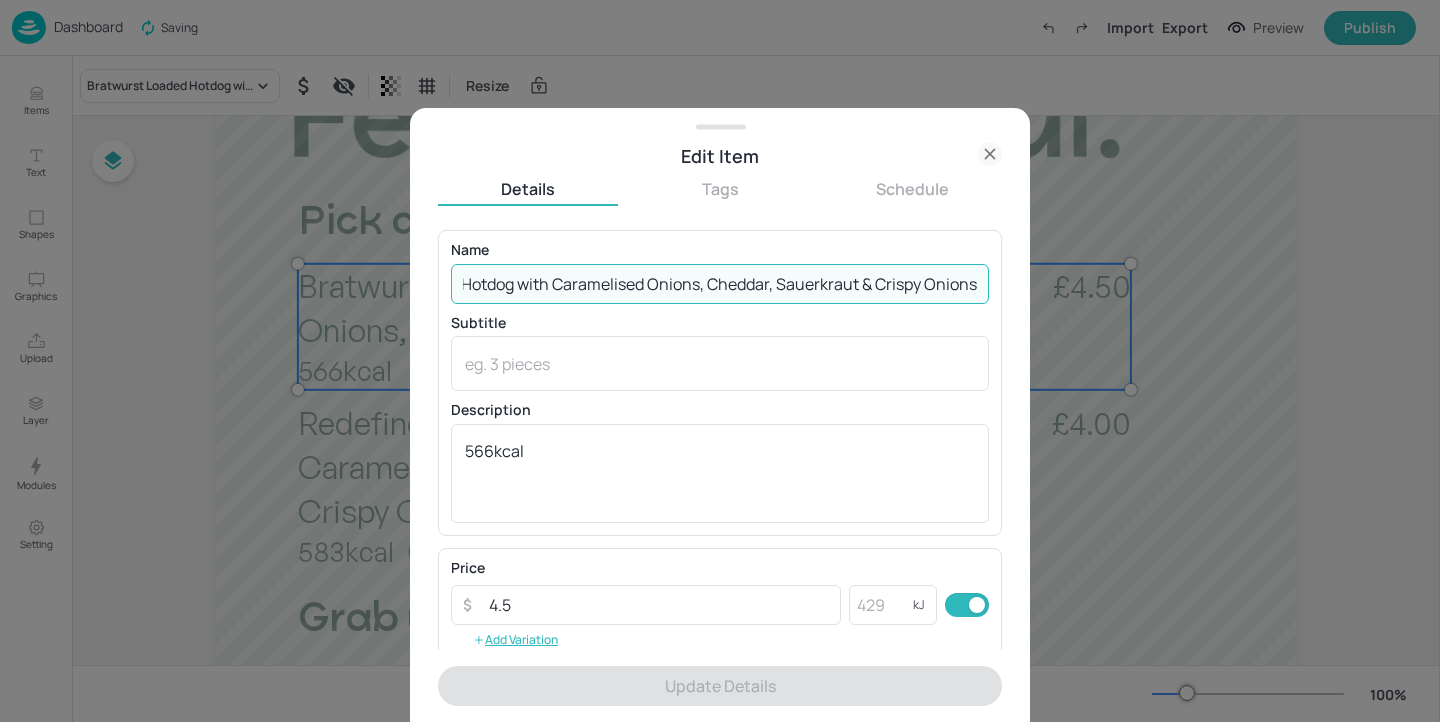 drag, startPoint x: 914, startPoint y: 282, endPoint x: 865, endPoint y: 277, distance: 49.25444 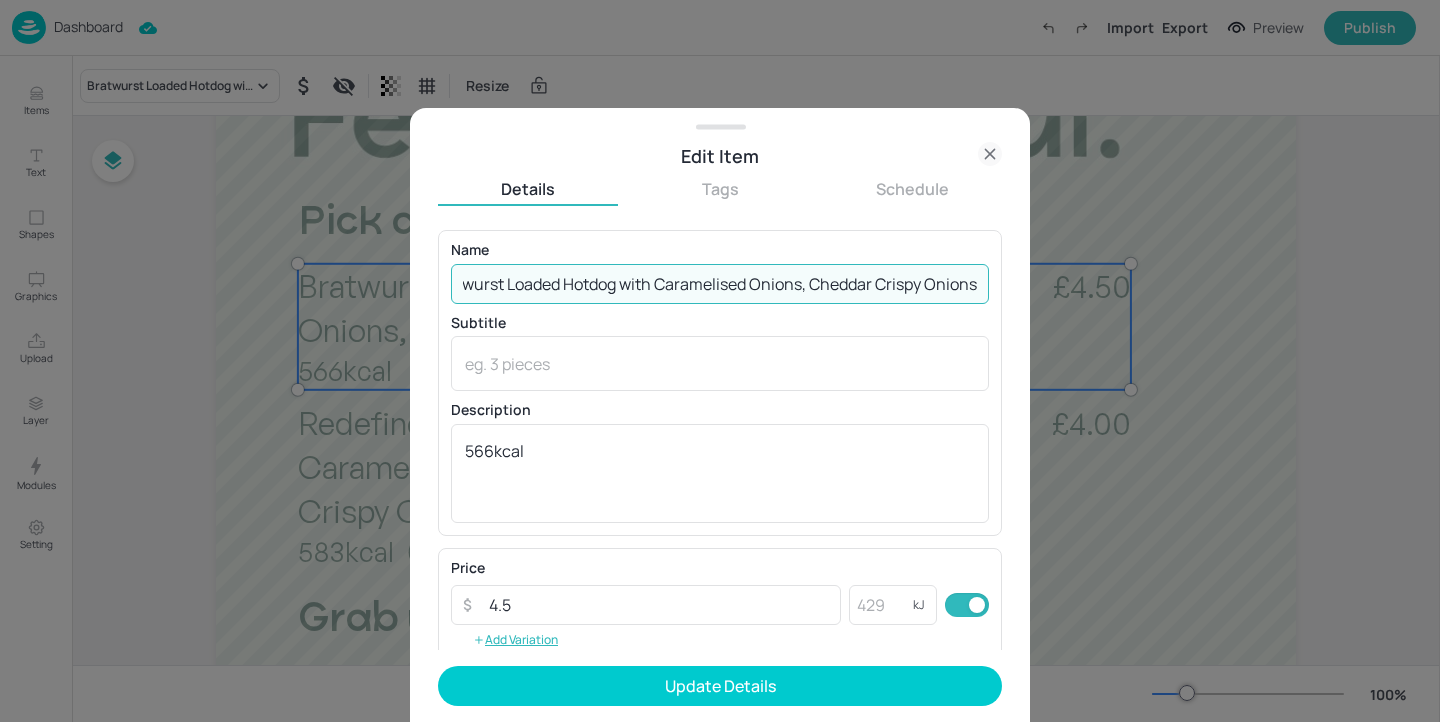 scroll, scrollTop: 0, scrollLeft: 43, axis: horizontal 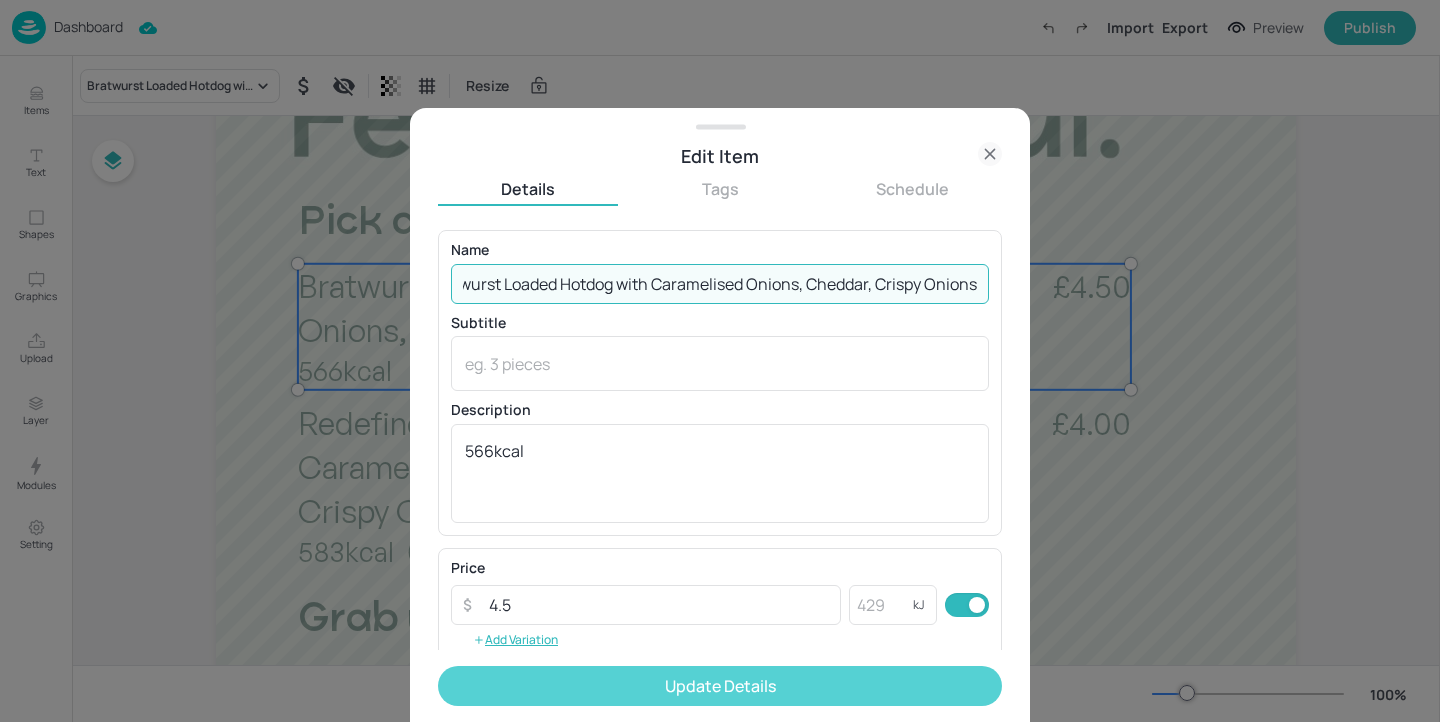 type on "Bratwurst Loaded Hotdog with Caramelised Onions, Cheddar, Crispy Onions" 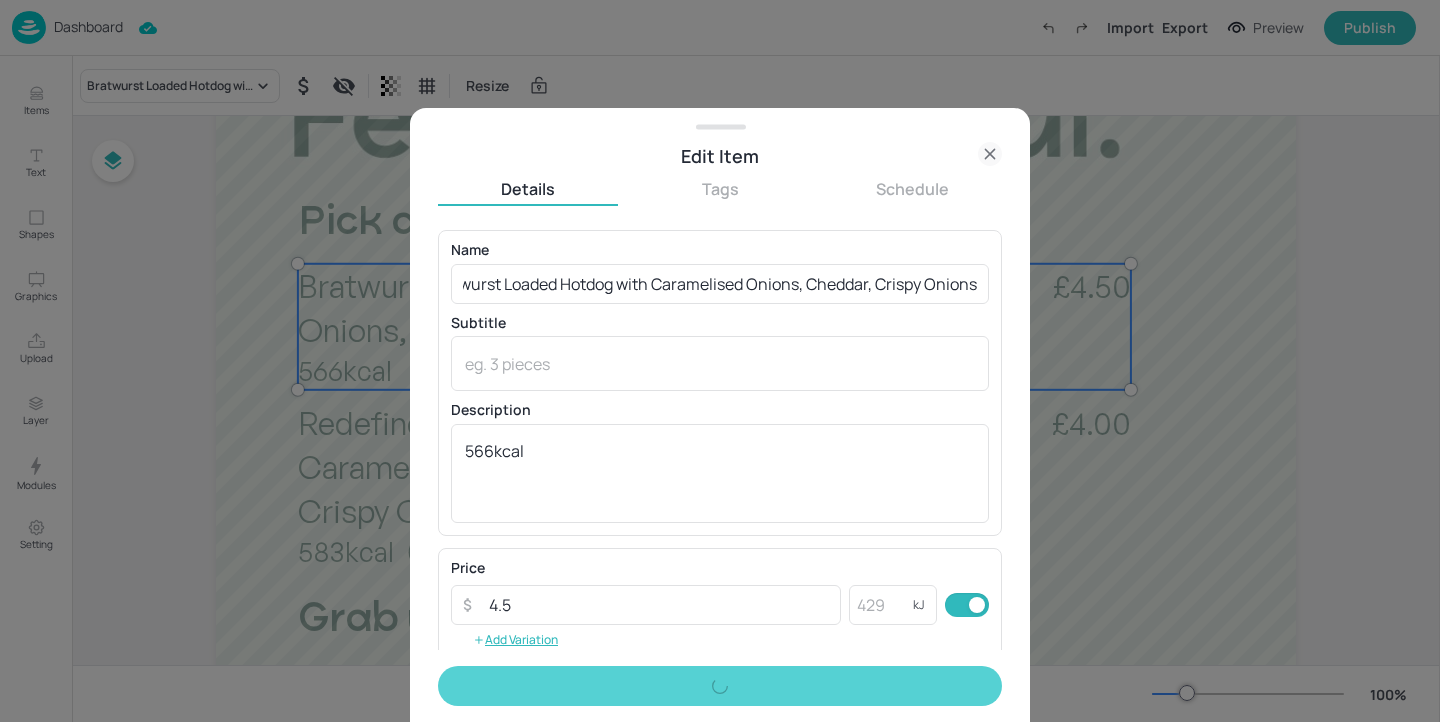 scroll, scrollTop: 0, scrollLeft: 0, axis: both 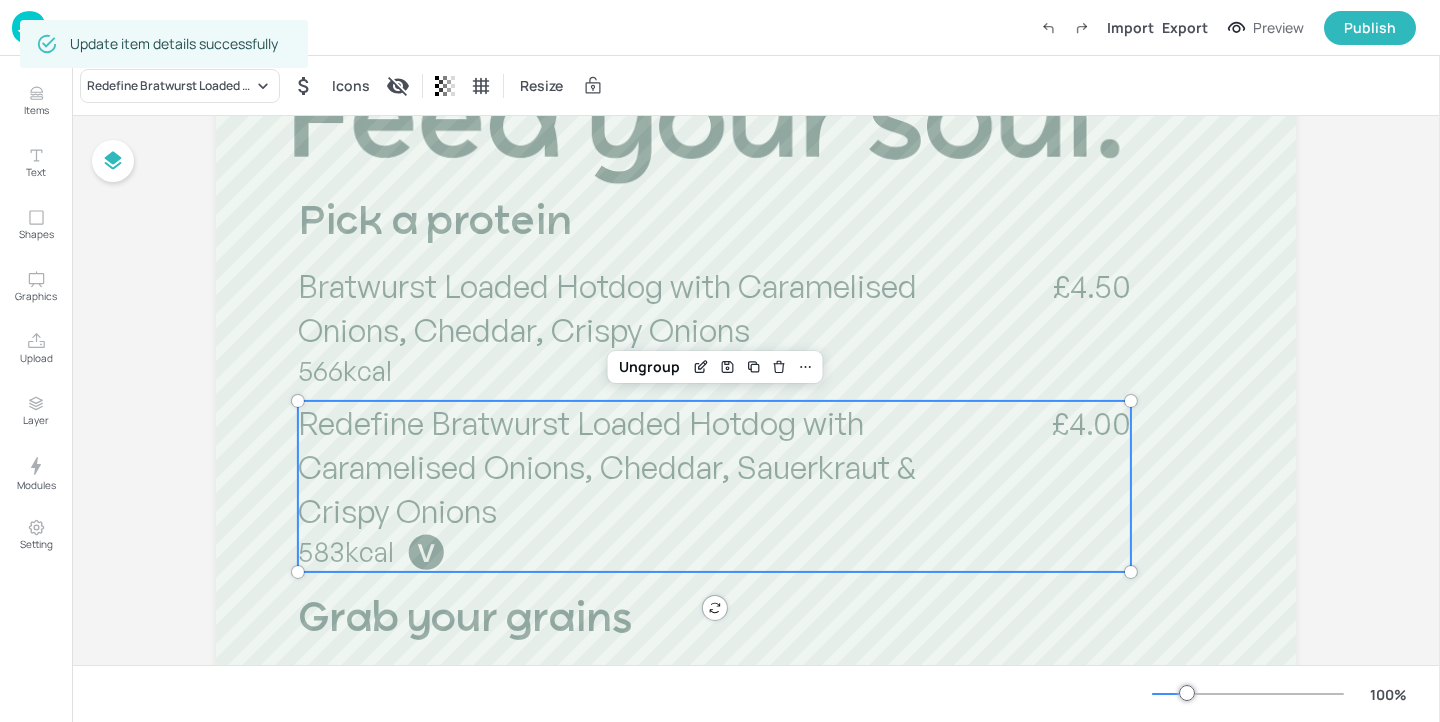 click on "Redefine Bratwurst Loaded Hotdog with Caramelised Onions, Cheddar, Sauerkraut & Crispy Onions" at bounding box center [607, 467] 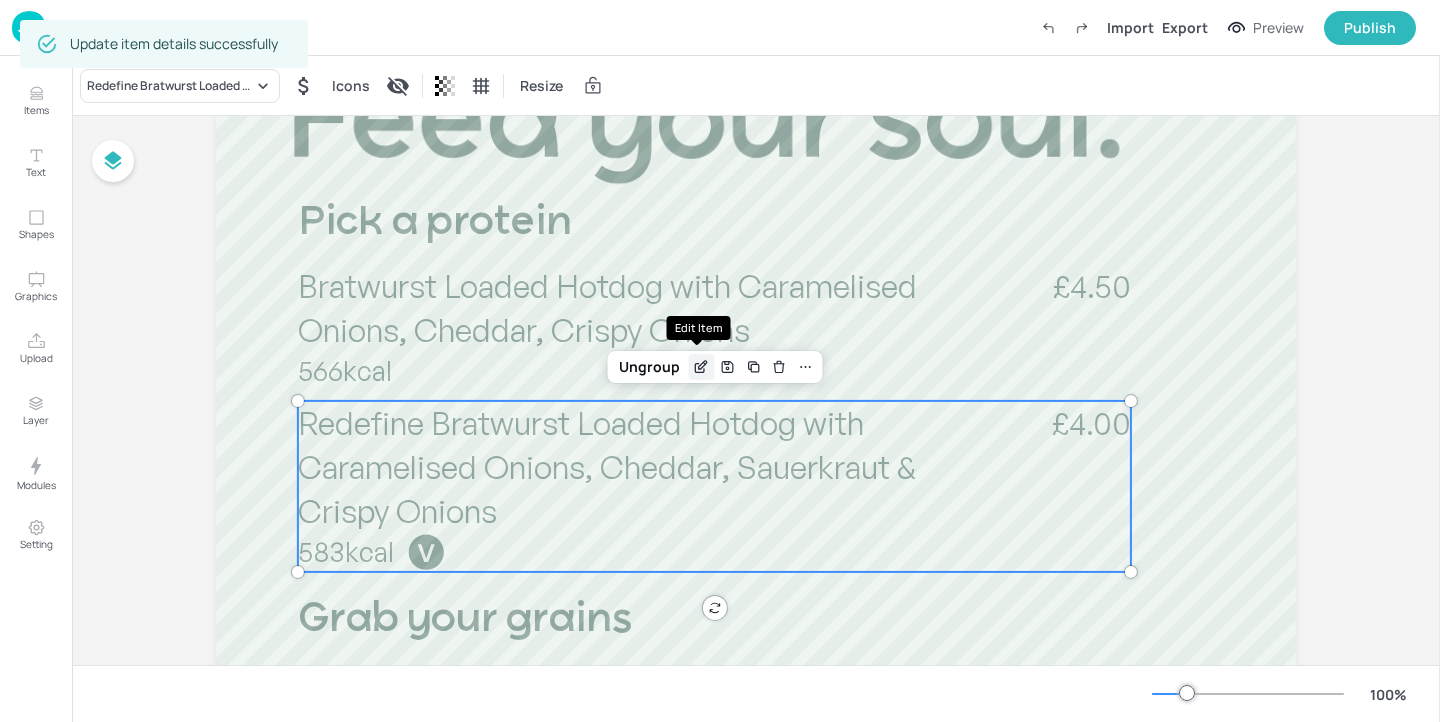 click 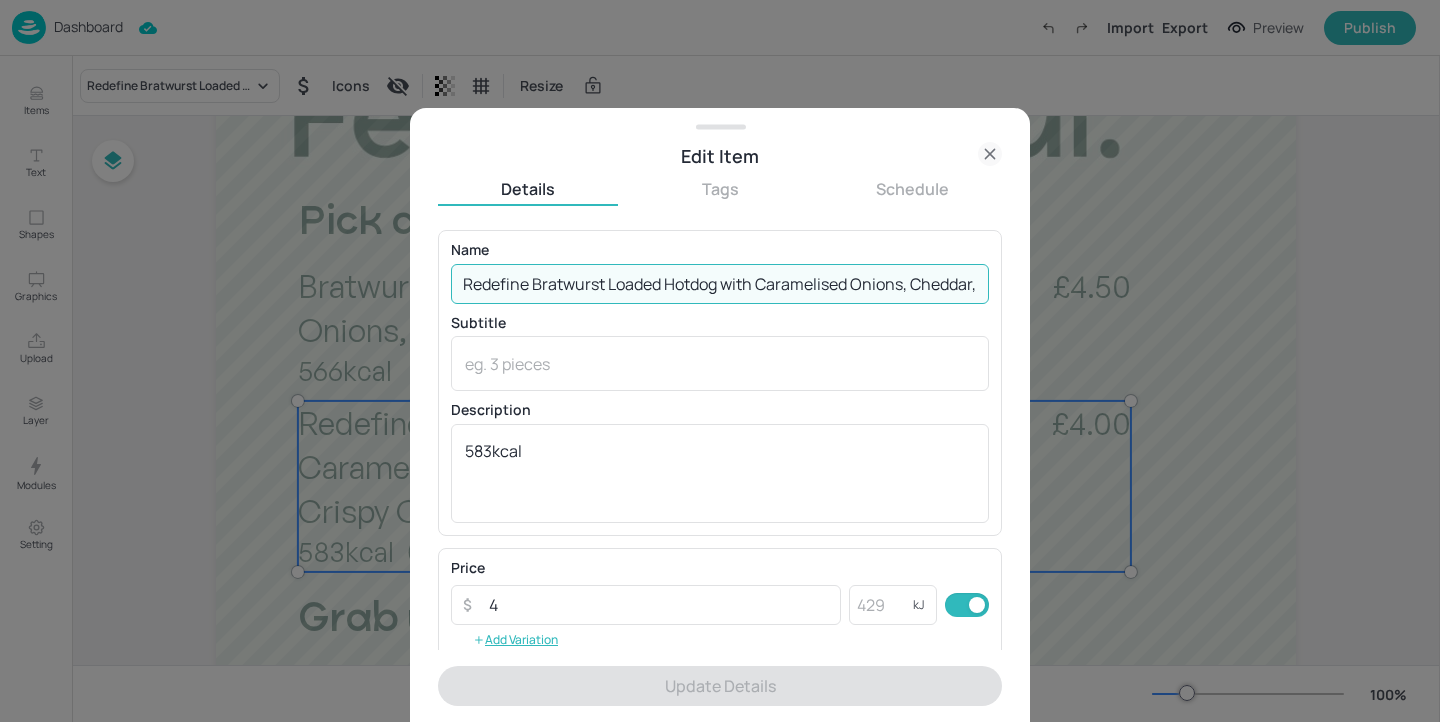 scroll, scrollTop: 0, scrollLeft: 215, axis: horizontal 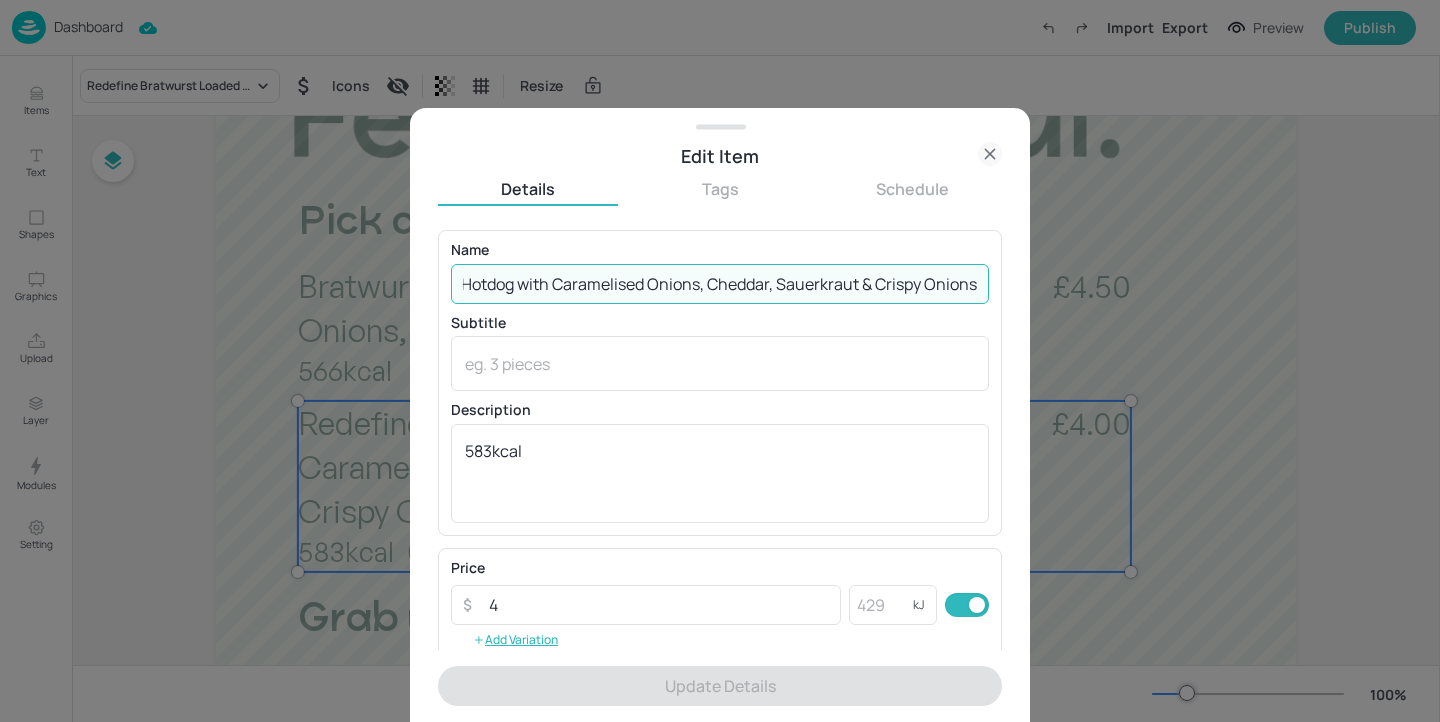 drag, startPoint x: 916, startPoint y: 287, endPoint x: 1033, endPoint y: 287, distance: 117 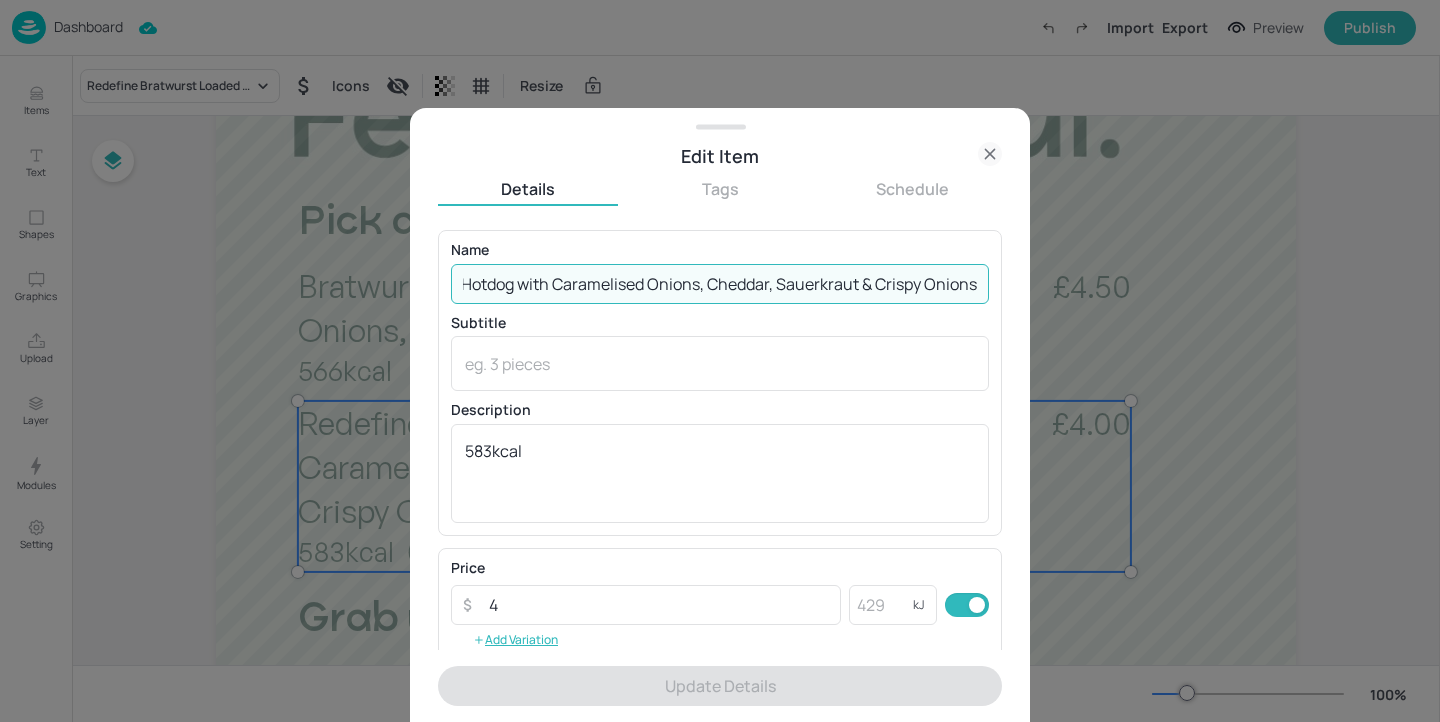 drag, startPoint x: 863, startPoint y: 280, endPoint x: 771, endPoint y: 280, distance: 92 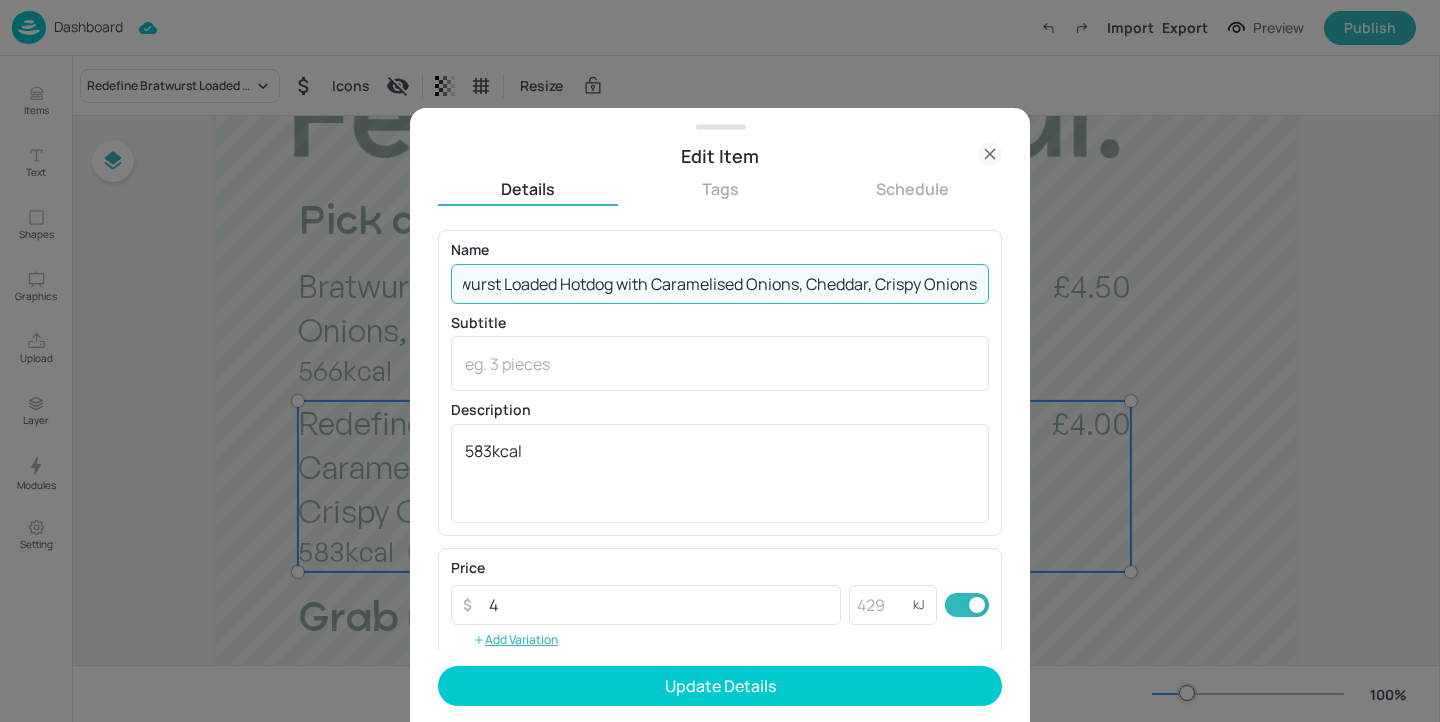 scroll, scrollTop: 0, scrollLeft: 116, axis: horizontal 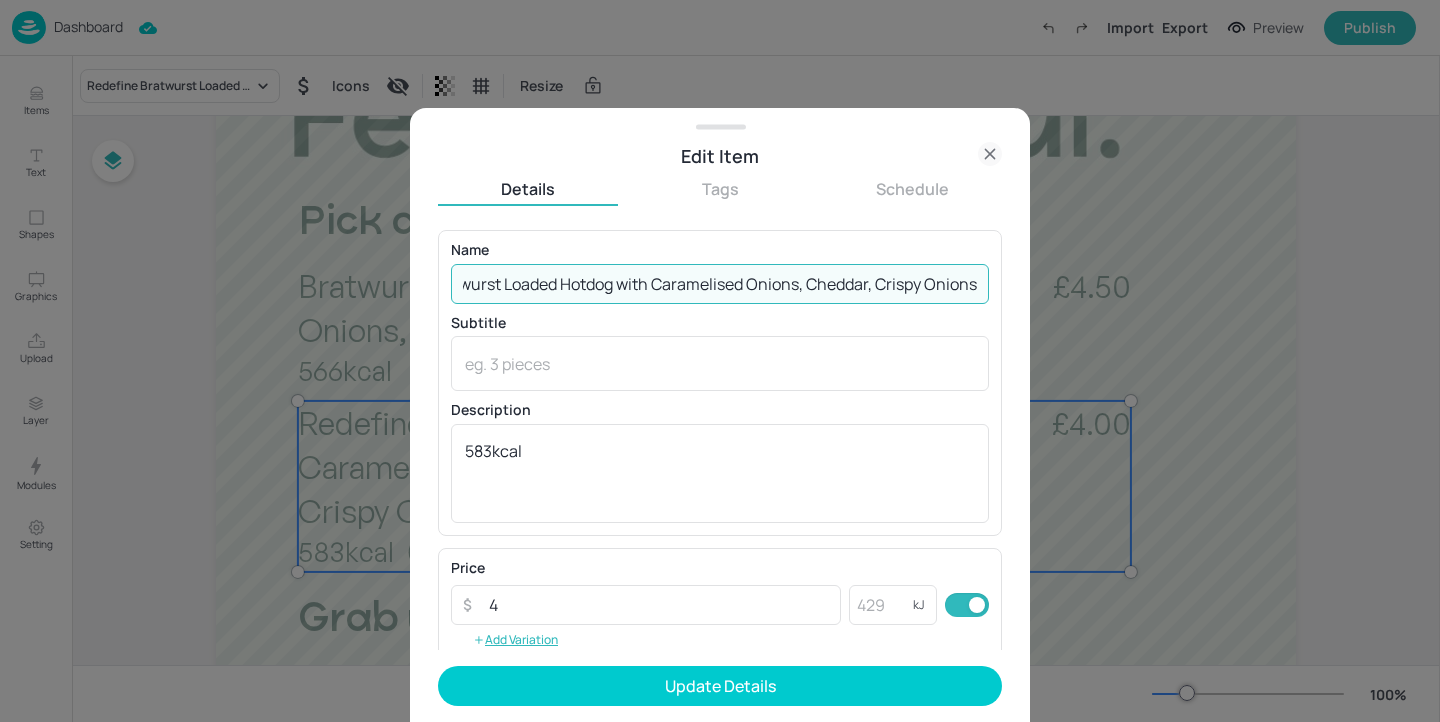 type on "Redefine Bratwurst Loaded Hotdog with Caramelised Onions, Cheddar, Crispy Onions" 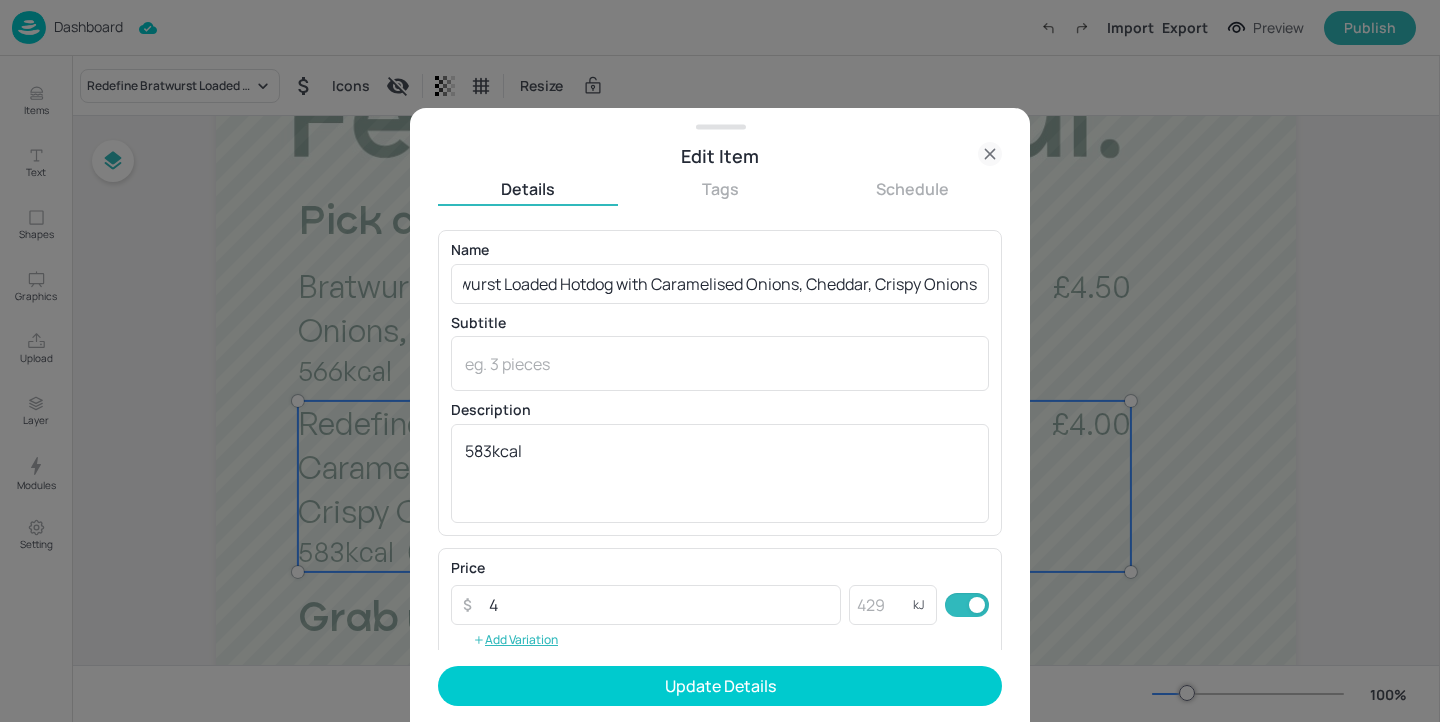 click on "Name Redefine Bratwurst Loaded Hotdog with Caramelised Onions, Cheddar, Crispy Onions ​ Subtitle x ​ Description 583kcal x ​ Price ​ 4 ​ kJ ​  Add Variation Item Image Upload Image
To pick up a draggable item, press the space bar.
While dragging, use the arrow keys to move the item.
Press space again to drop the item in its new position, or press escape to cancel.
Icons
To pick up a draggable item, press the space bar.
While dragging, use the arrow keys to move the item.
Press space again to drop the item in its new position, or press escape to cancel.
Update Details" at bounding box center [720, 476] 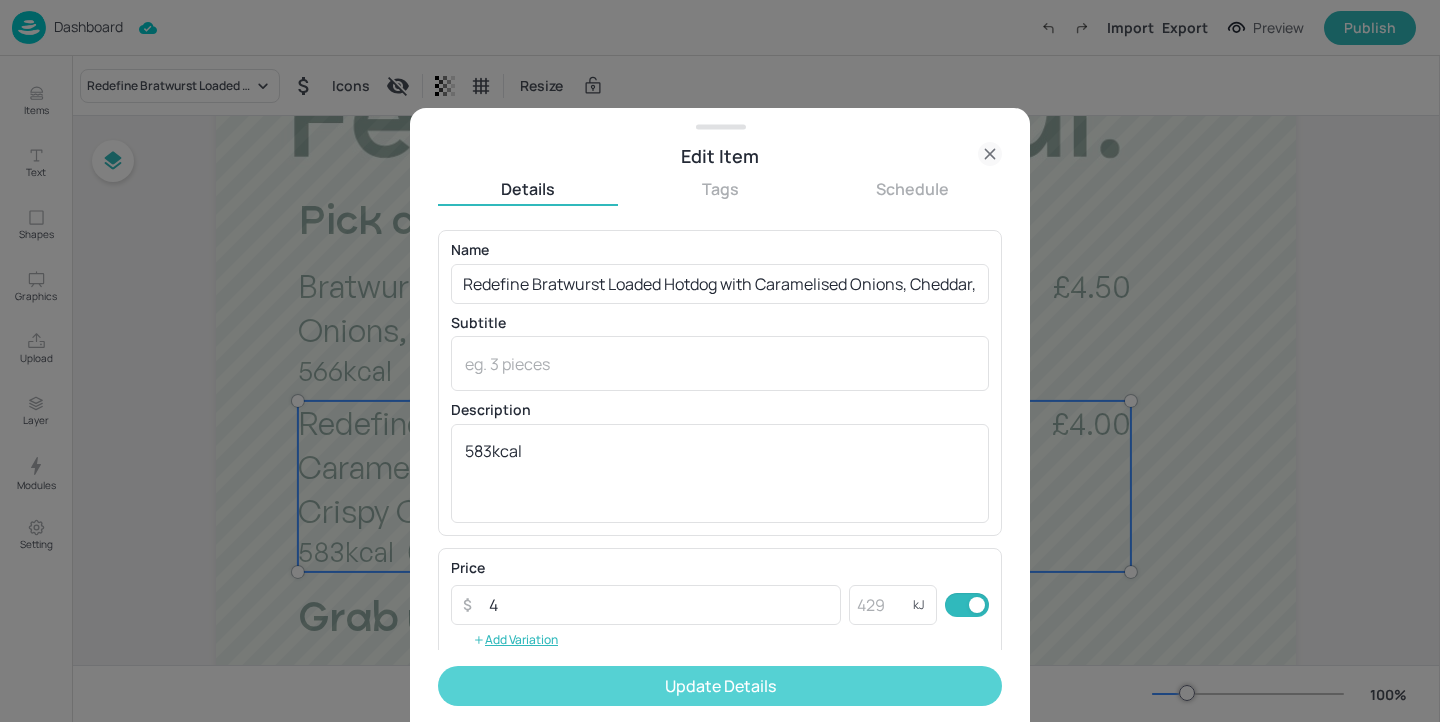 click on "Update Details" at bounding box center (720, 686) 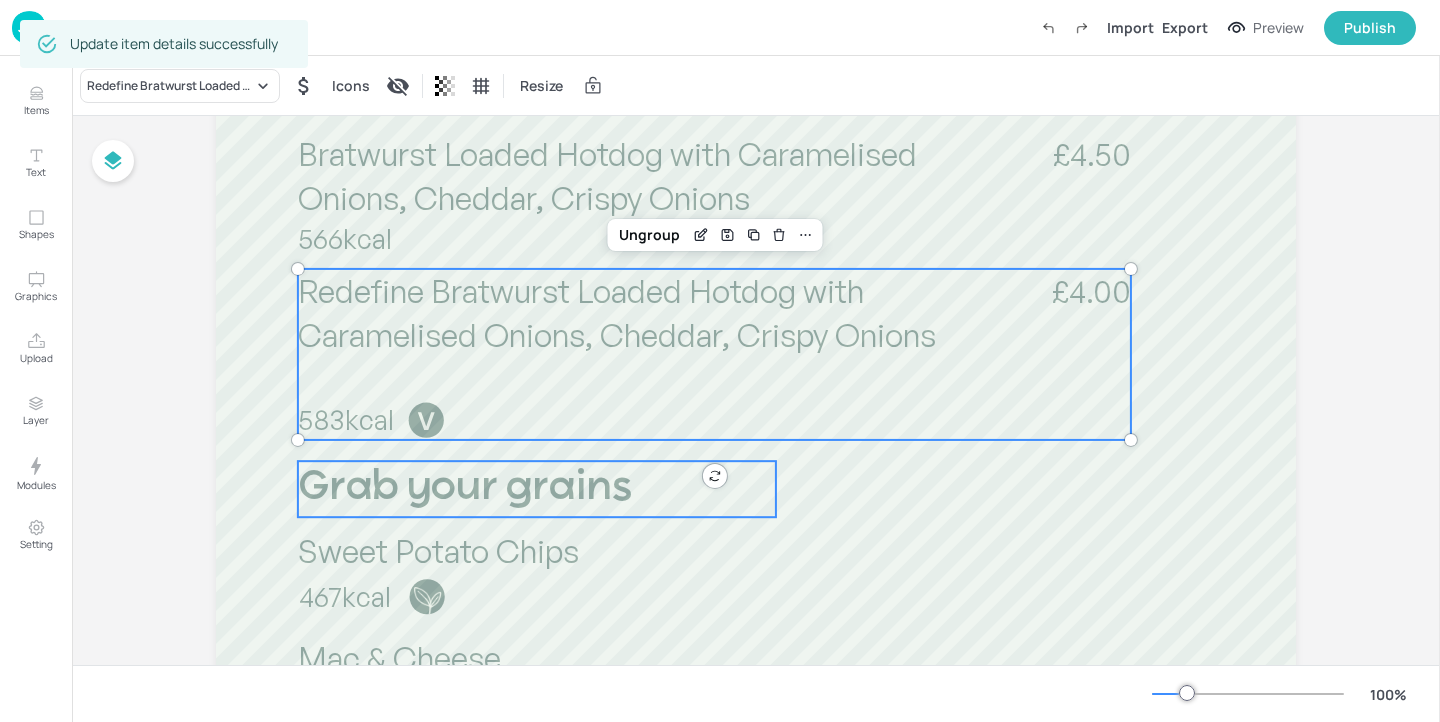 scroll, scrollTop: 490, scrollLeft: 0, axis: vertical 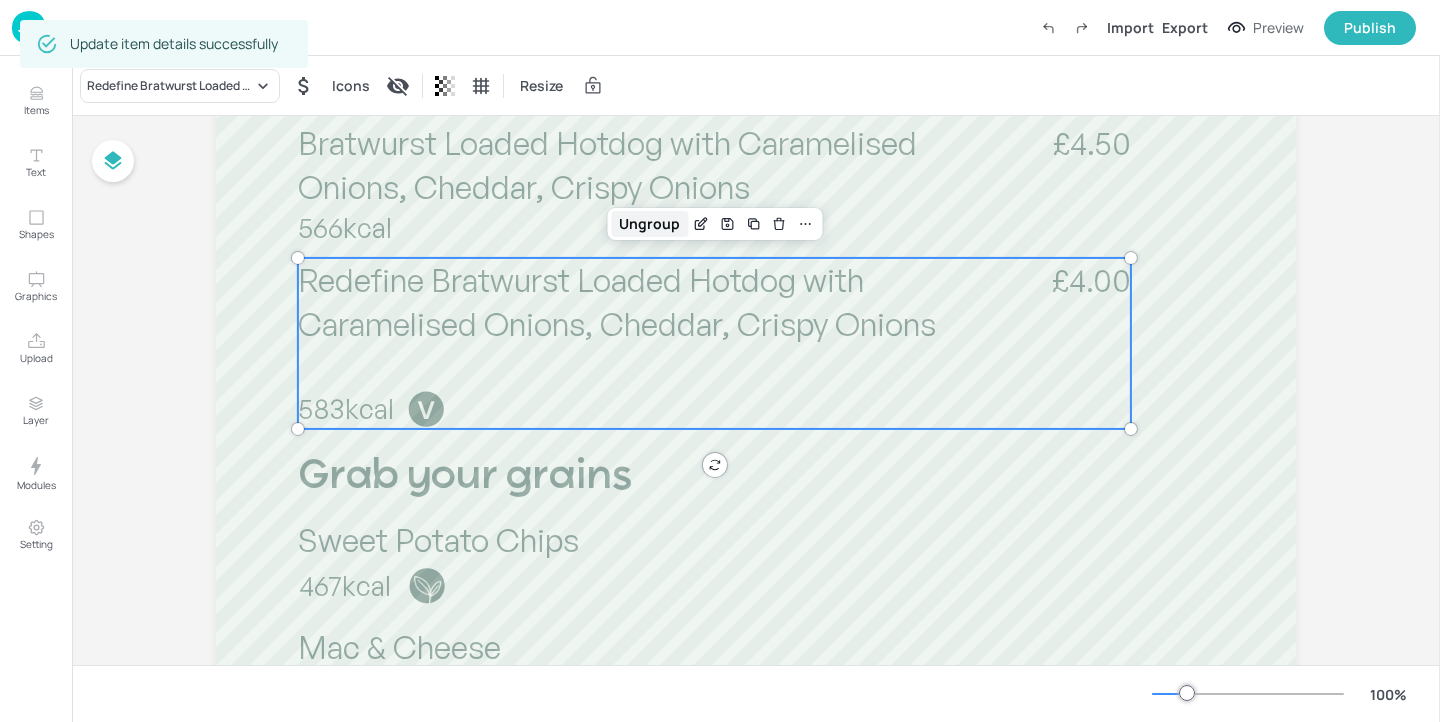 click on "Ungroup" at bounding box center [649, 224] 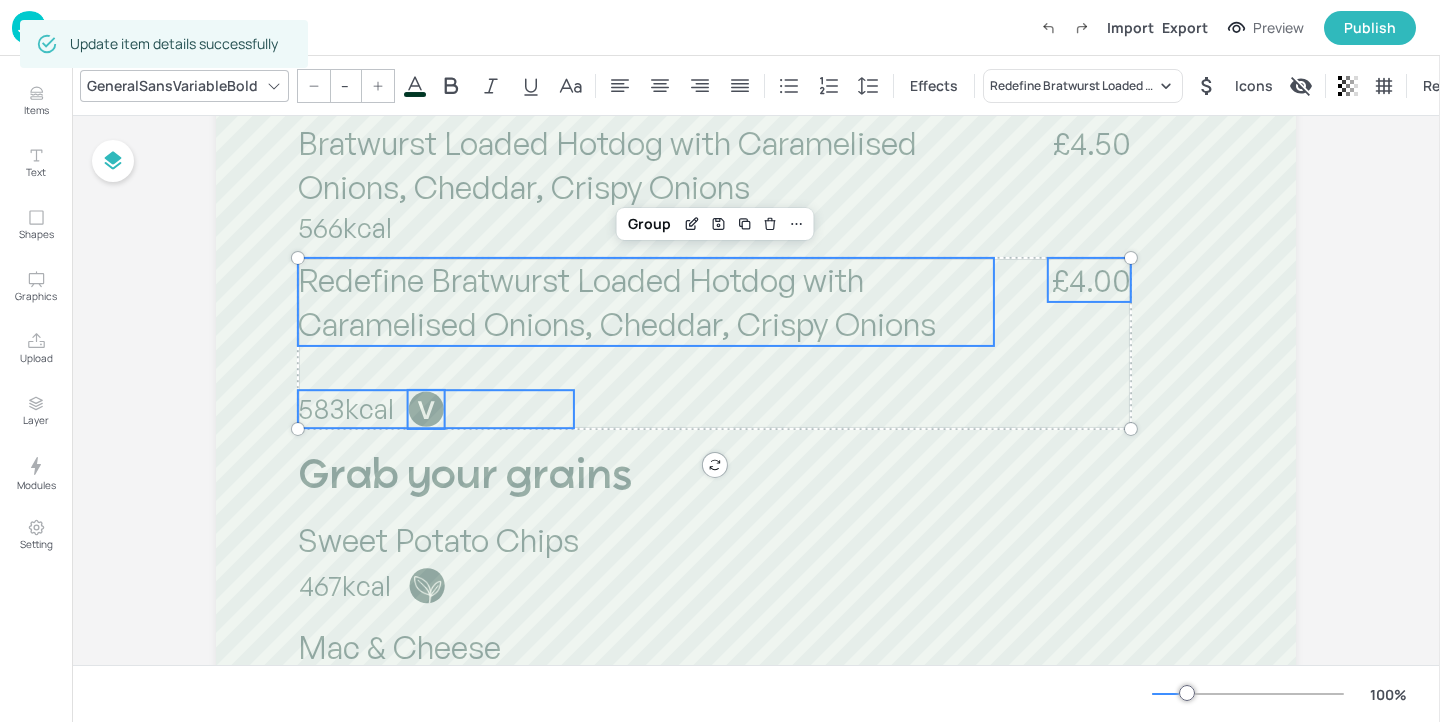 click on "583kcal" at bounding box center [346, 408] 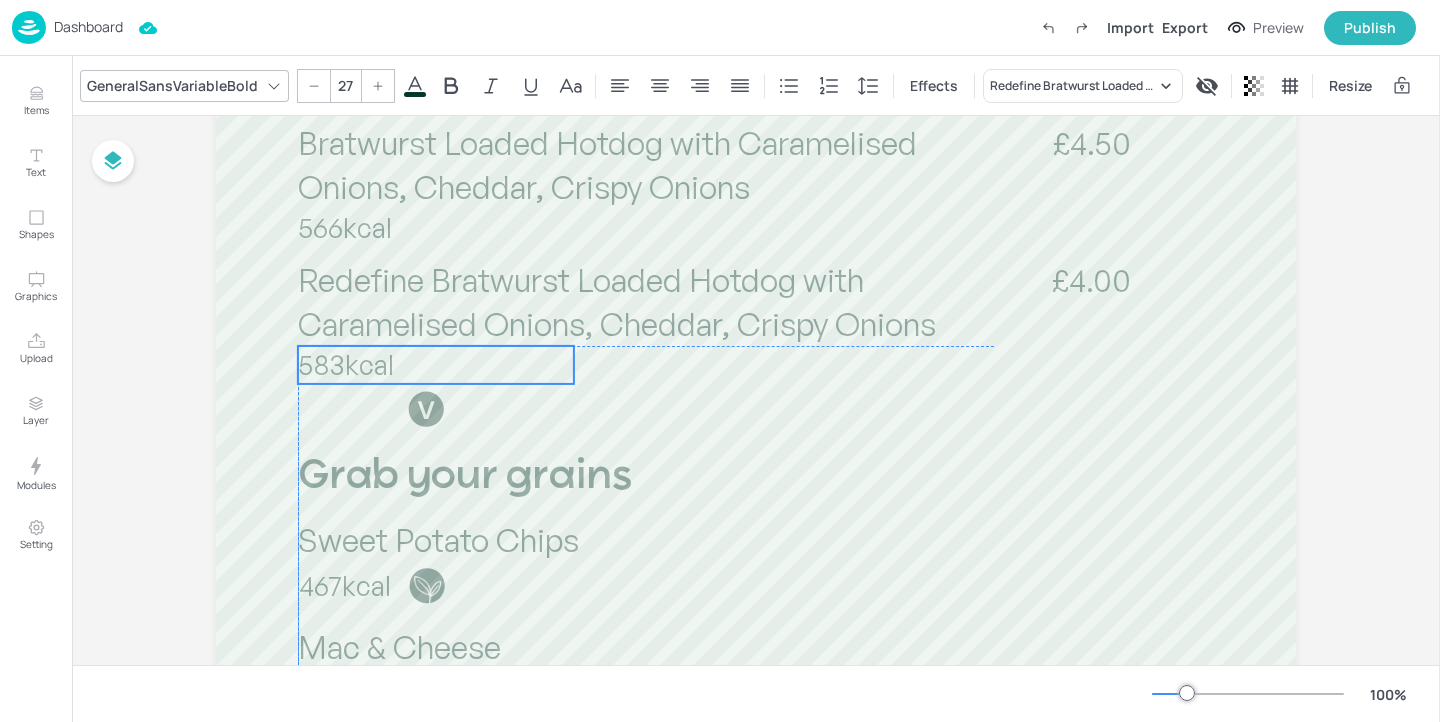 drag, startPoint x: 371, startPoint y: 406, endPoint x: 371, endPoint y: 363, distance: 43 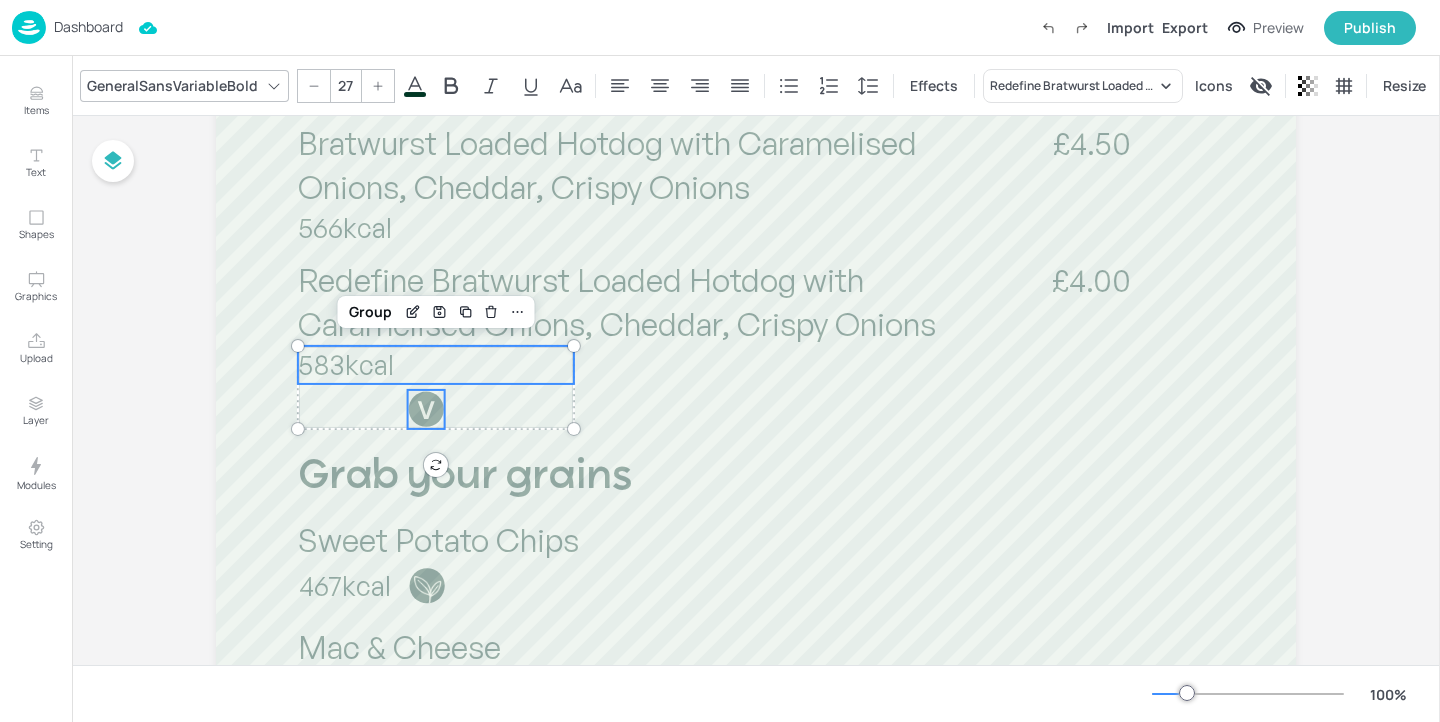 click at bounding box center (426, 409) 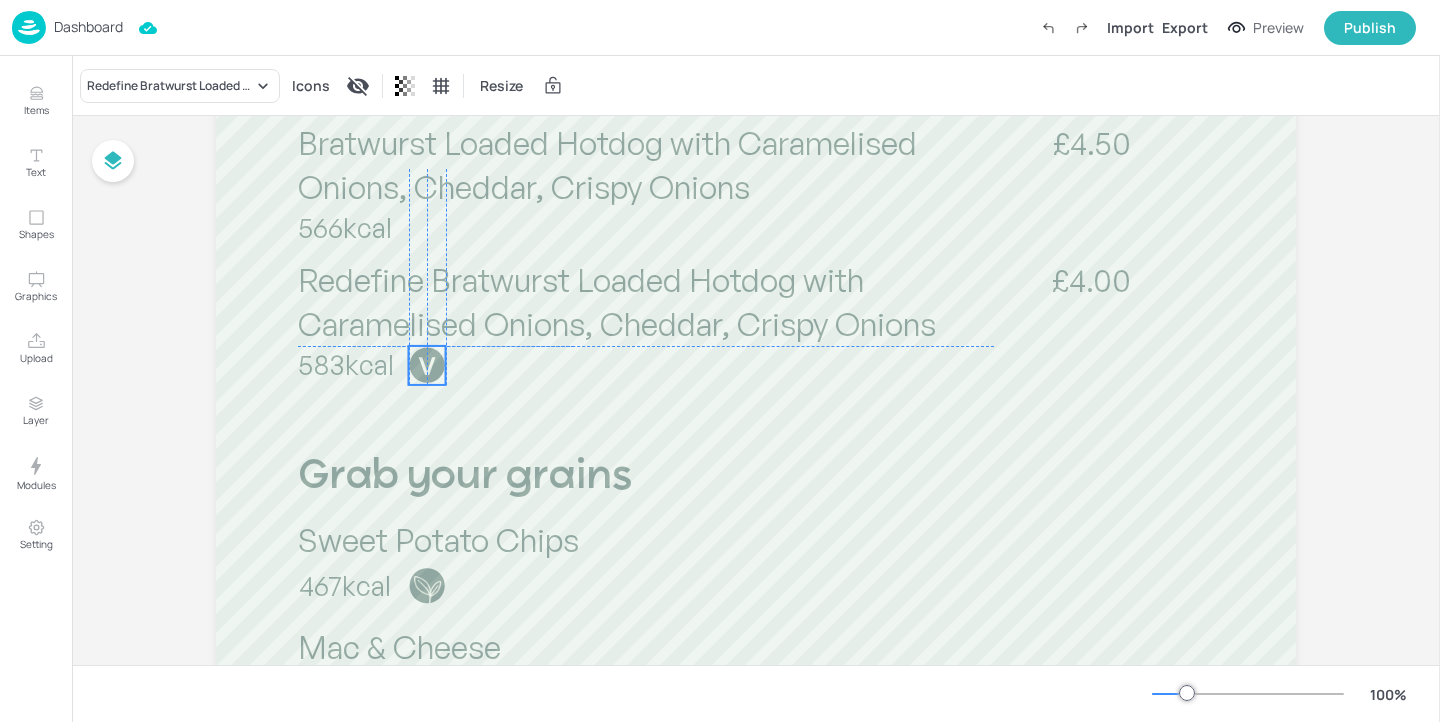 drag, startPoint x: 426, startPoint y: 411, endPoint x: 426, endPoint y: 368, distance: 43 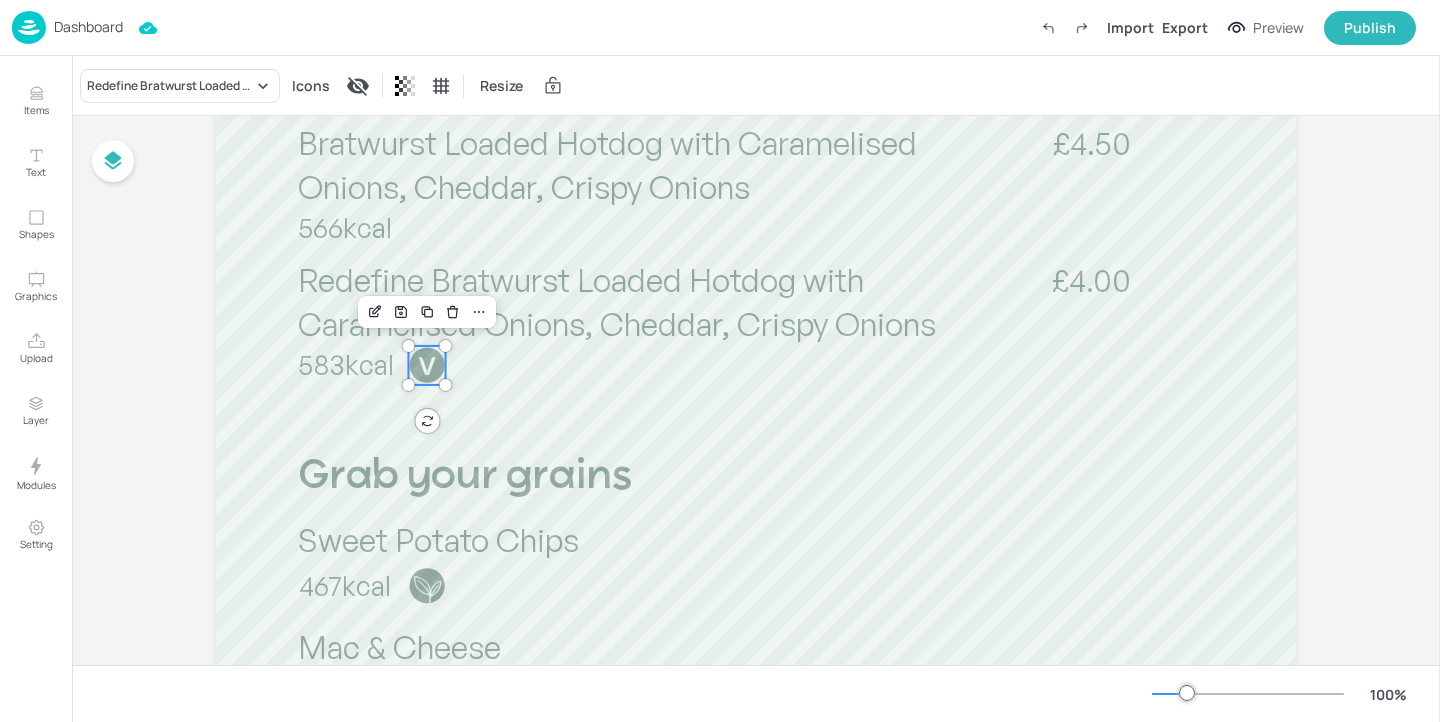 click on "583kcal" at bounding box center (346, 364) 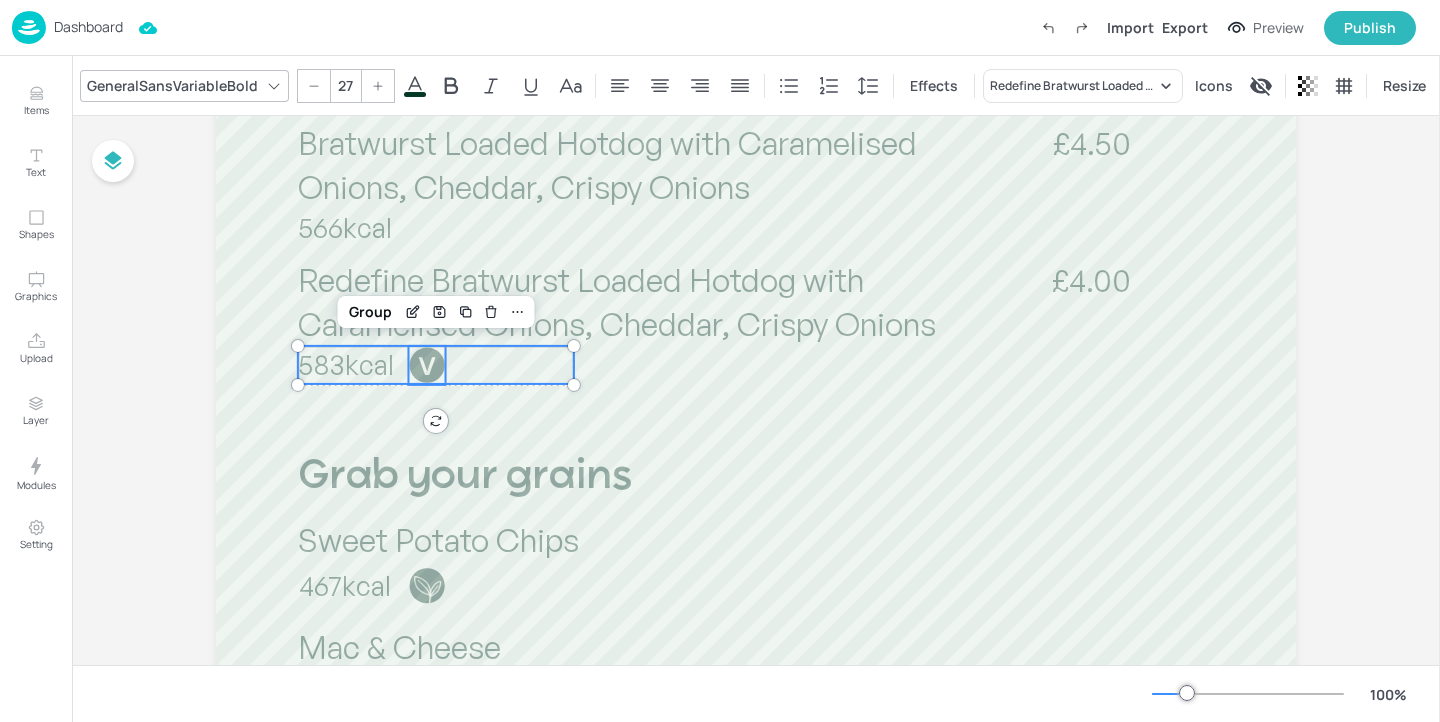 type on "--" 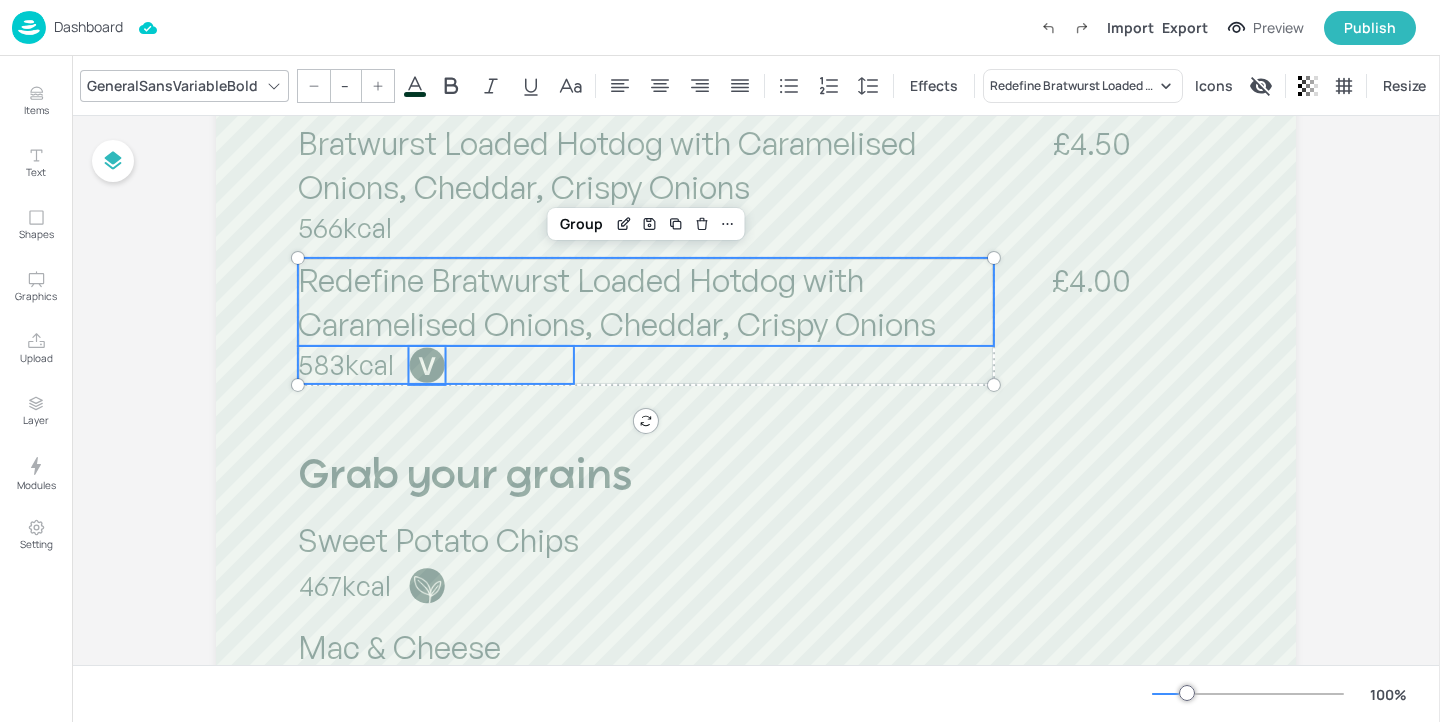 click on "Redefine Bratwurst Loaded Hotdog with Caramelised Onions, Cheddar, Crispy Onions" at bounding box center (617, 302) 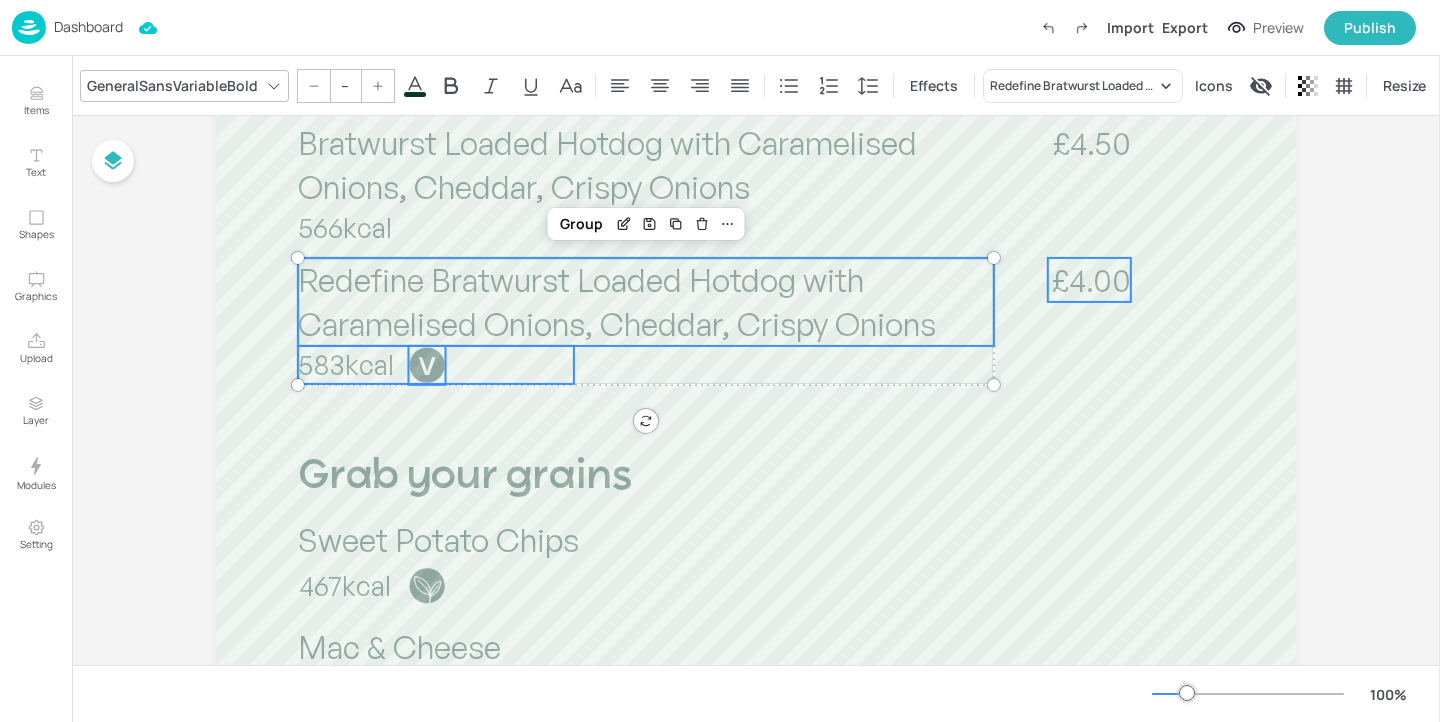 click on "£4.00" at bounding box center (1091, 280) 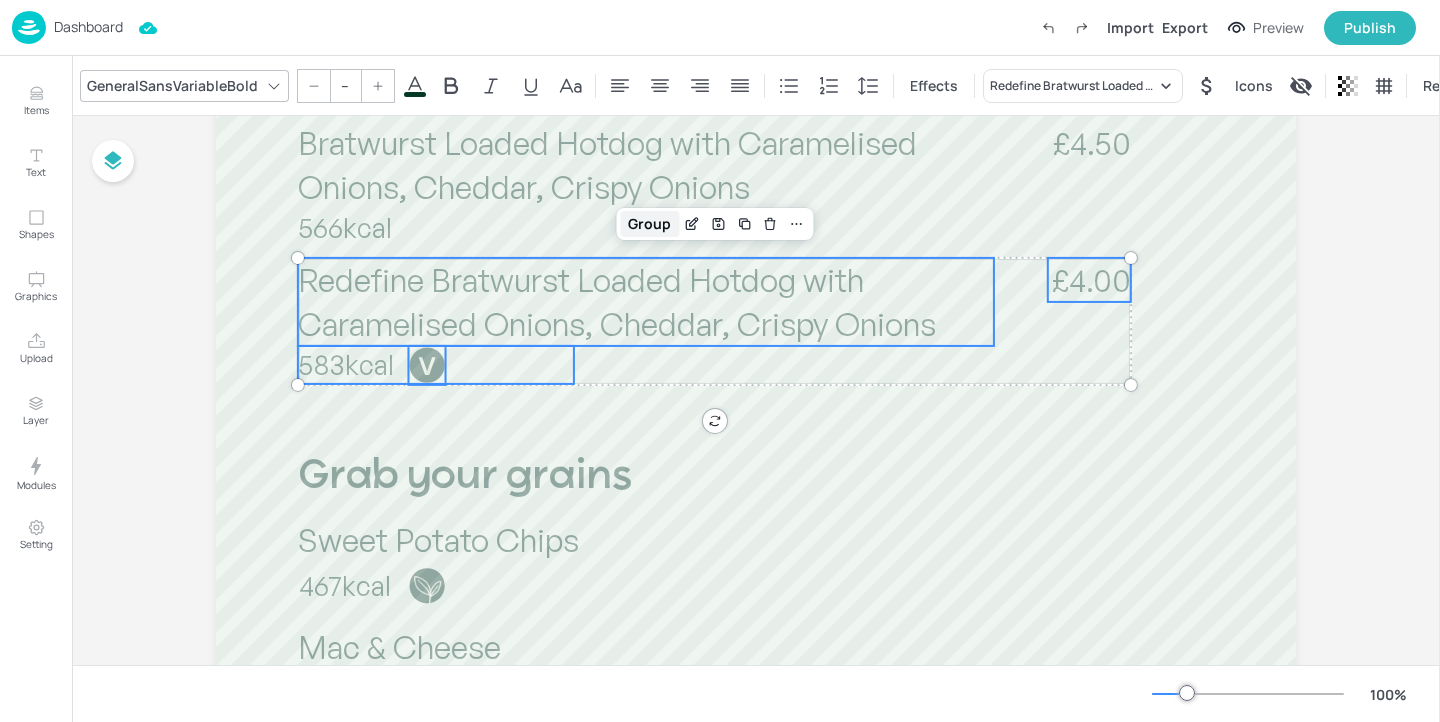 click on "Group" at bounding box center [649, 224] 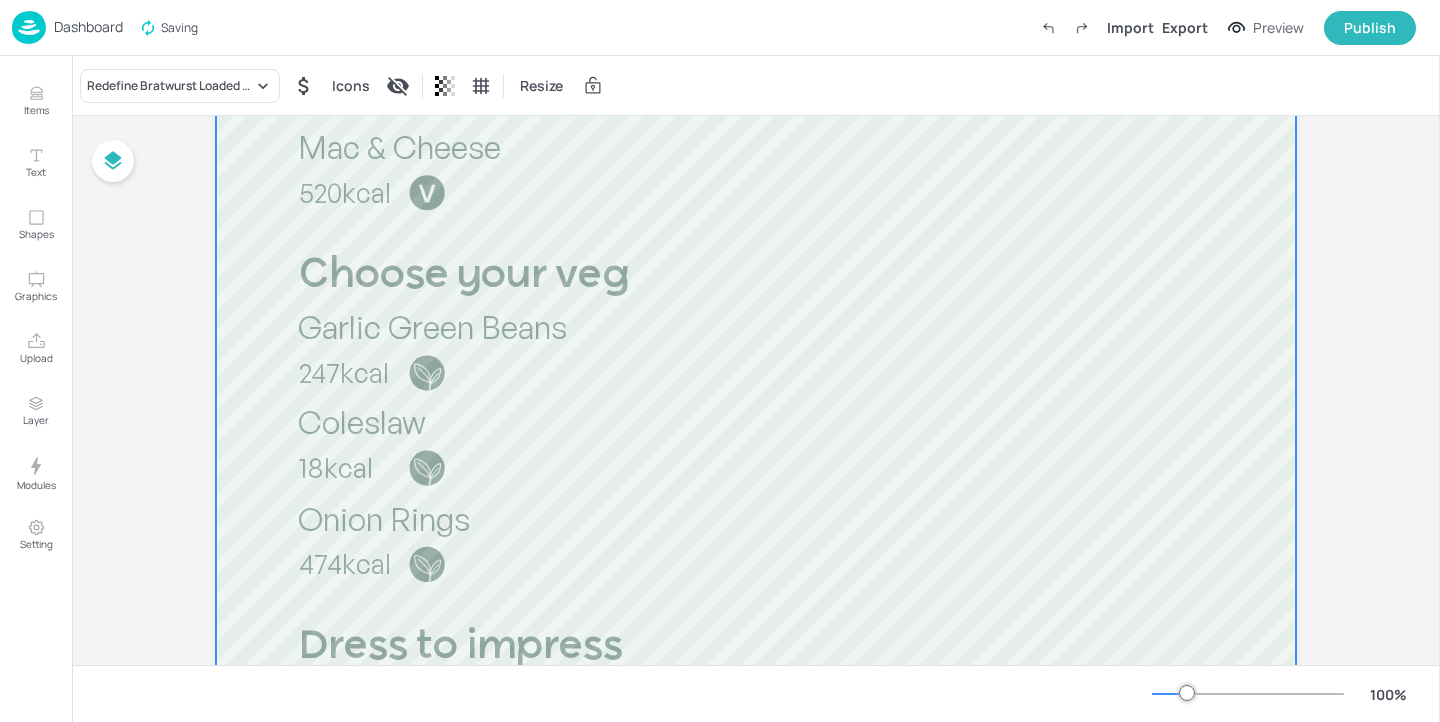 scroll, scrollTop: 1006, scrollLeft: 0, axis: vertical 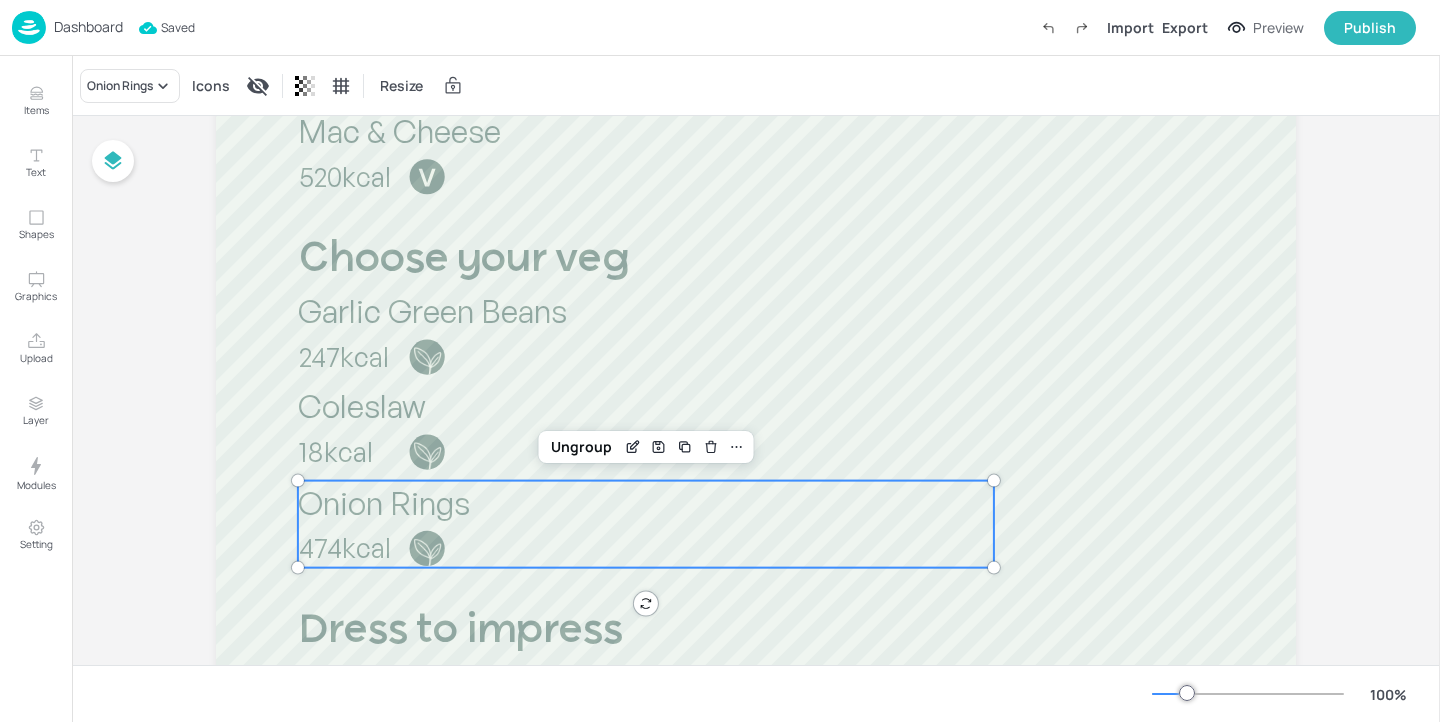 click on "474kcal" at bounding box center [437, 548] 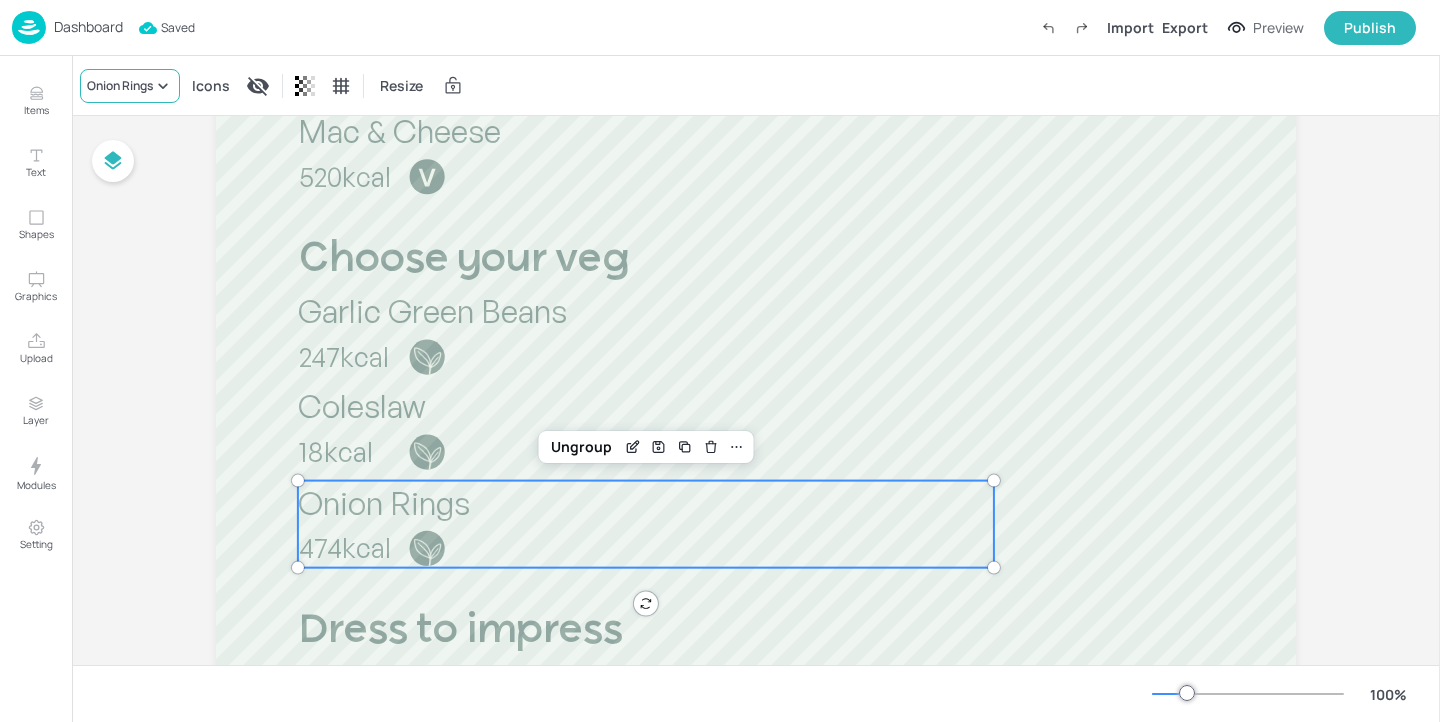 click on "Onion Rings" at bounding box center [120, 86] 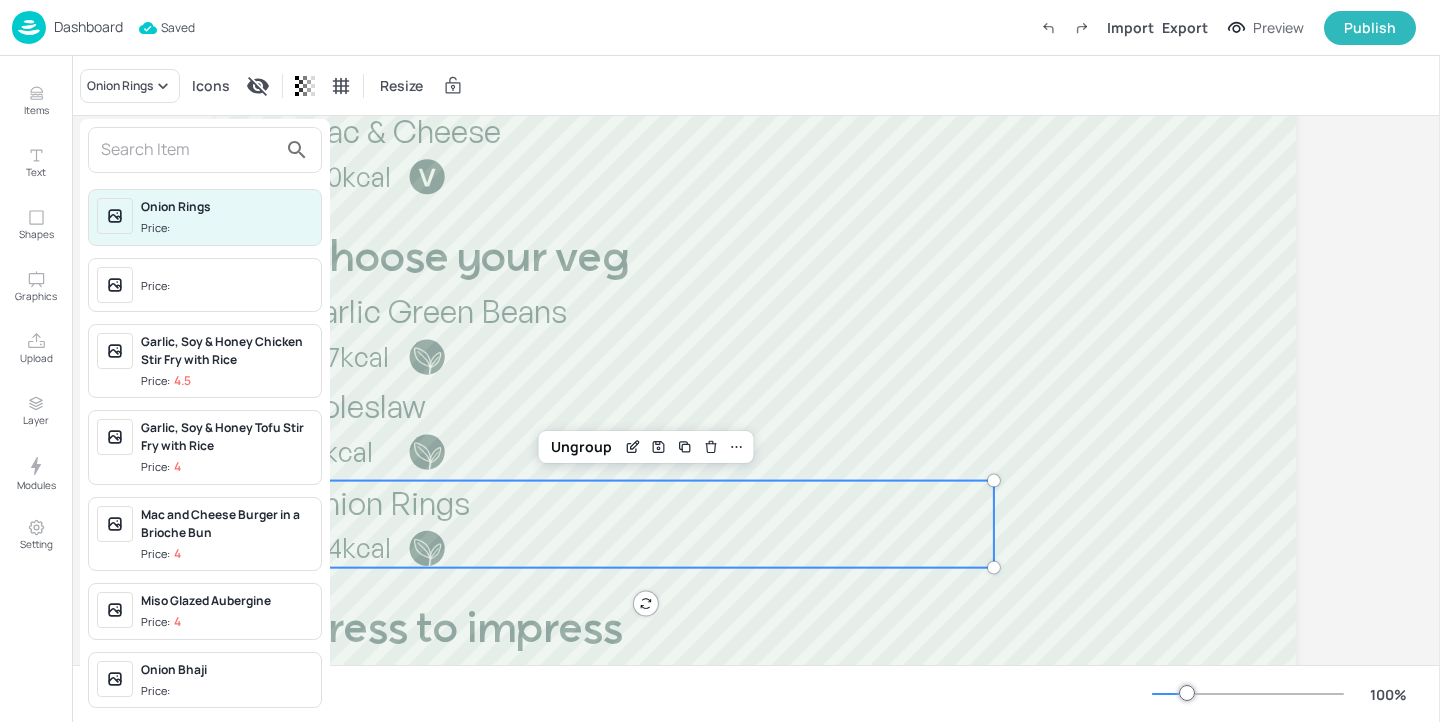 click at bounding box center (189, 150) 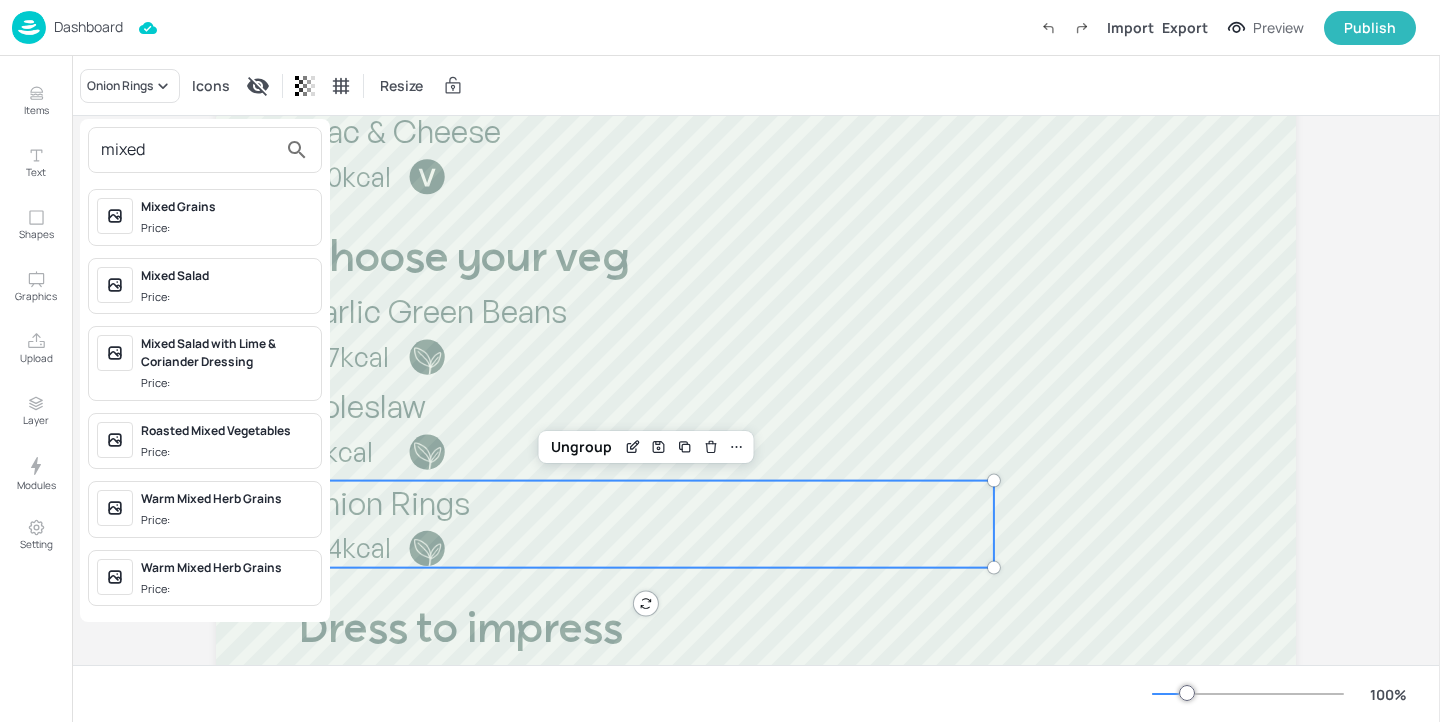 type on "mixed" 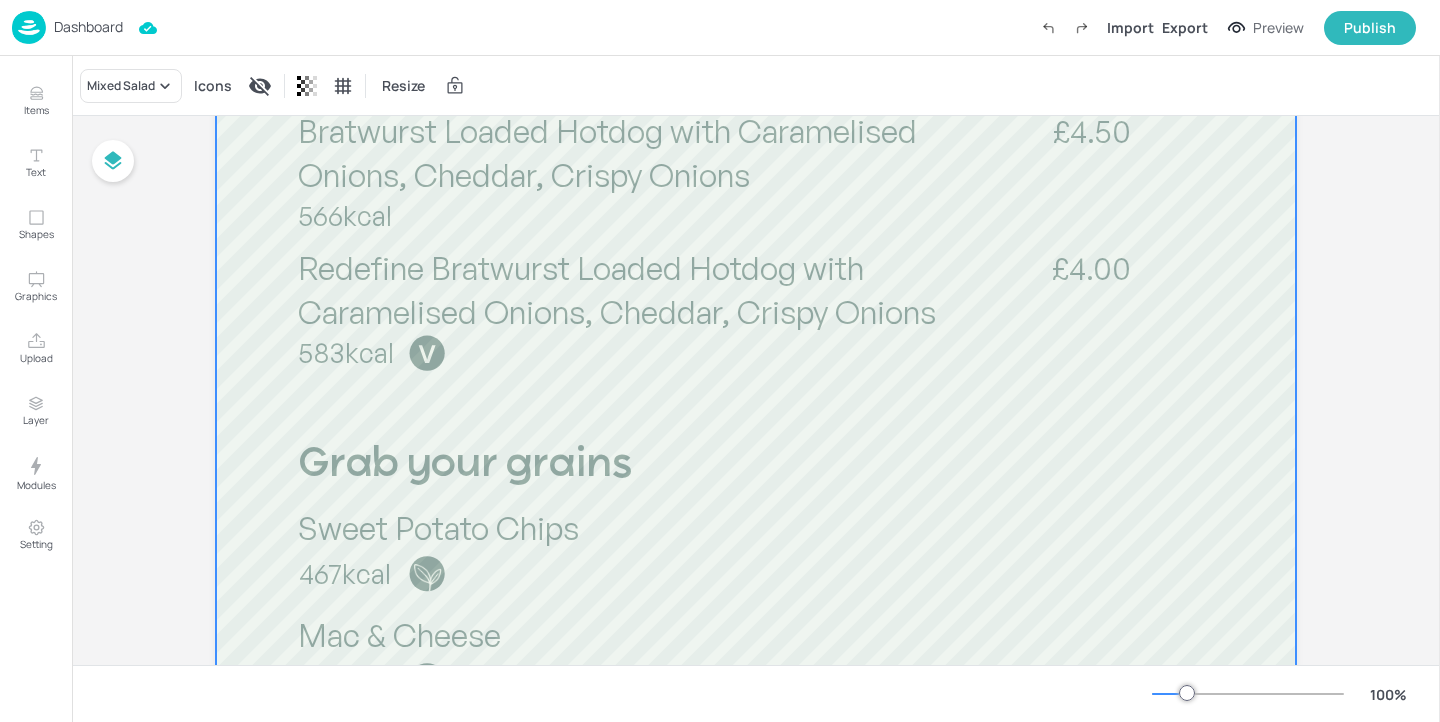 scroll, scrollTop: 0, scrollLeft: 0, axis: both 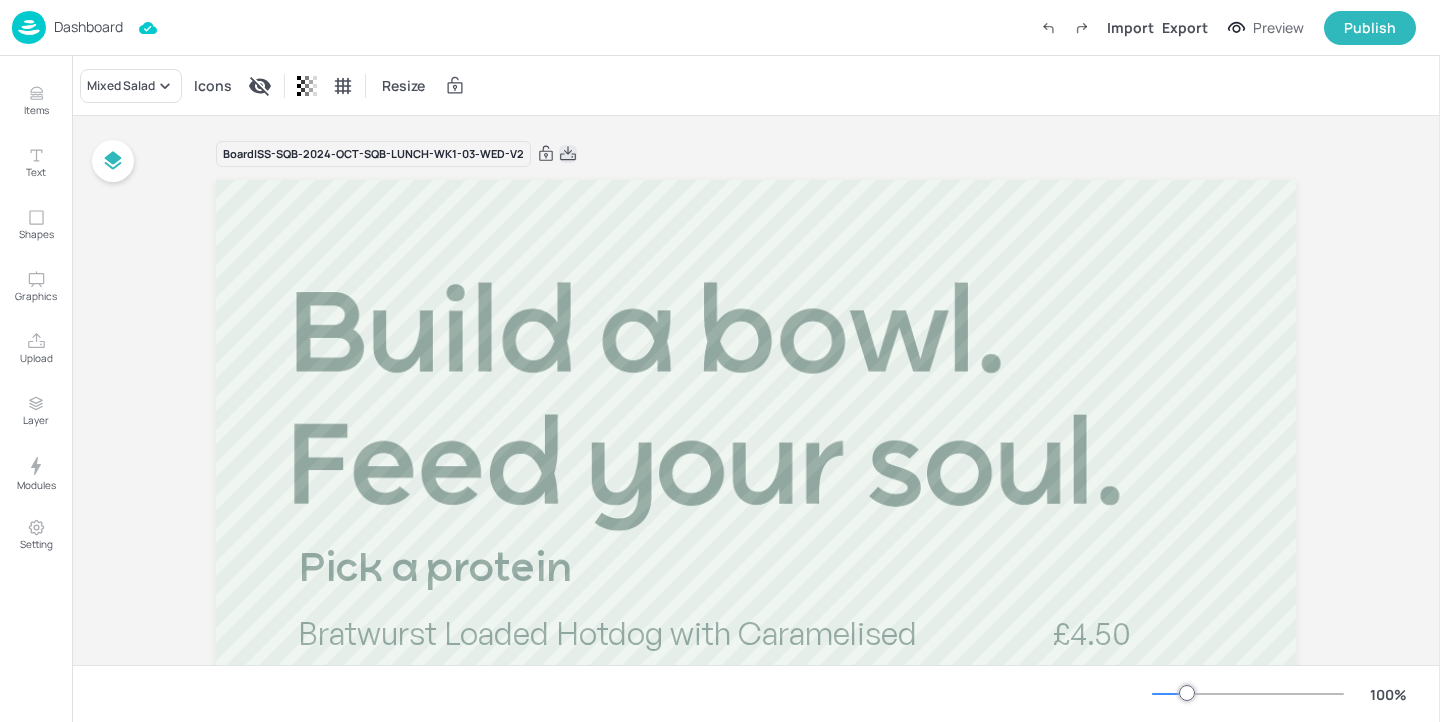 click on "Board  ISS-SQB-2024-OCT-SQB-LUNCH-WK1-03-WED-V2" at bounding box center (756, 154) 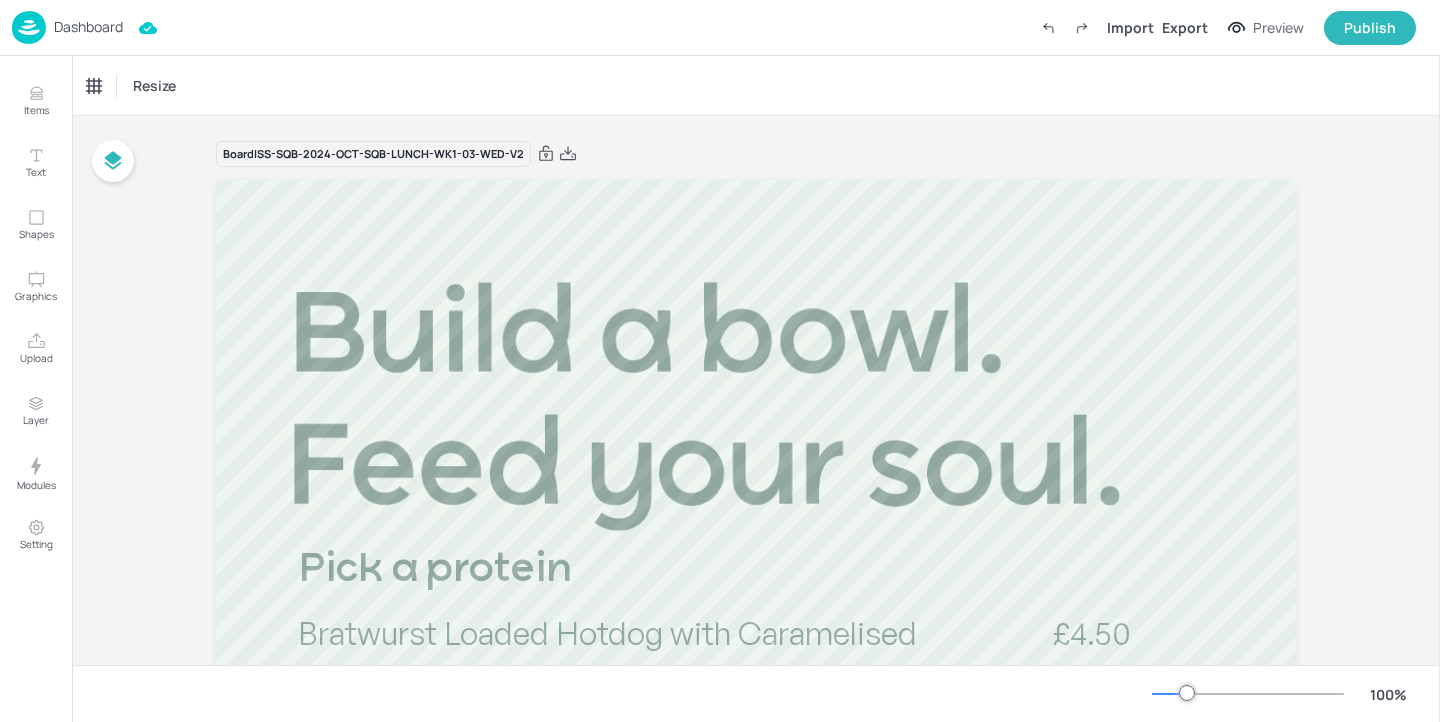click on "Dashboard" at bounding box center [88, 27] 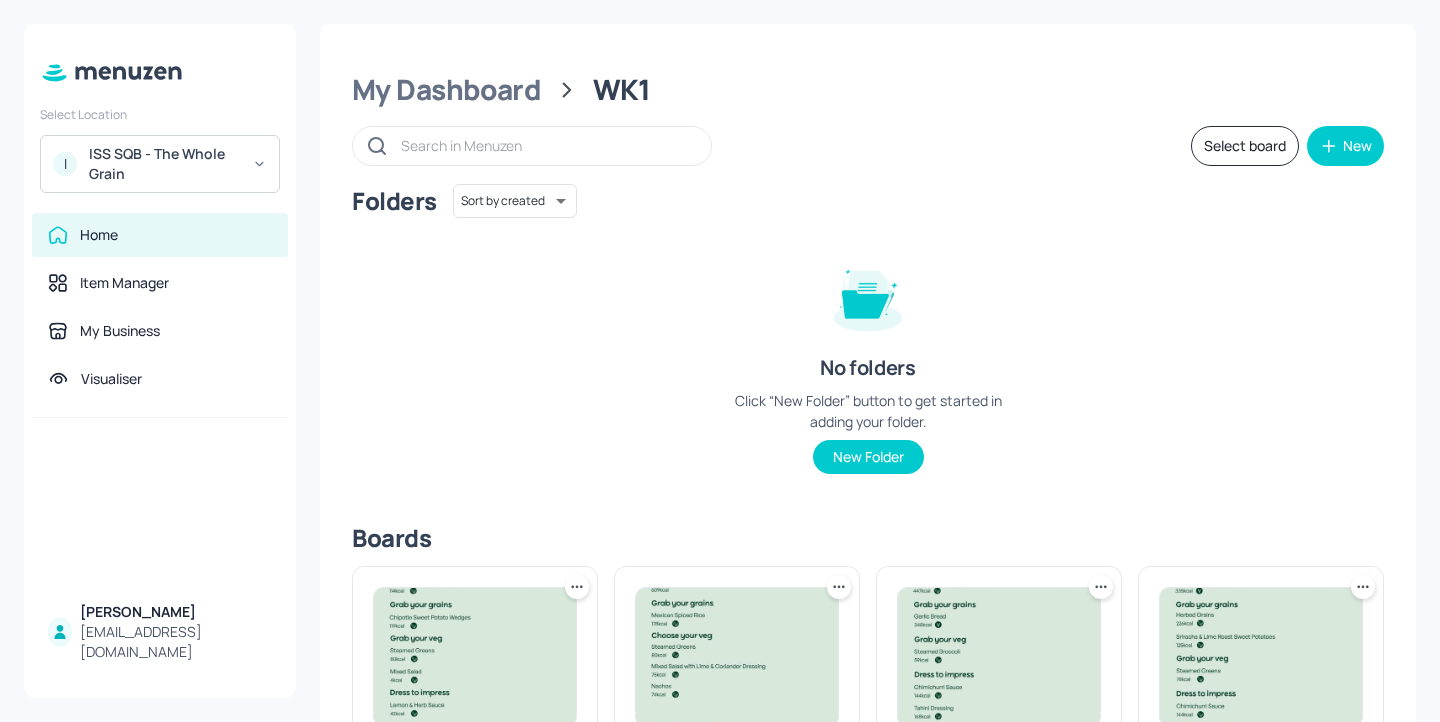click on "ISS SQB - The Whole Grain" at bounding box center [164, 164] 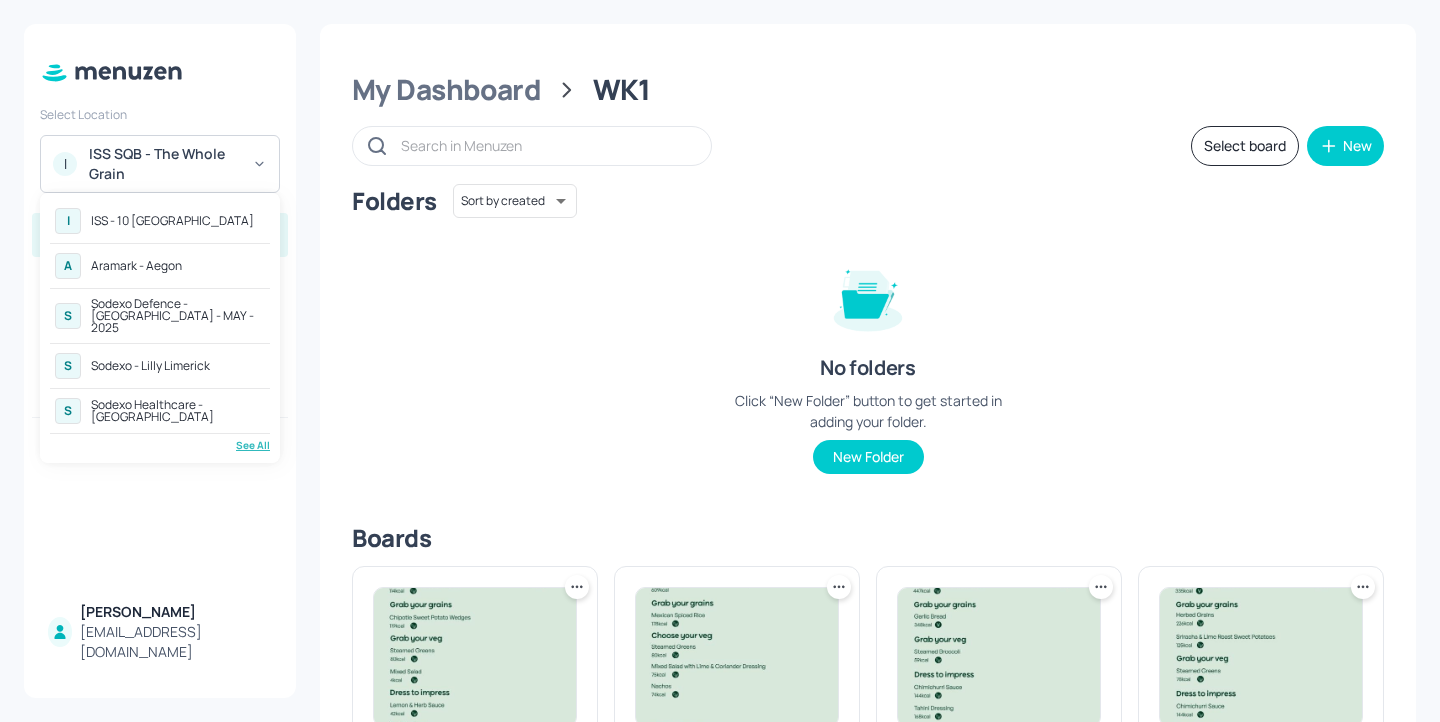 click on "A Aramark - Aegon" at bounding box center [160, 266] 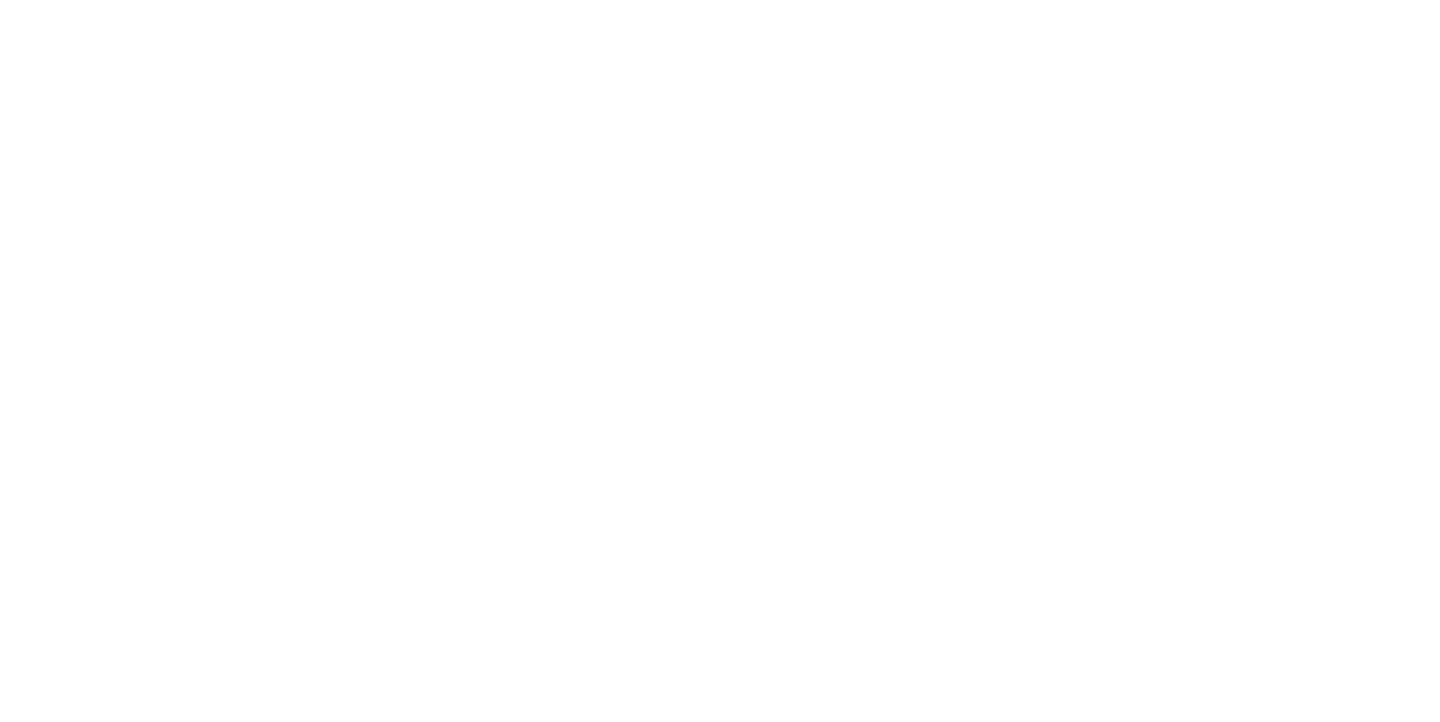 scroll, scrollTop: 0, scrollLeft: 0, axis: both 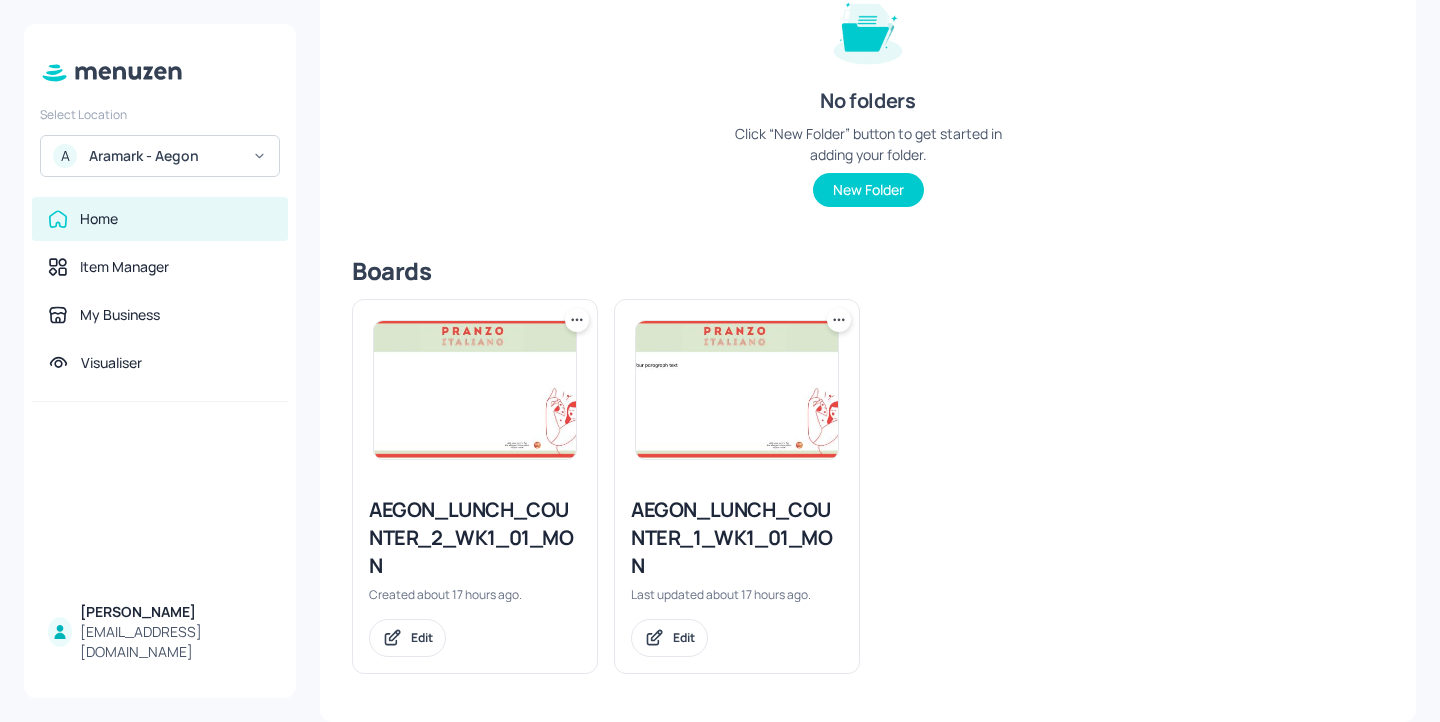 click on "AEGON_LUNCH_COUNTER_2_WK1_01_MON" at bounding box center [475, 538] 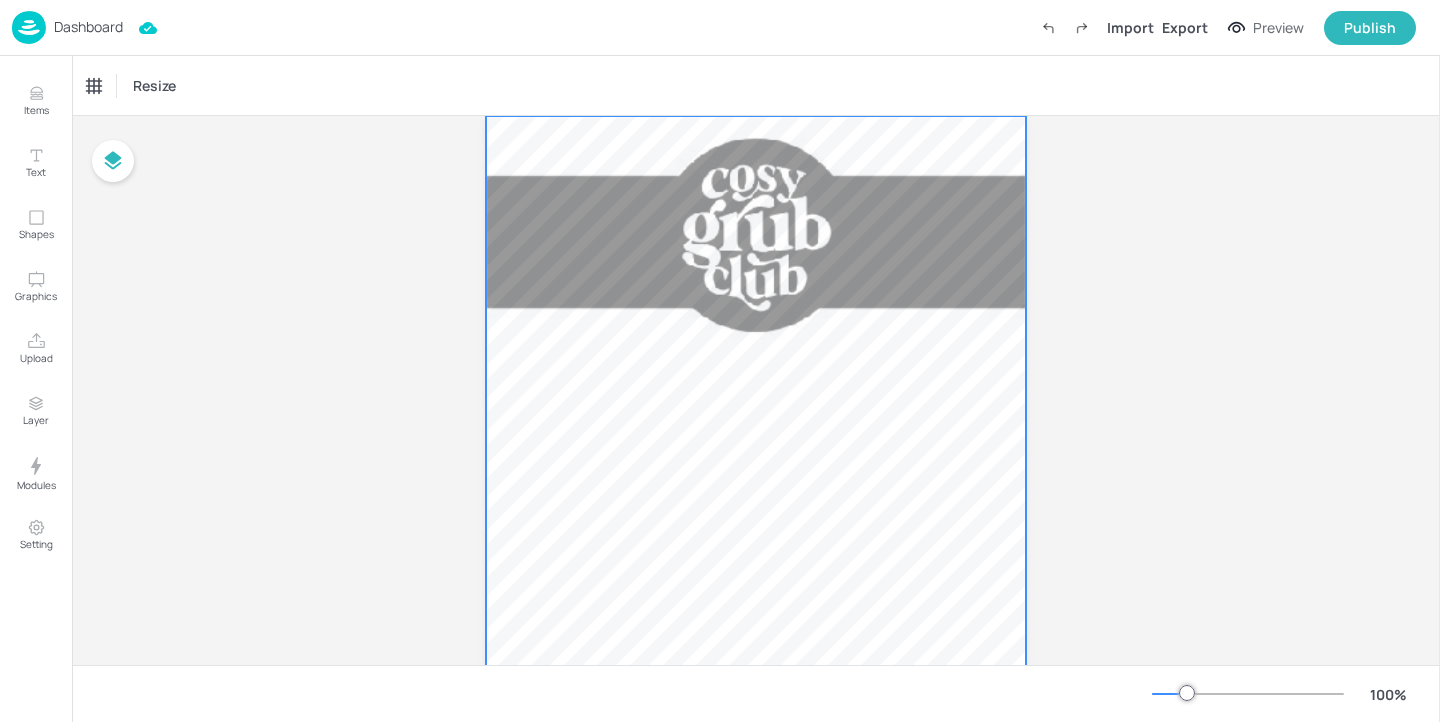 scroll, scrollTop: 61, scrollLeft: 0, axis: vertical 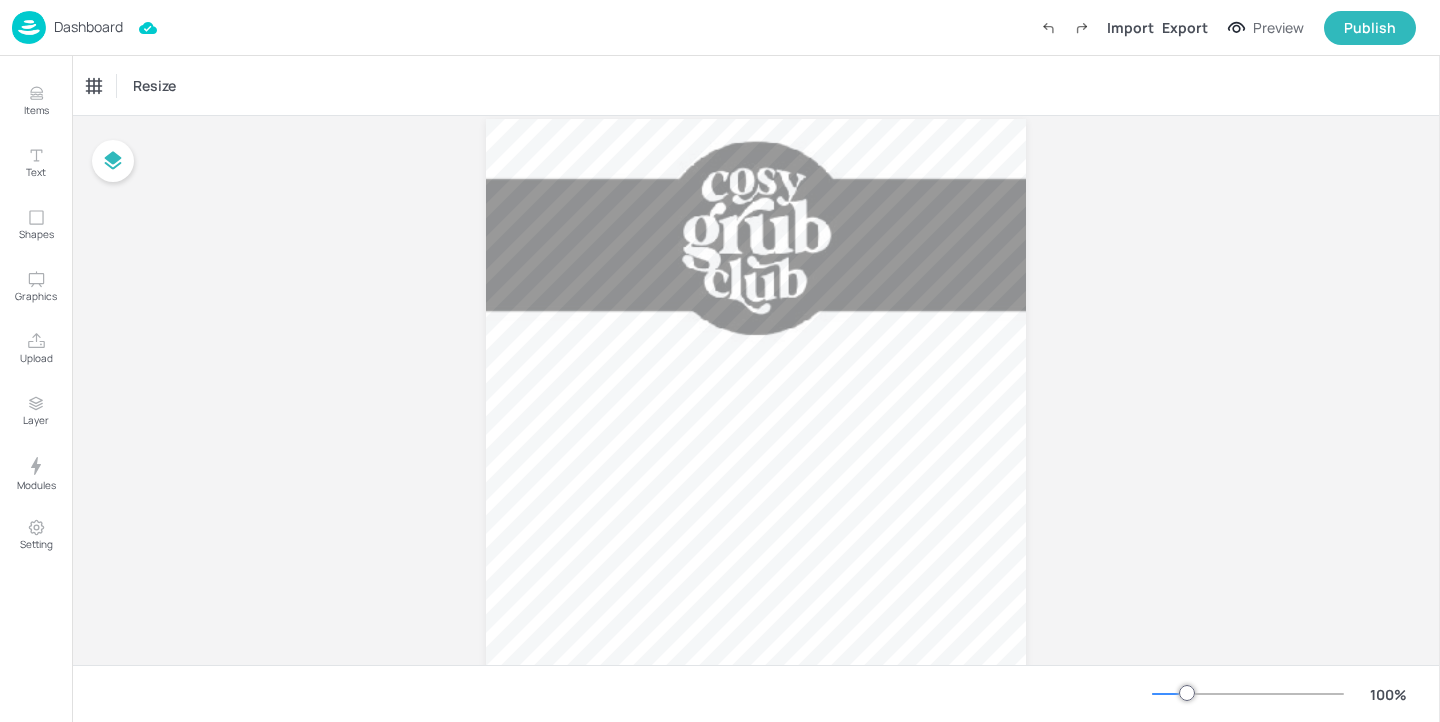 click on "Dashboard" at bounding box center [88, 27] 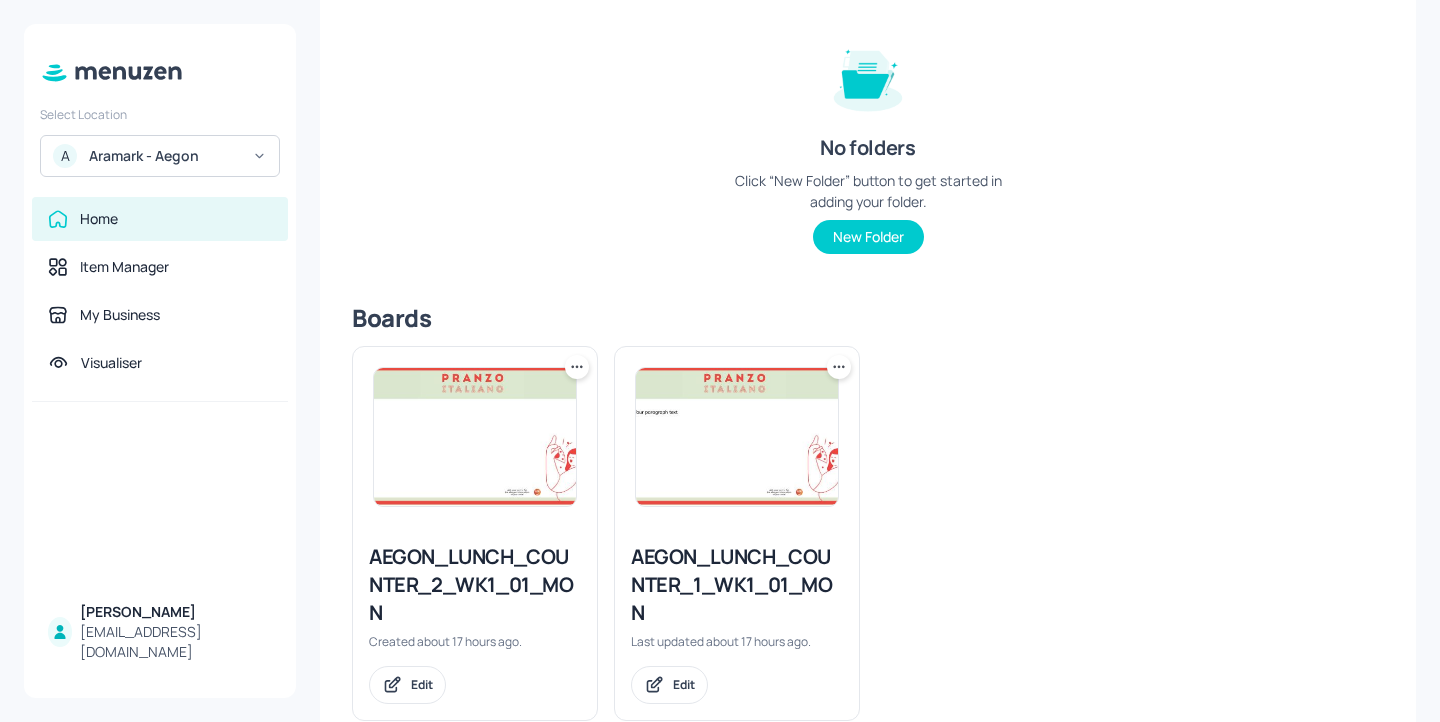 scroll, scrollTop: 222, scrollLeft: 0, axis: vertical 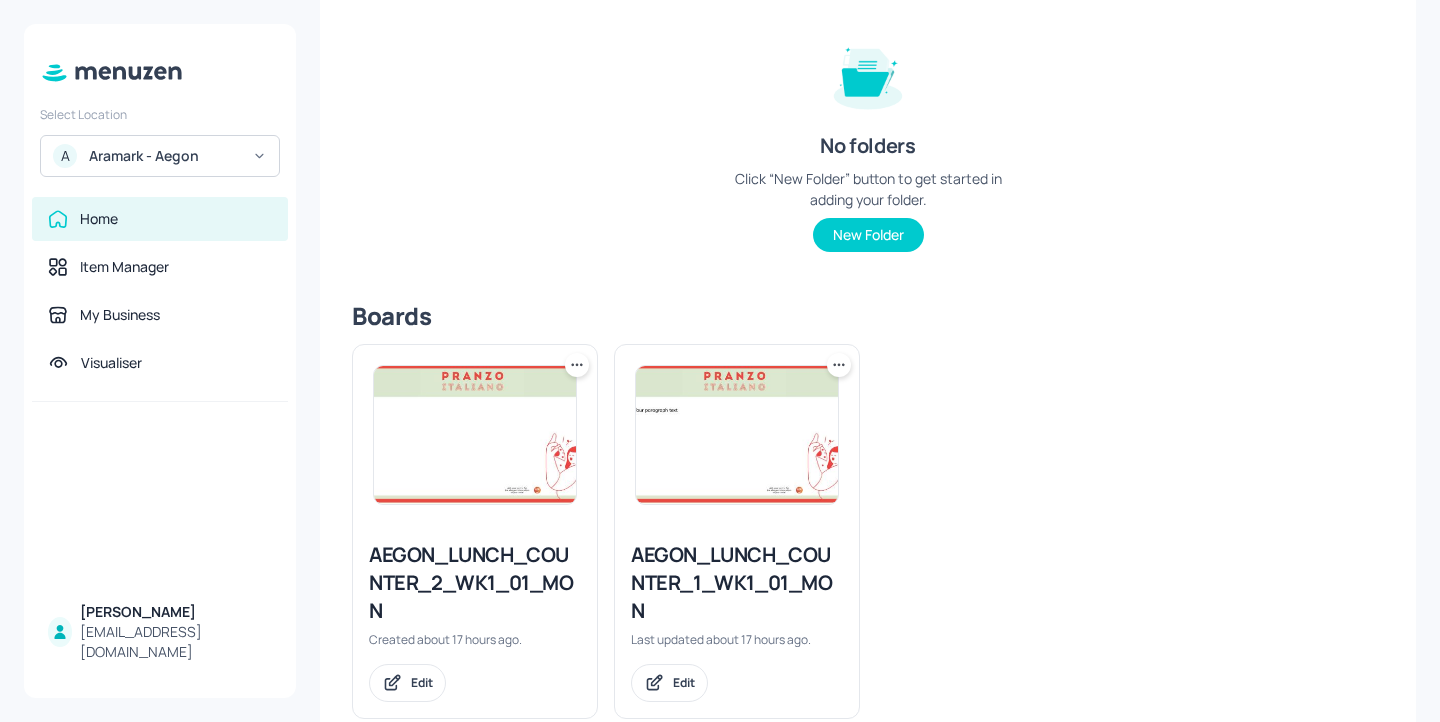 click on "AEGON_LUNCH_COUNTER_1_WK1_01_MON" at bounding box center (737, 583) 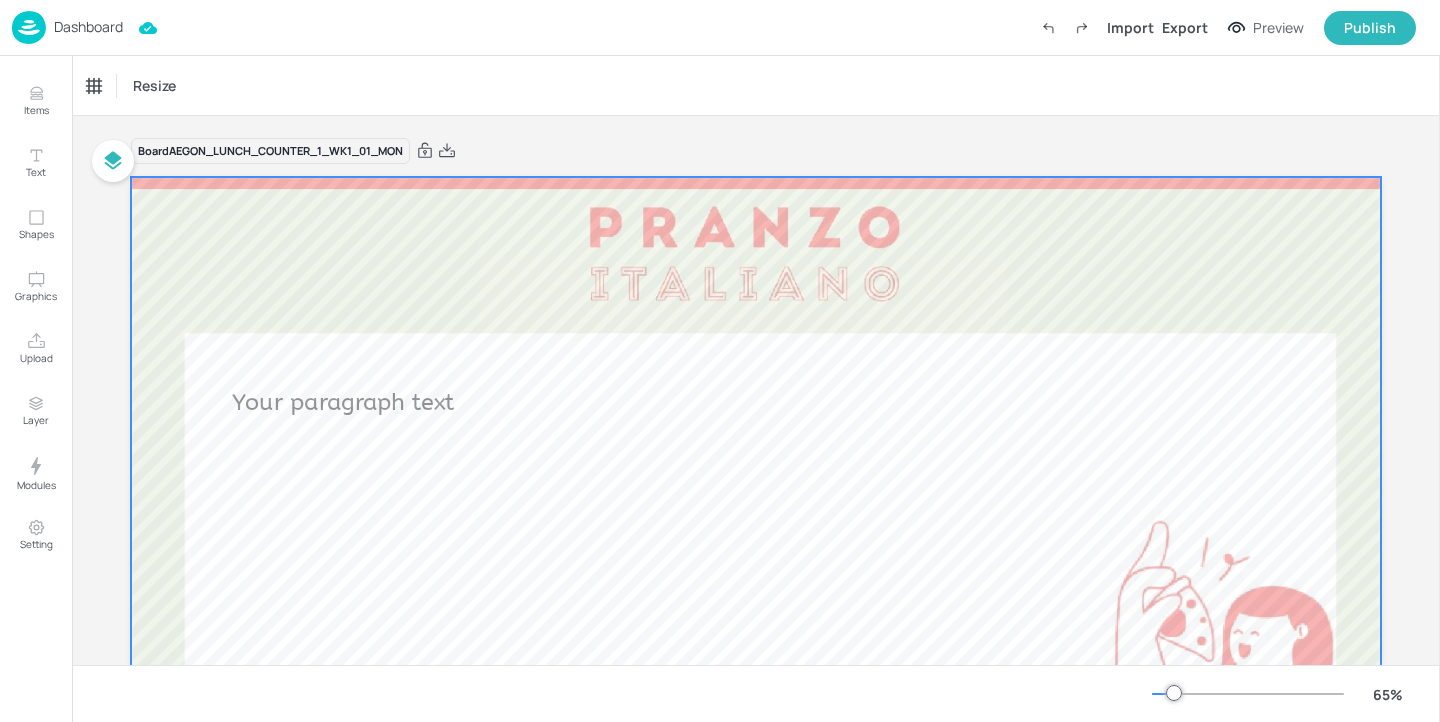 scroll, scrollTop: 0, scrollLeft: 0, axis: both 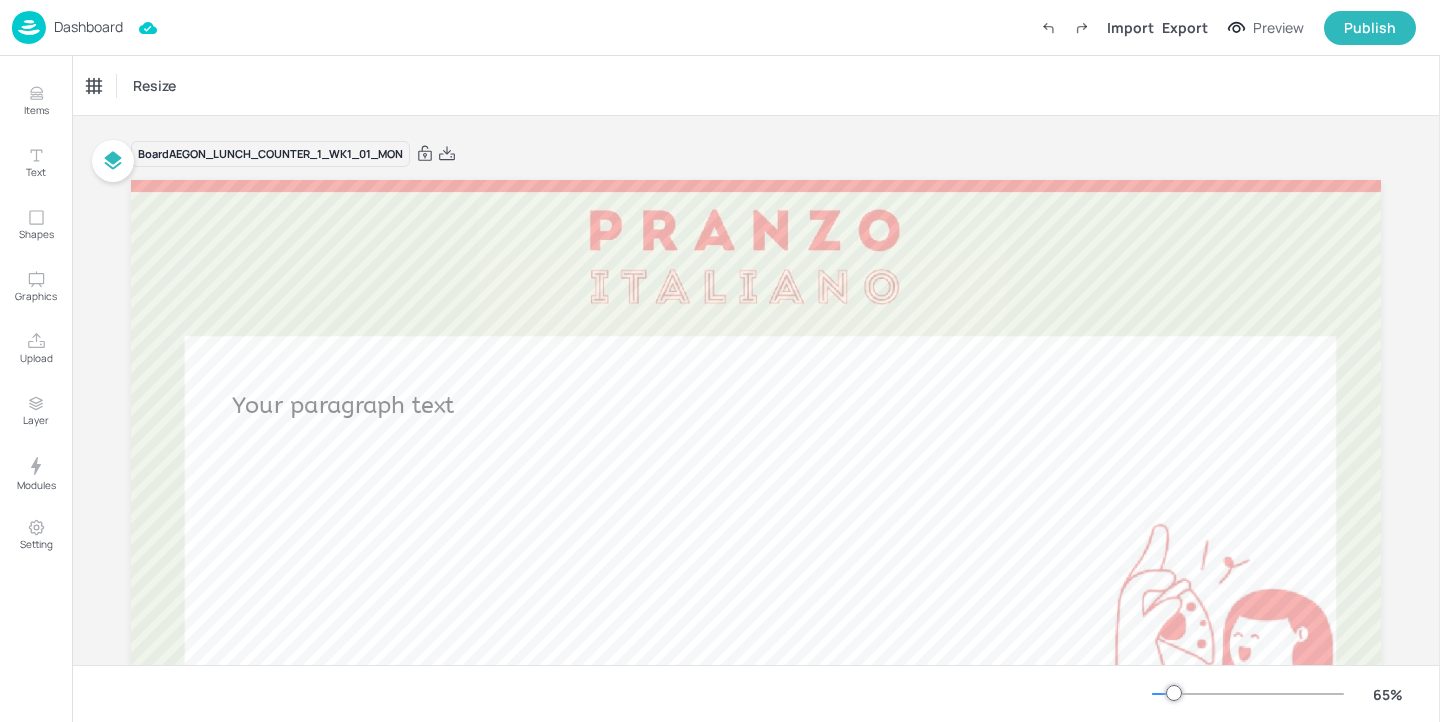 click on "Dashboard" at bounding box center [88, 27] 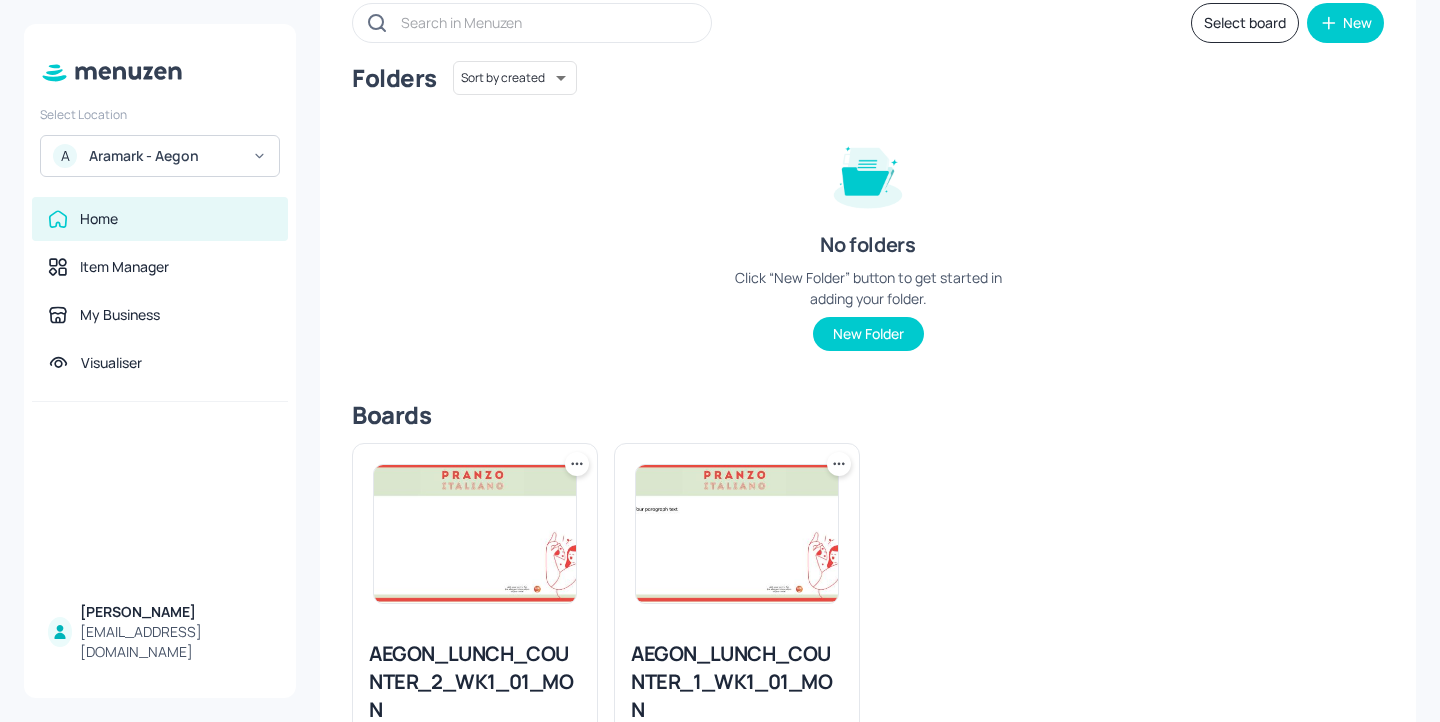 scroll, scrollTop: 179, scrollLeft: 0, axis: vertical 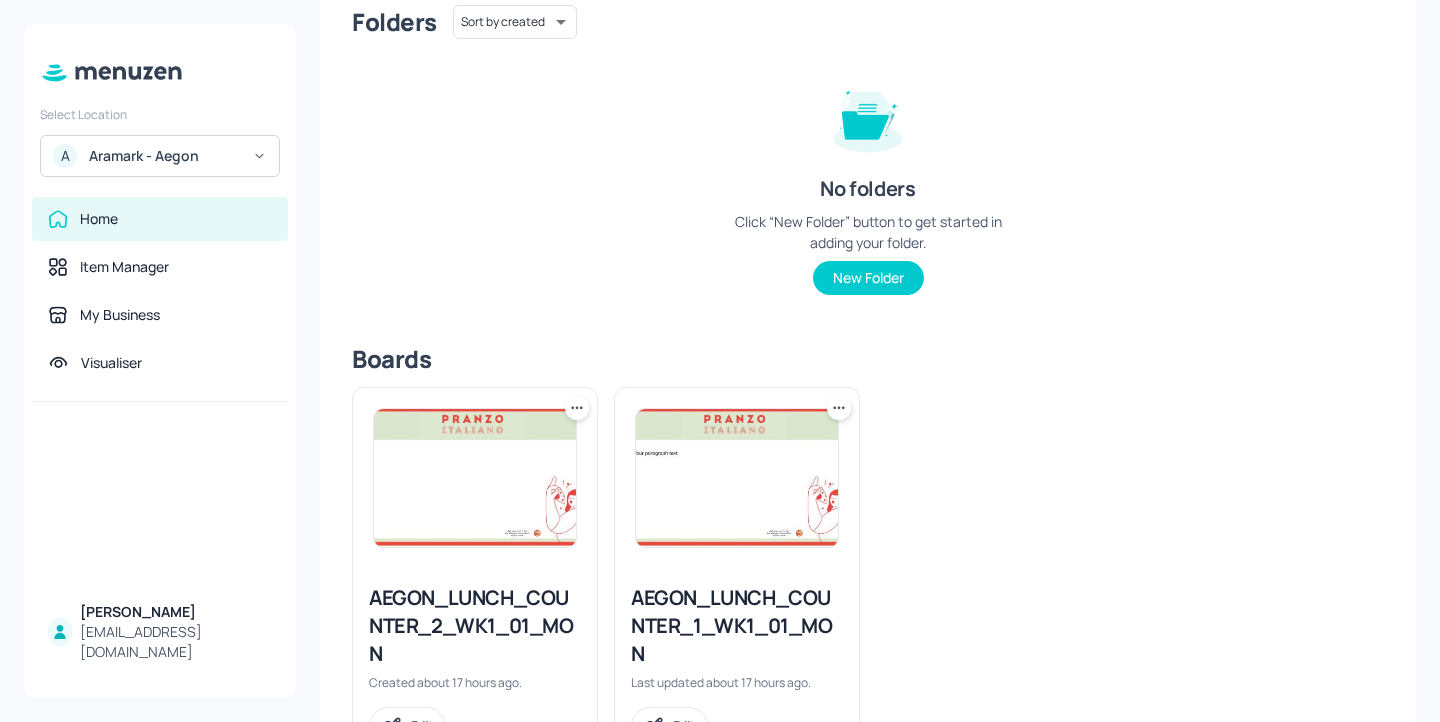click on "AEGON_LUNCH_COUNTER_2_WK1_01_MON" at bounding box center [475, 626] 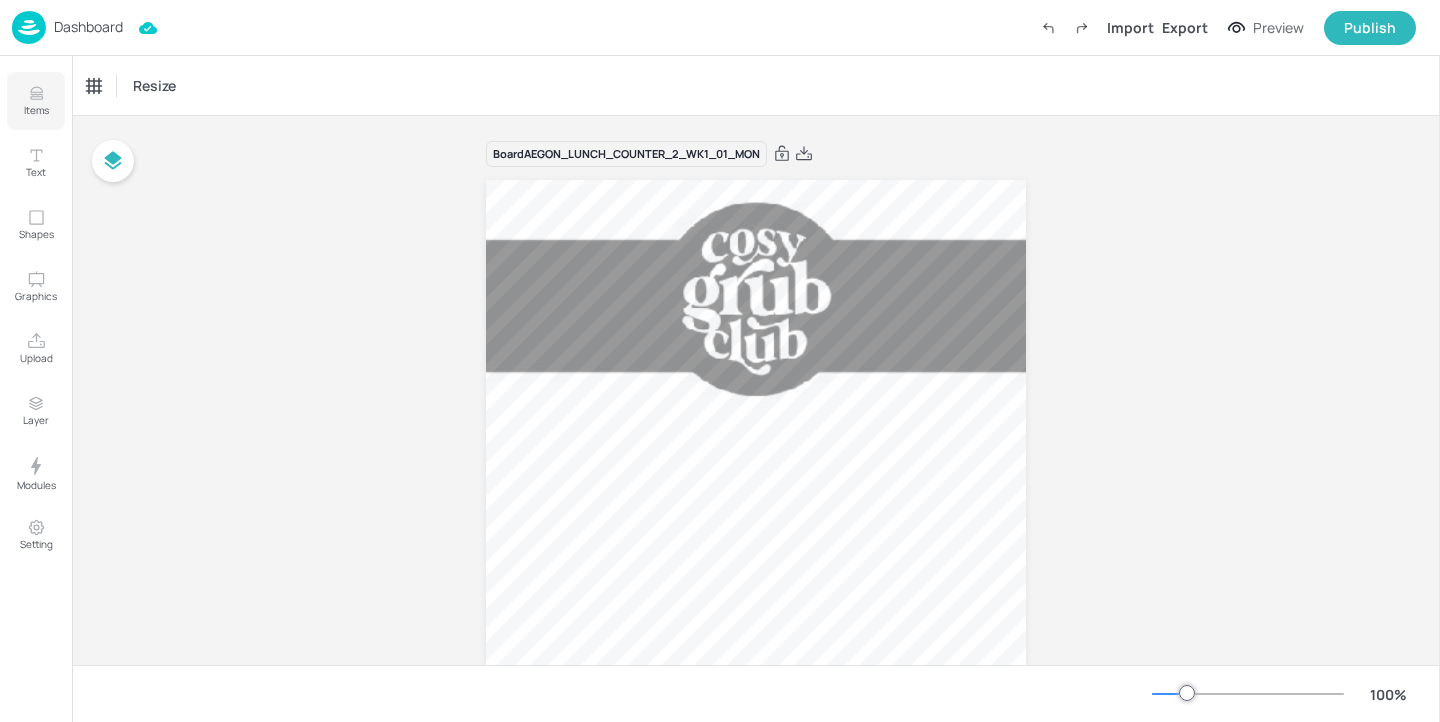 click 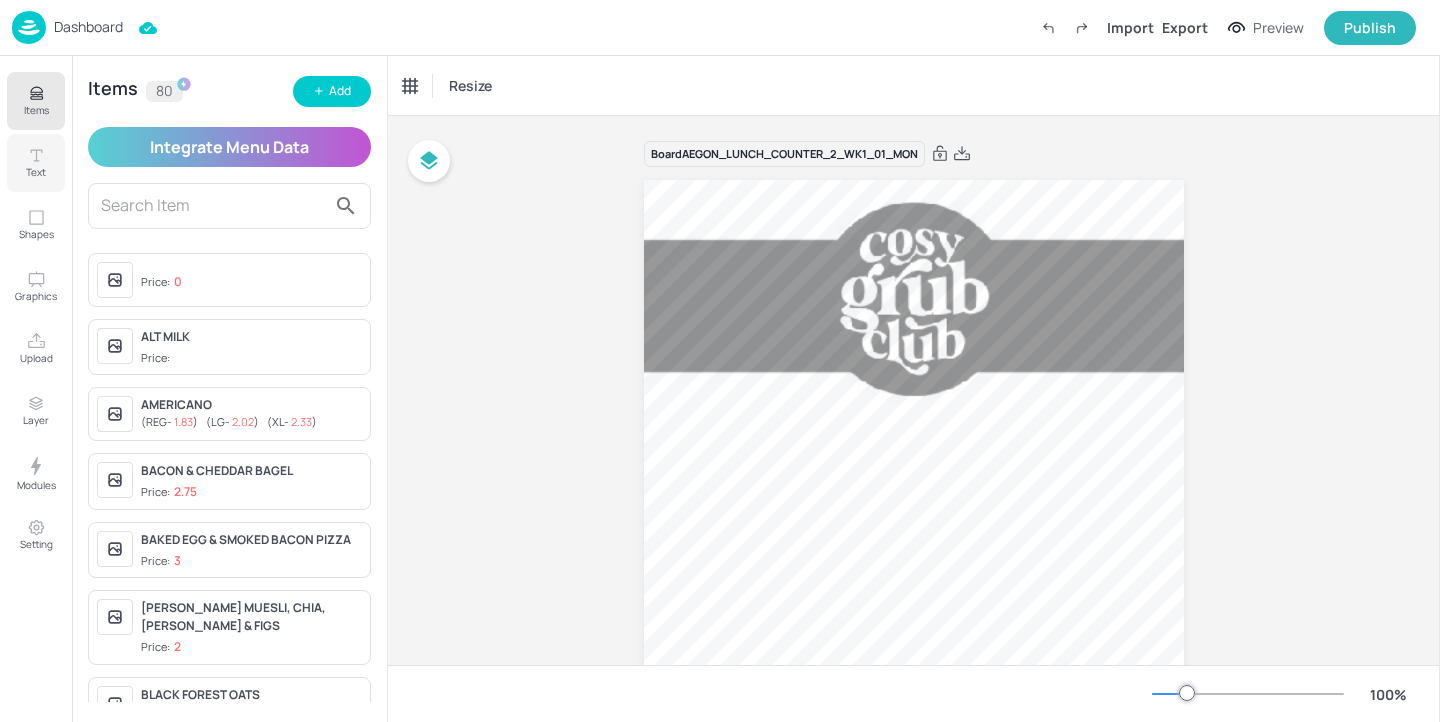 click on "Text" at bounding box center (36, 163) 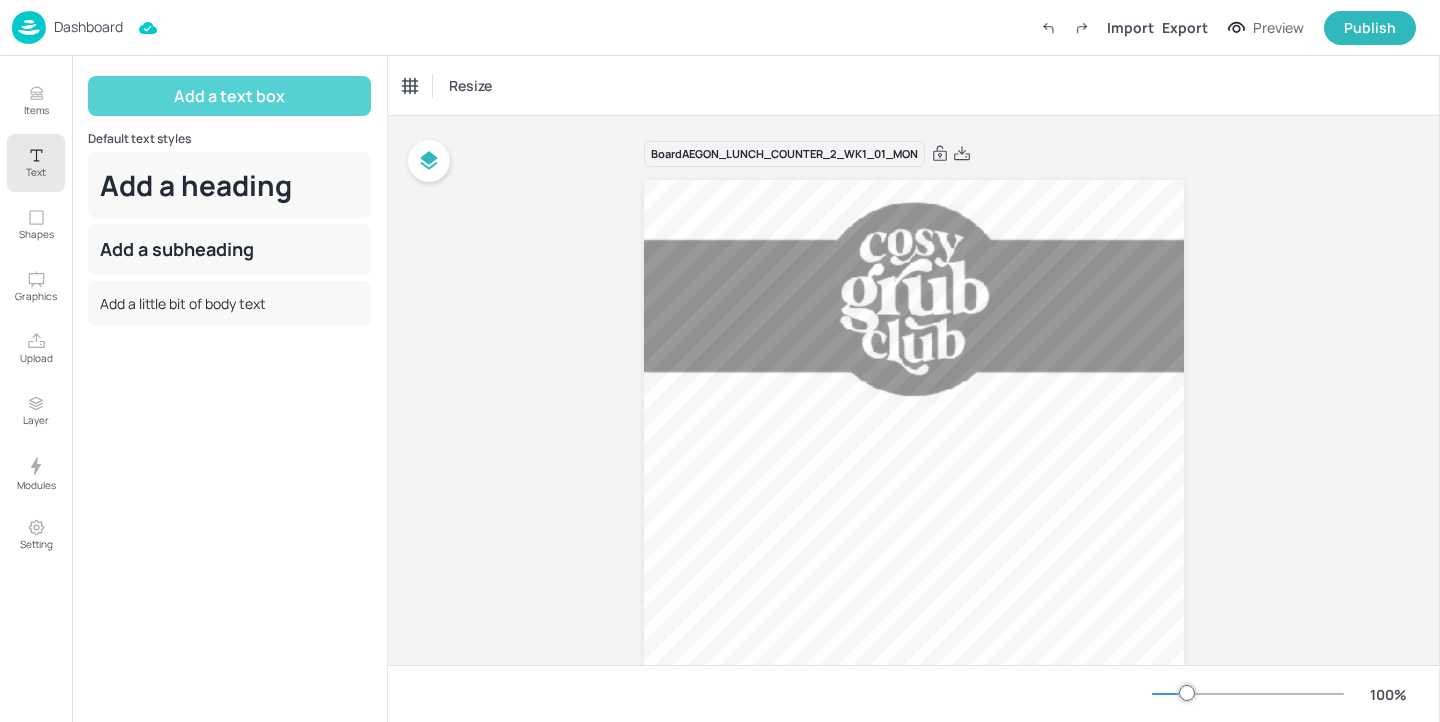 click on "Add a text box" at bounding box center [229, 96] 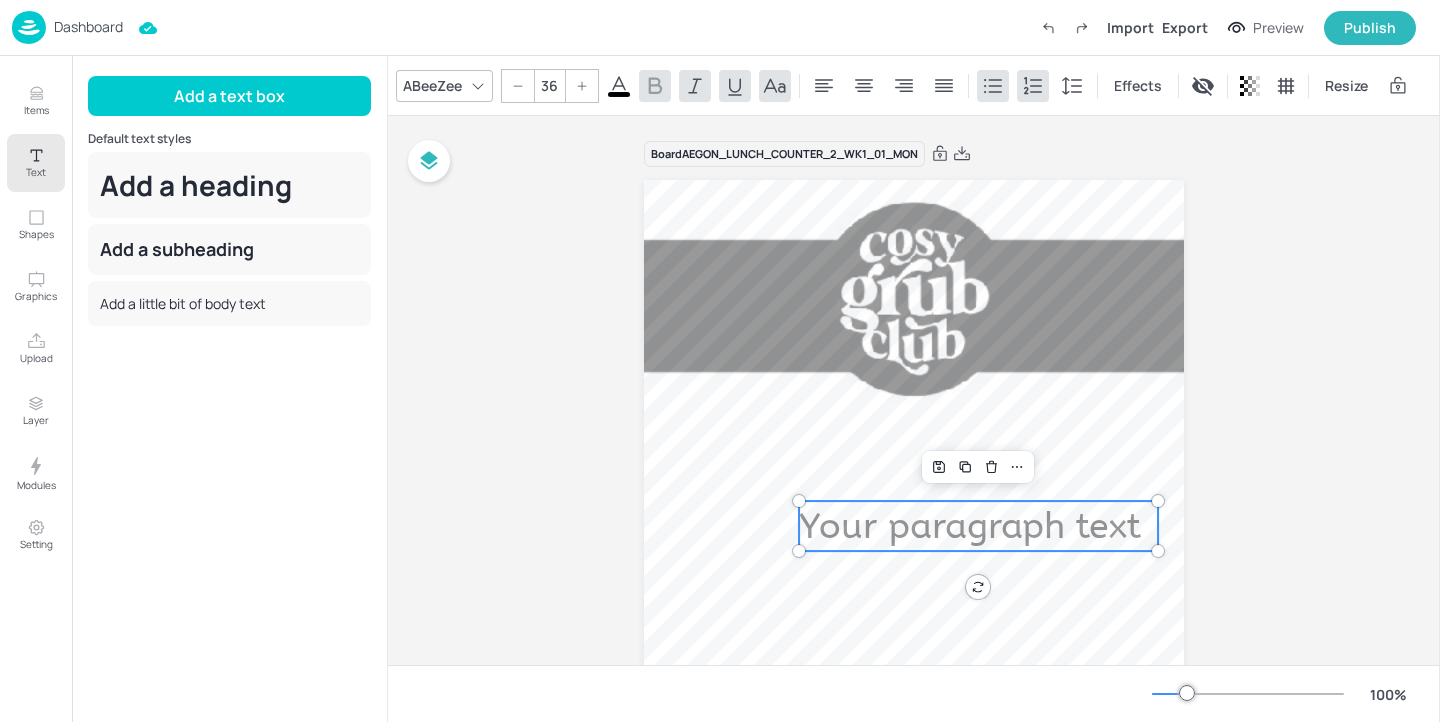 click on "Your paragraph text" at bounding box center [970, 526] 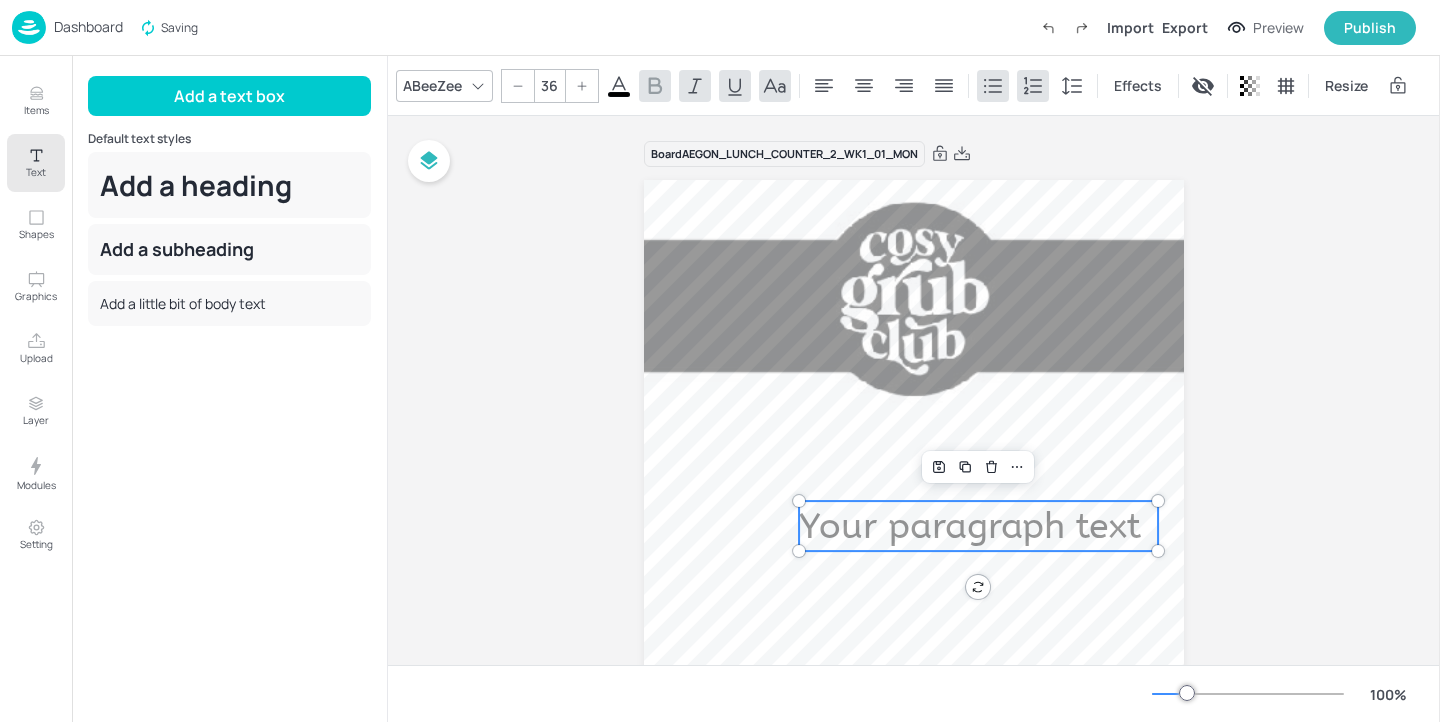 click on "ABeeZee" at bounding box center (432, 85) 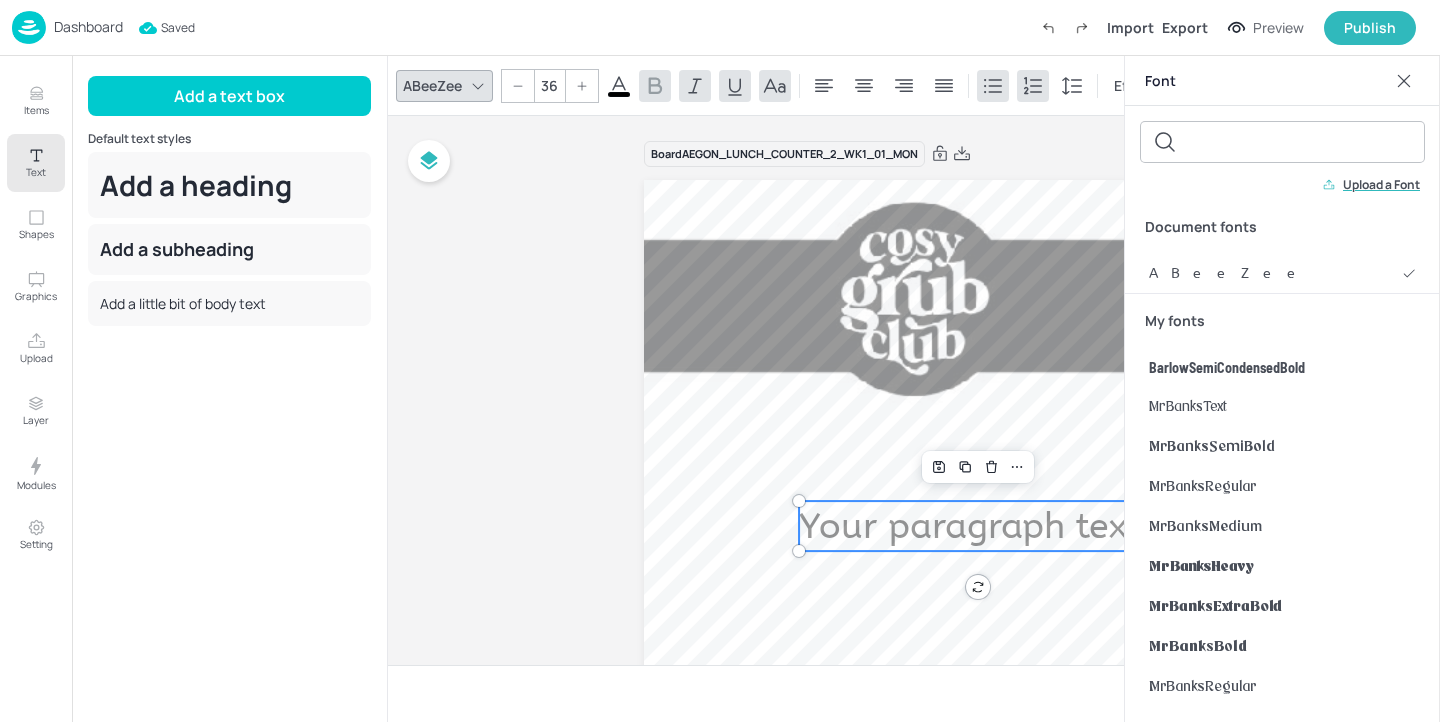 click on "Upload a Font" at bounding box center (1282, 185) 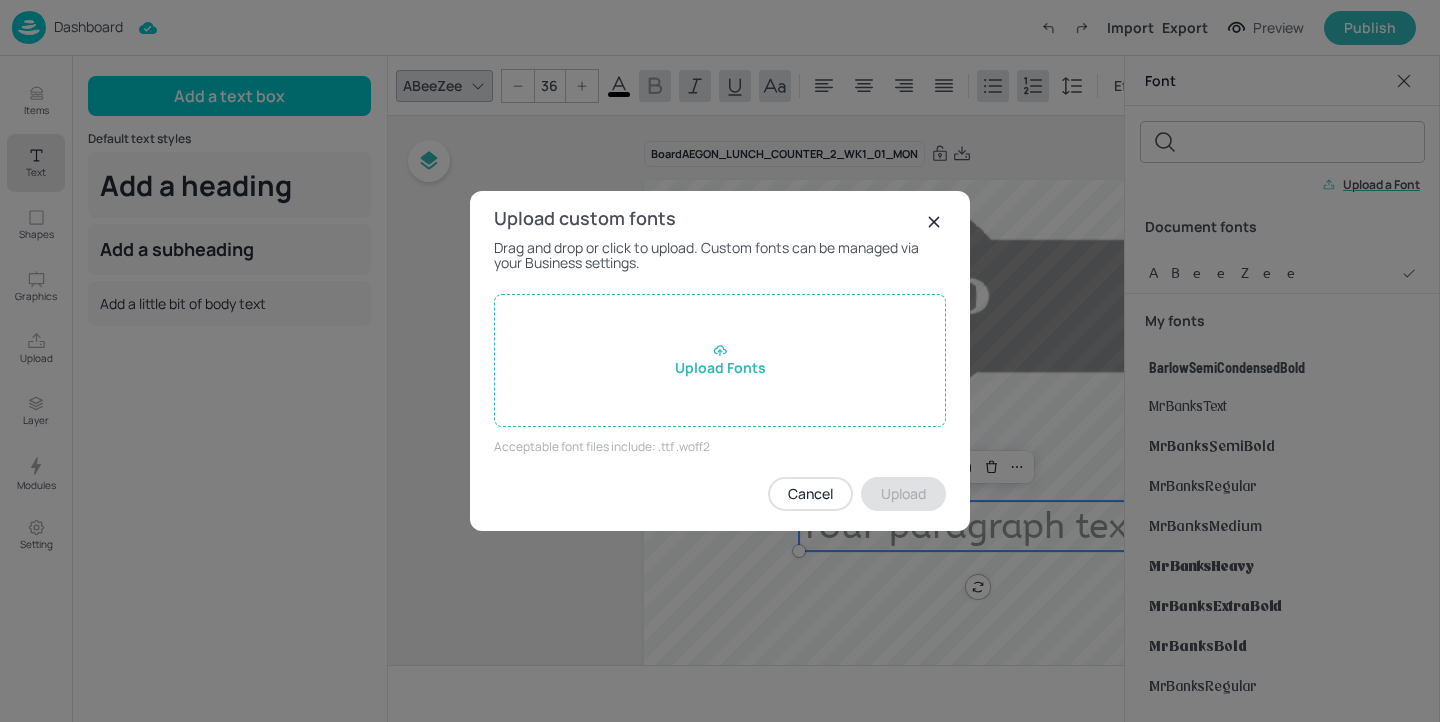 click on "Upload Fonts" at bounding box center [720, 360] 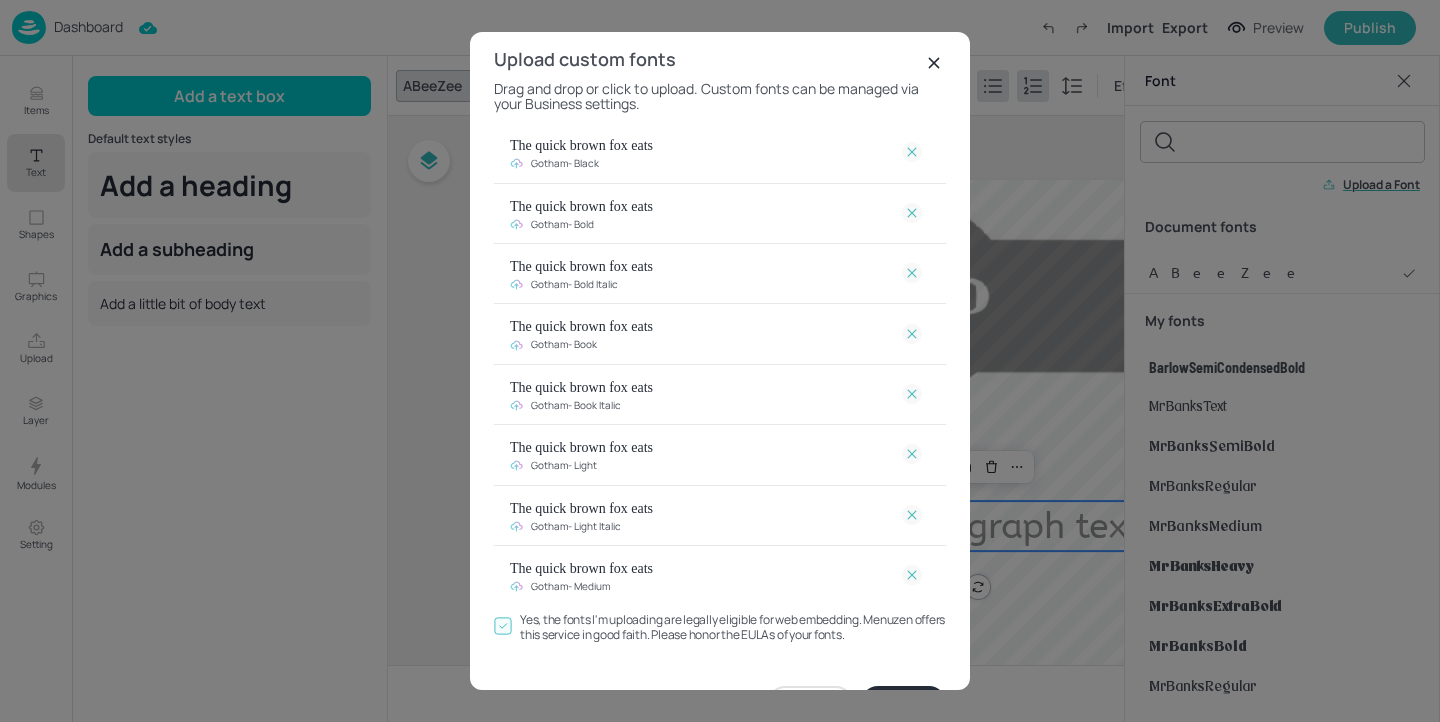 scroll, scrollTop: 50, scrollLeft: 0, axis: vertical 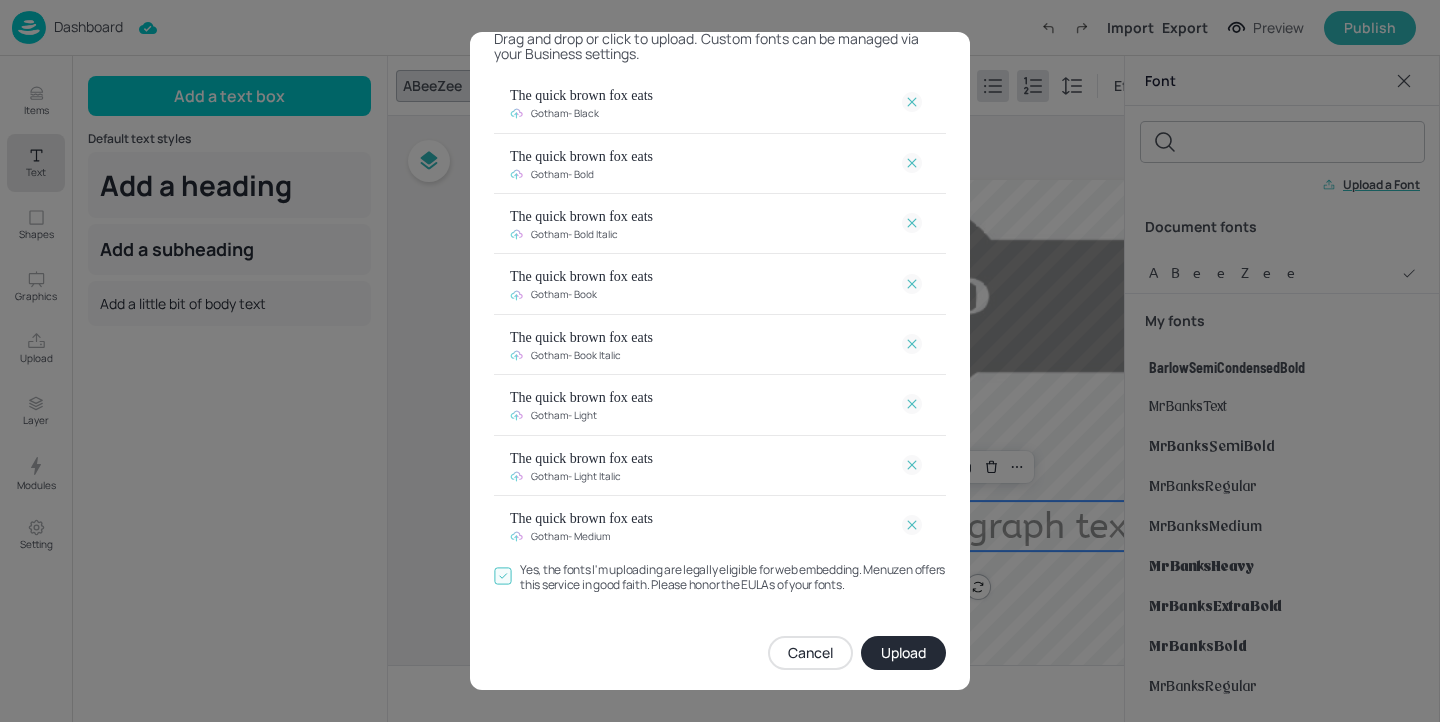 click on "Upload" at bounding box center [903, 653] 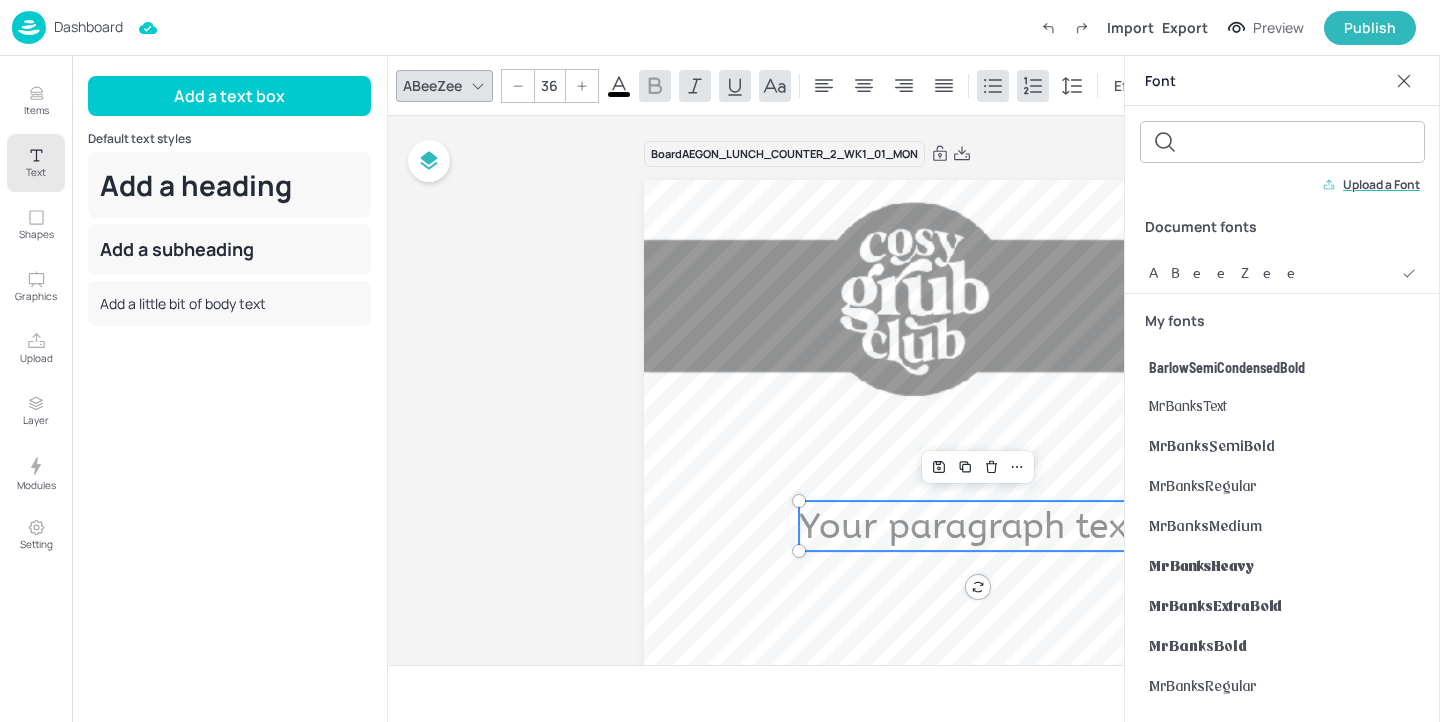 scroll, scrollTop: 0, scrollLeft: 0, axis: both 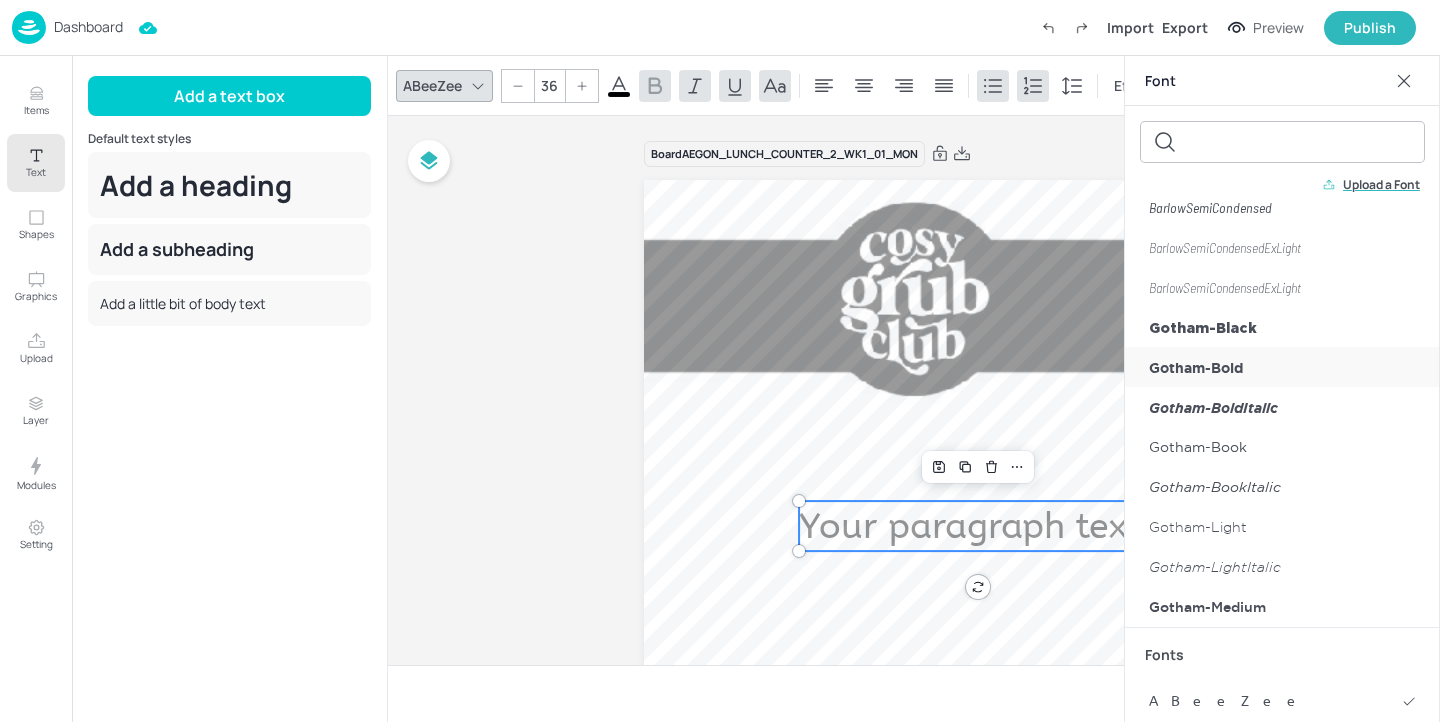 click on "Gotham-Bold" at bounding box center [1282, 367] 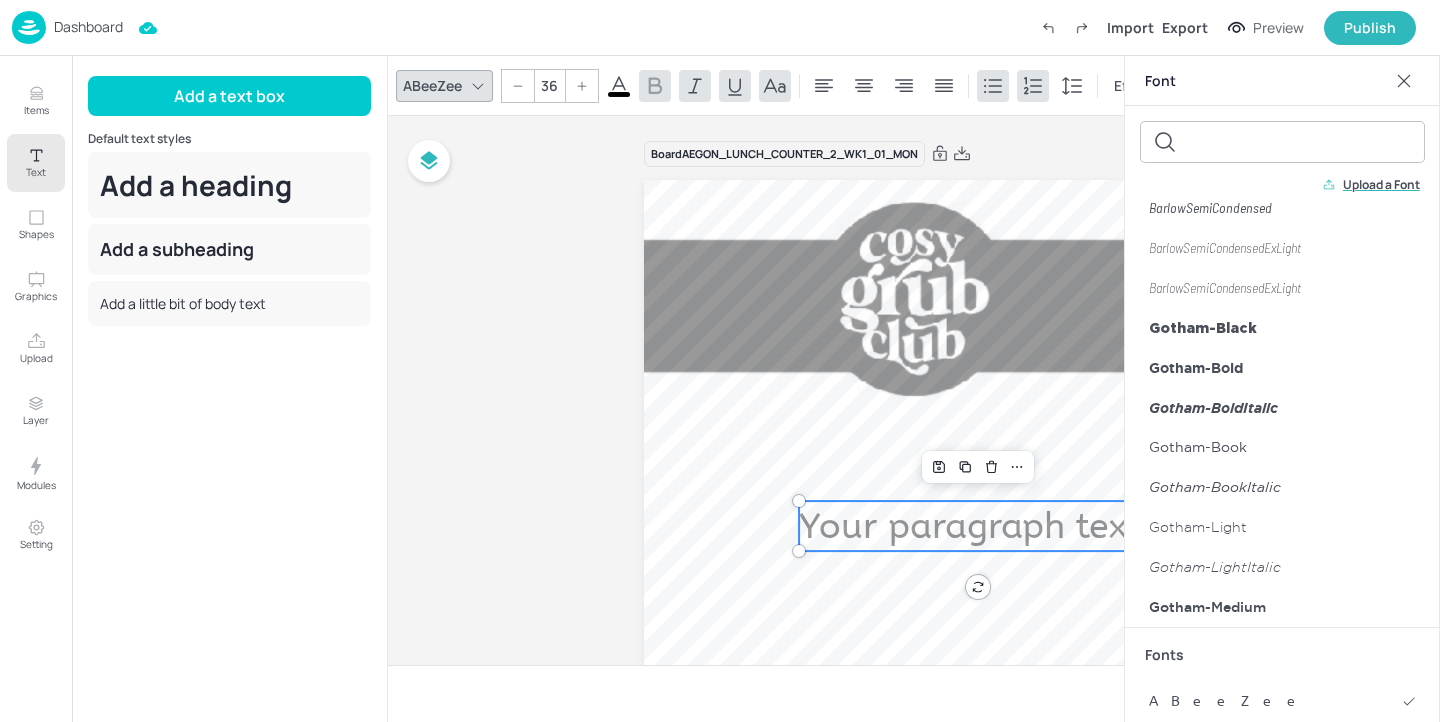click on "Your paragraph text" at bounding box center [970, 526] 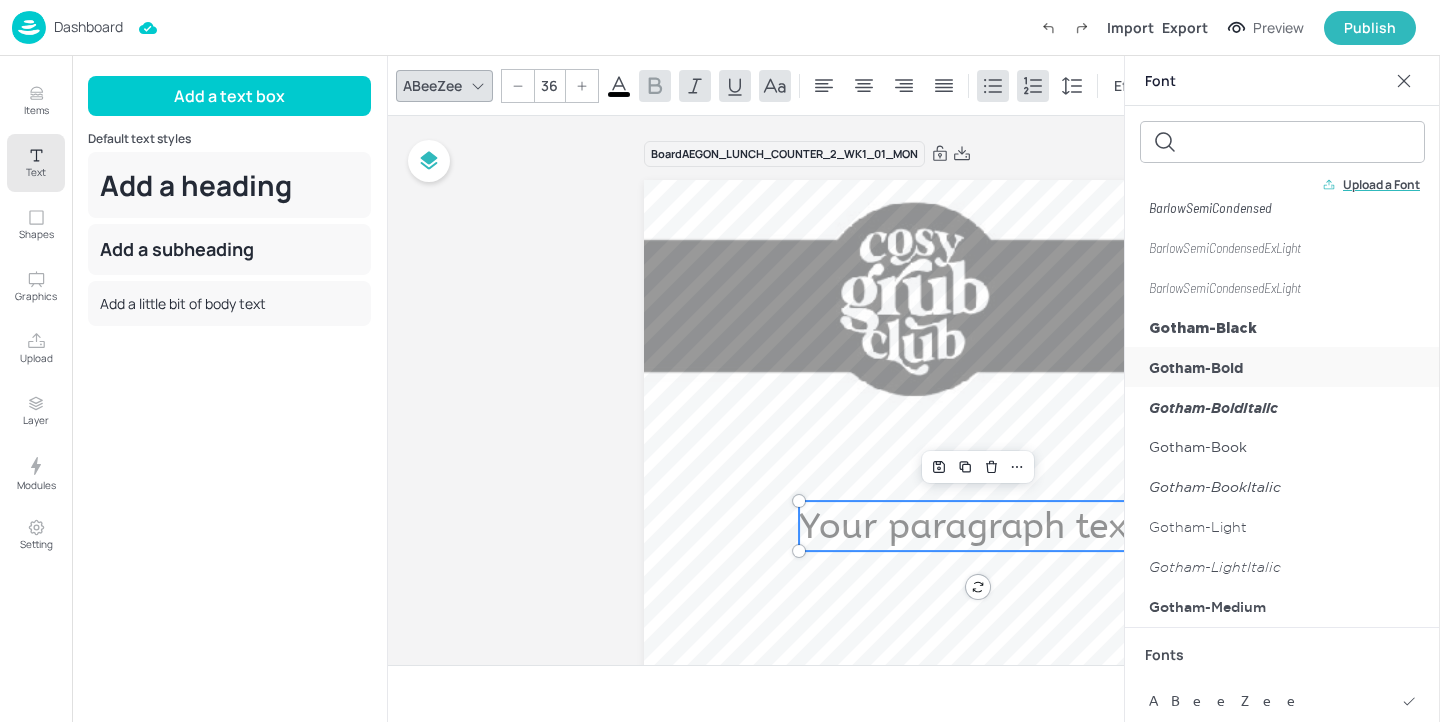 click on "Gotham-Bold" at bounding box center (1196, 367) 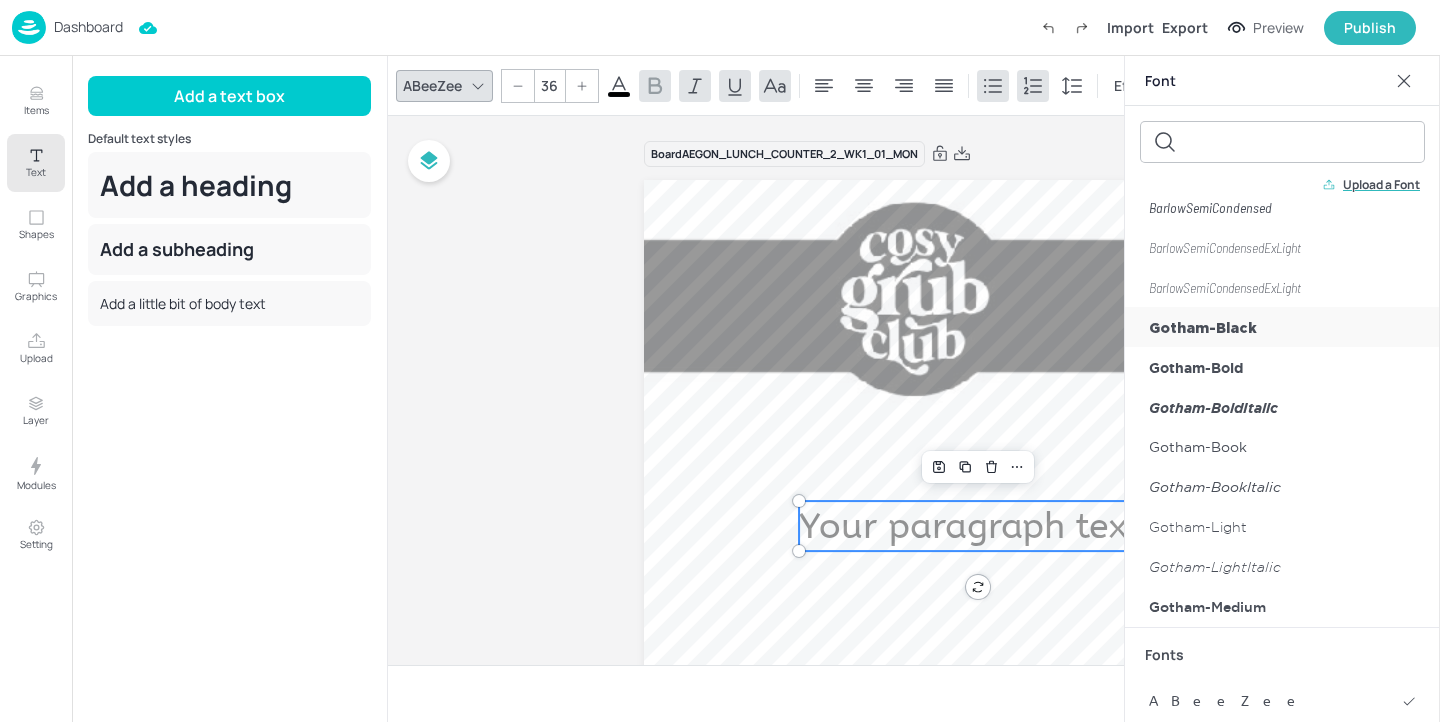 click on "Gotham-Black" at bounding box center (1203, 327) 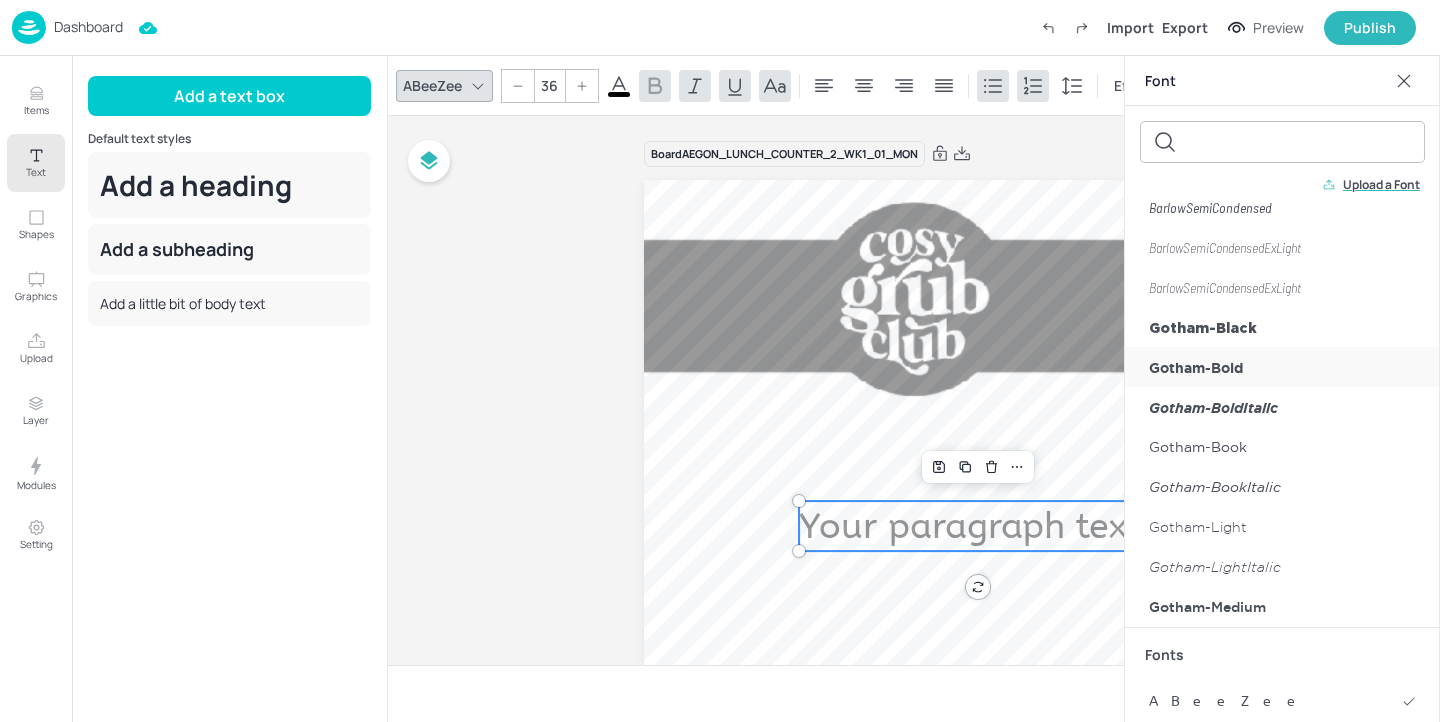 click on "Gotham-Bold" at bounding box center (1196, 367) 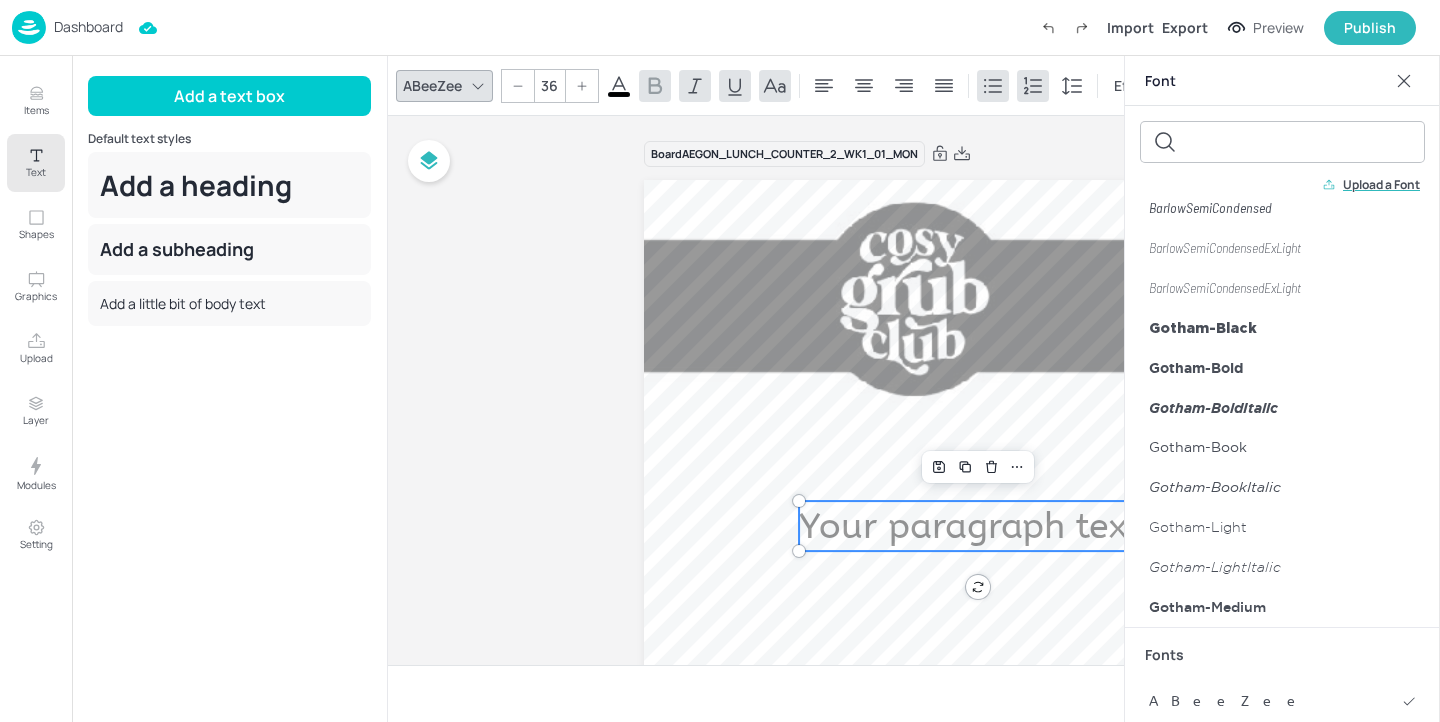 click at bounding box center (1404, 81) 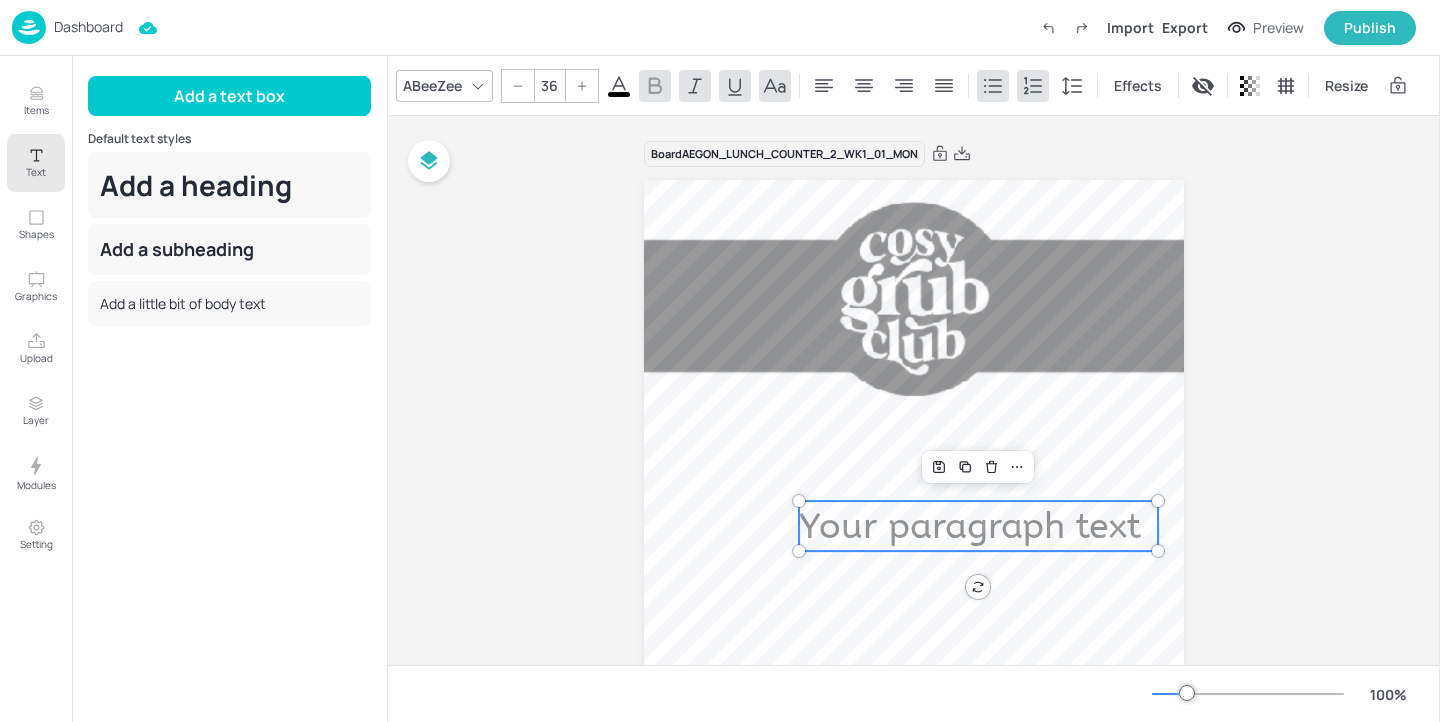 click on "Your paragraph text" at bounding box center (970, 526) 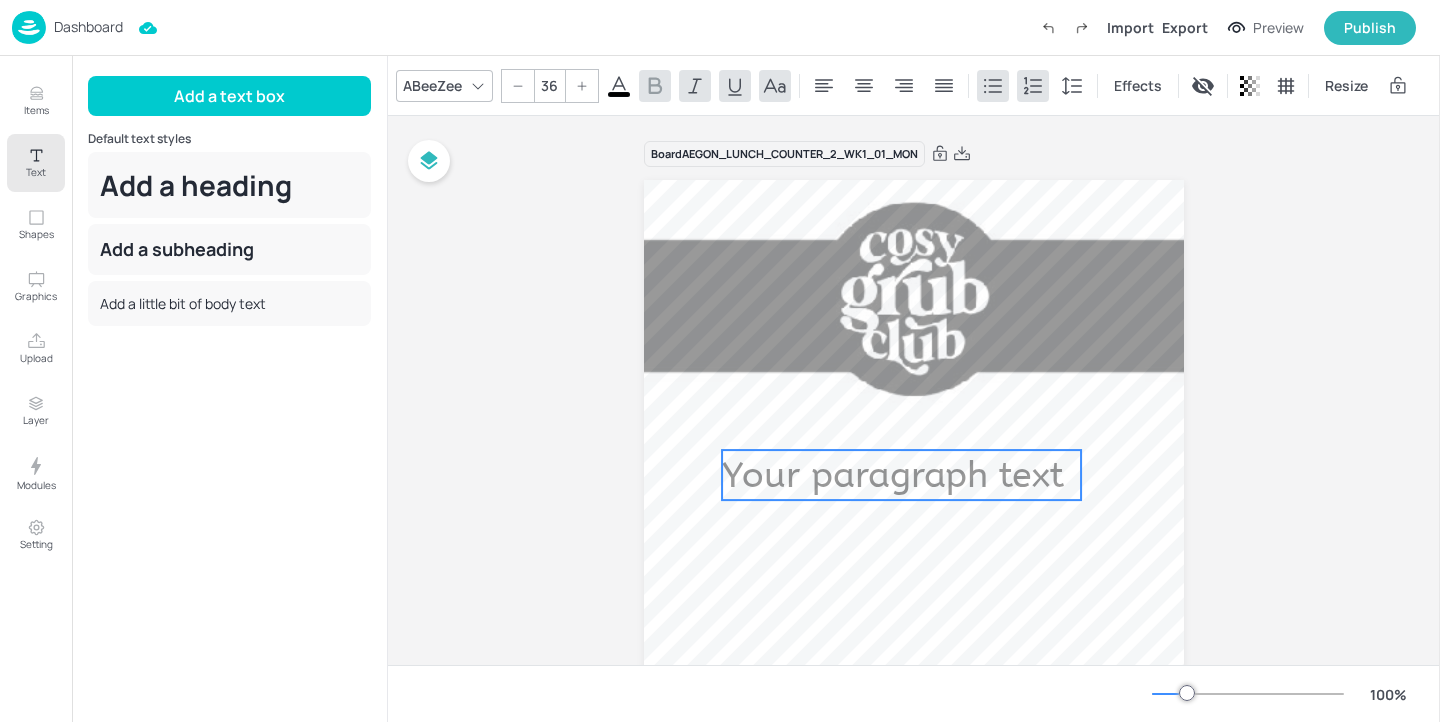drag, startPoint x: 1076, startPoint y: 512, endPoint x: 1005, endPoint y: 464, distance: 85.70297 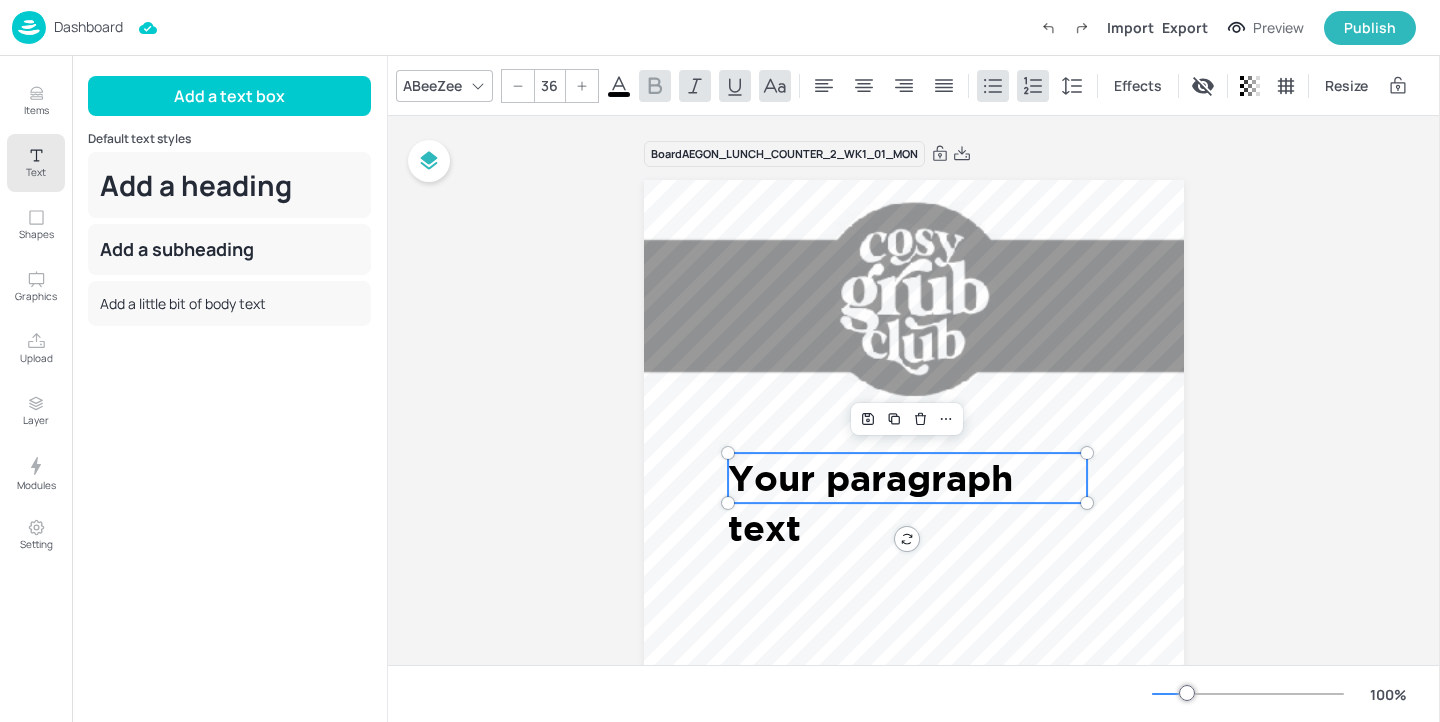 click on "ABeeZee" at bounding box center (432, 85) 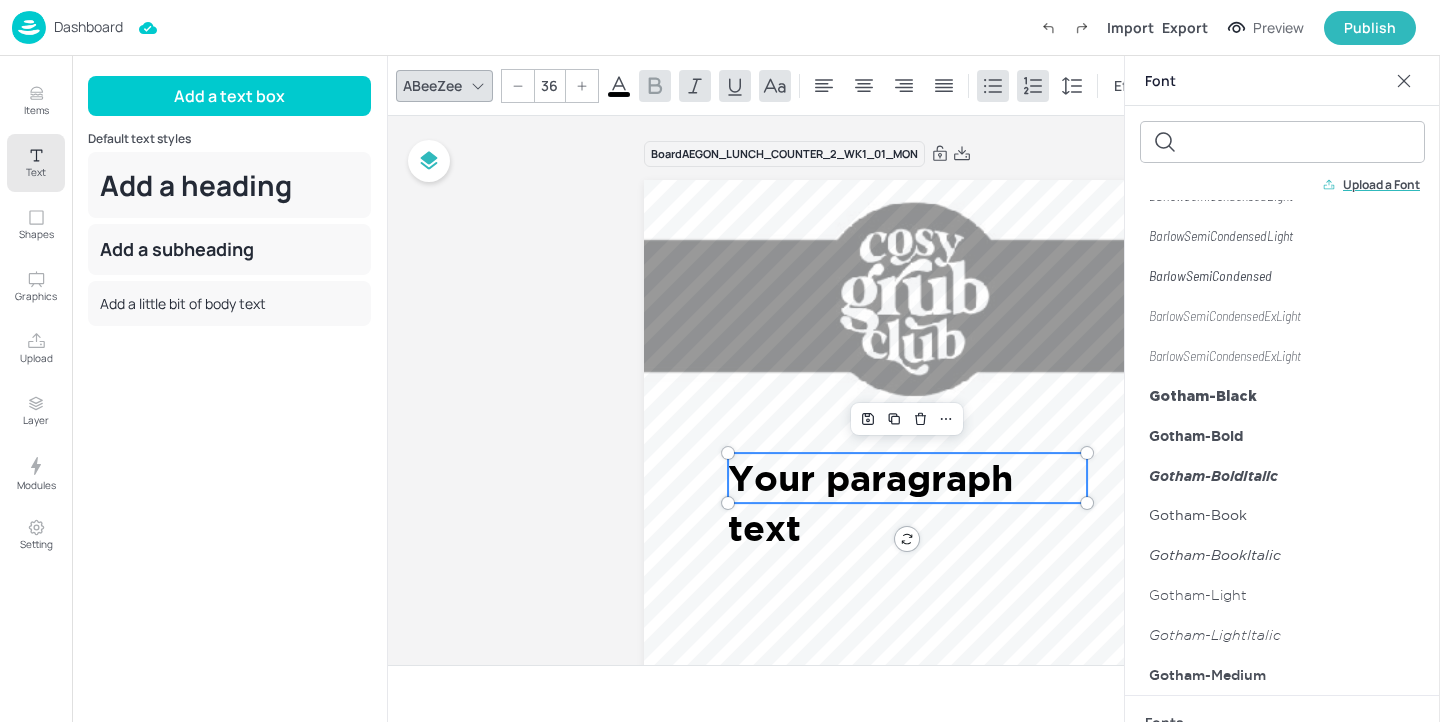 scroll, scrollTop: 762, scrollLeft: 0, axis: vertical 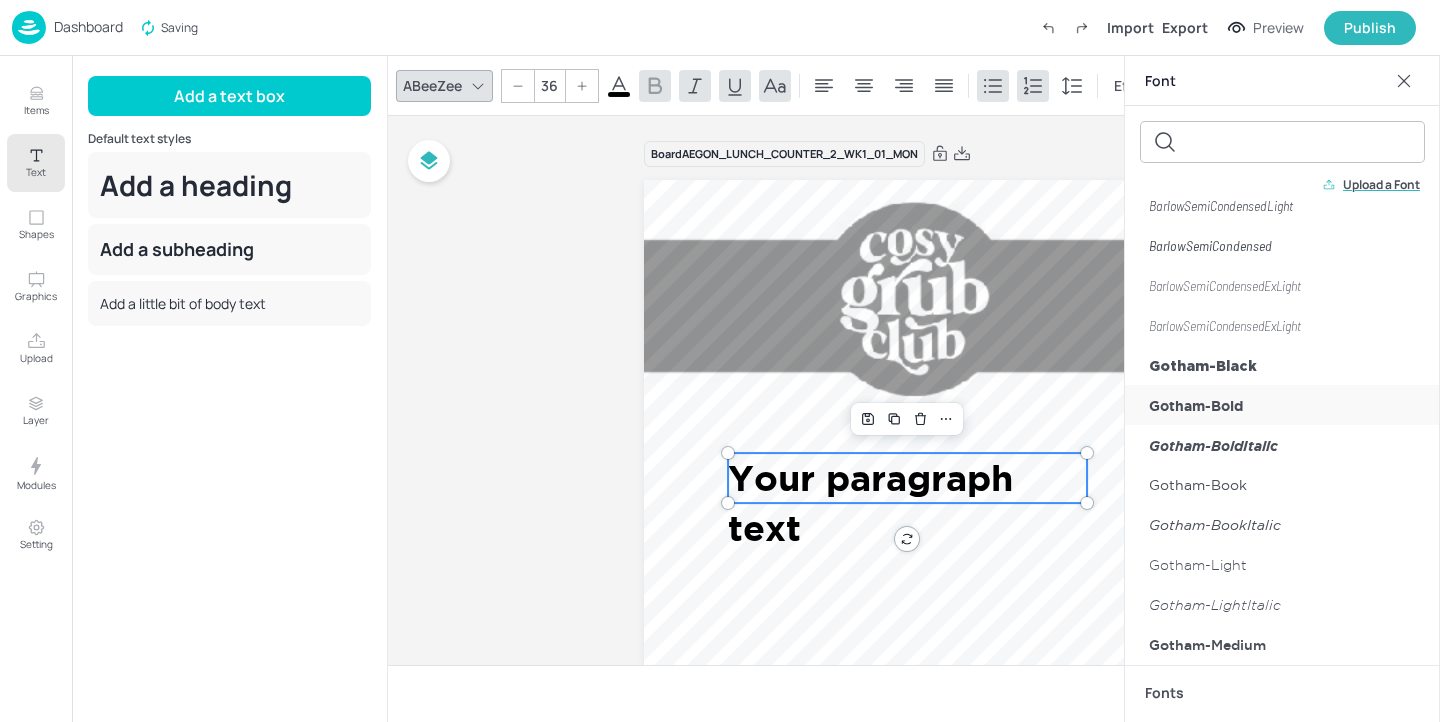 click on "Gotham-Bold" at bounding box center (1196, 405) 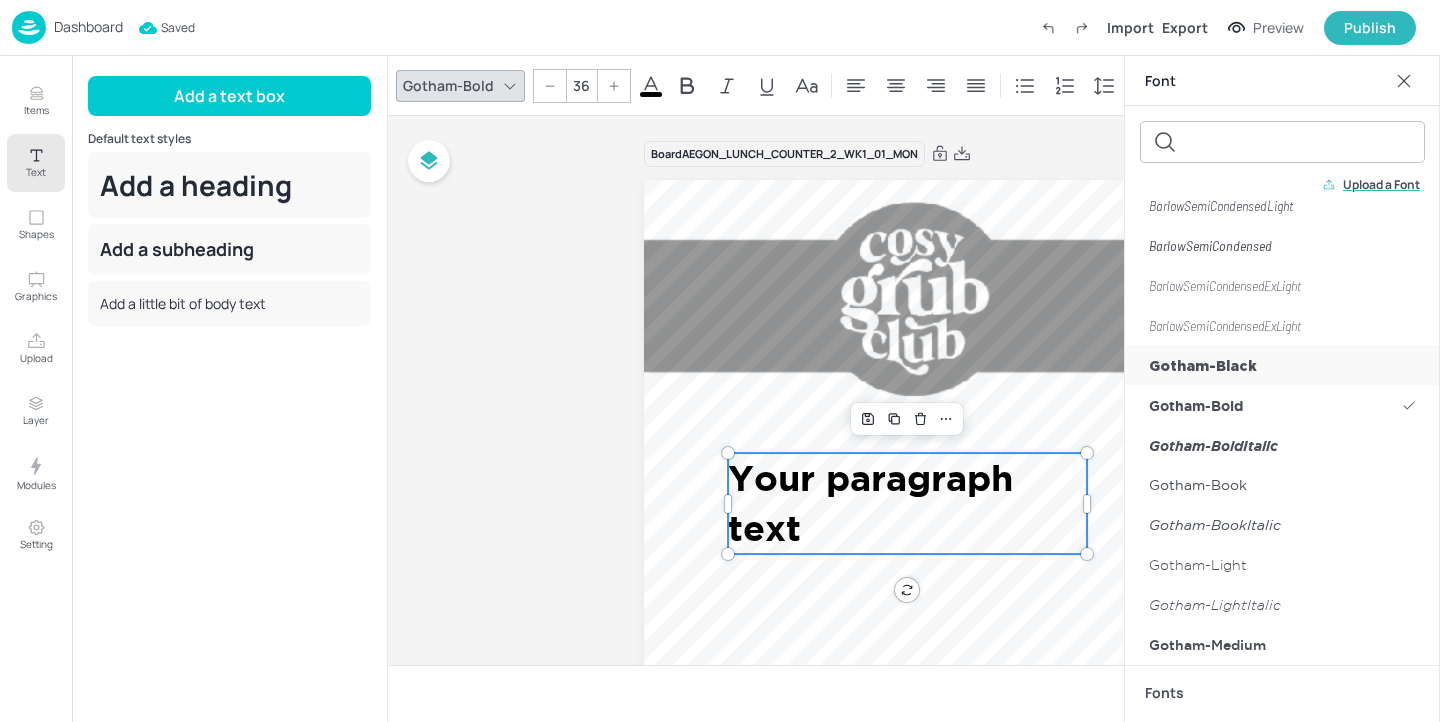click on "Gotham-Black" at bounding box center (1203, 365) 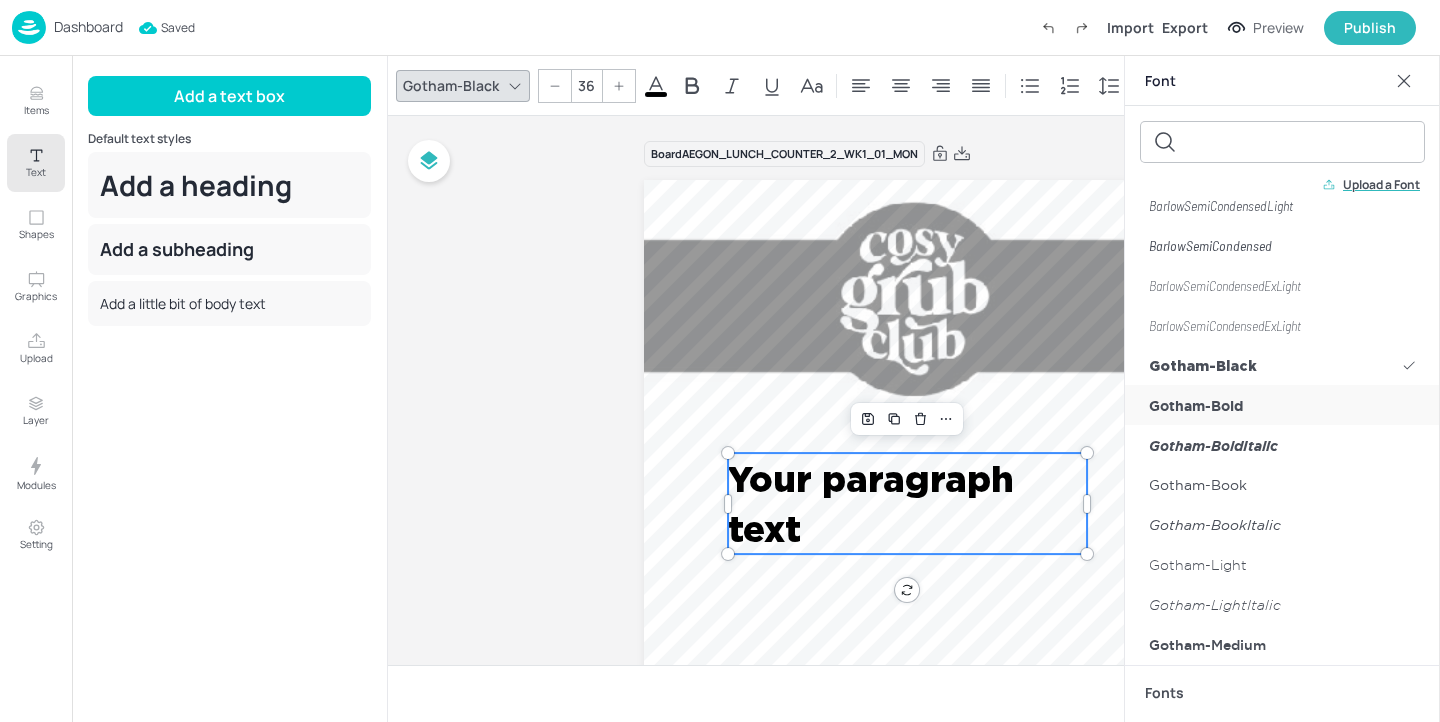 click on "Gotham-Bold" at bounding box center [1196, 405] 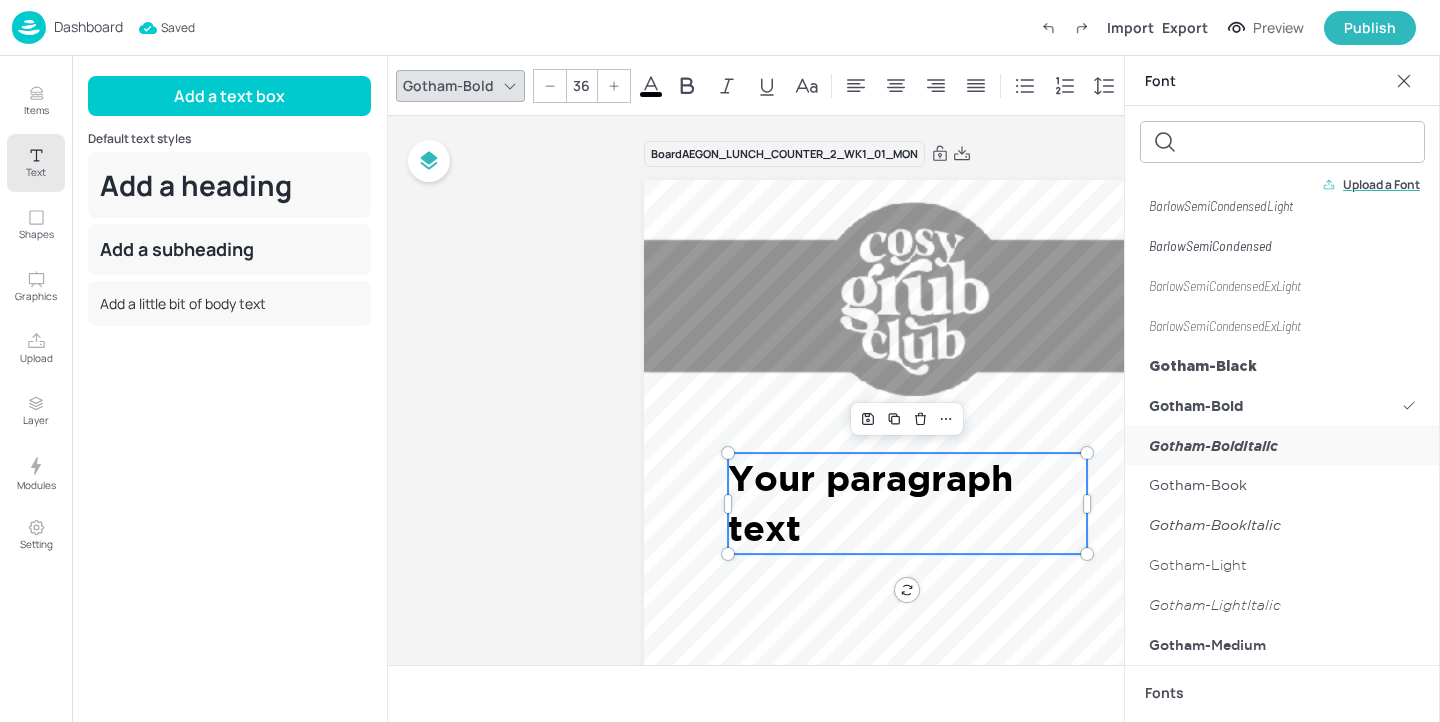 click on "Gotham-BoldItalic" at bounding box center [1213, 445] 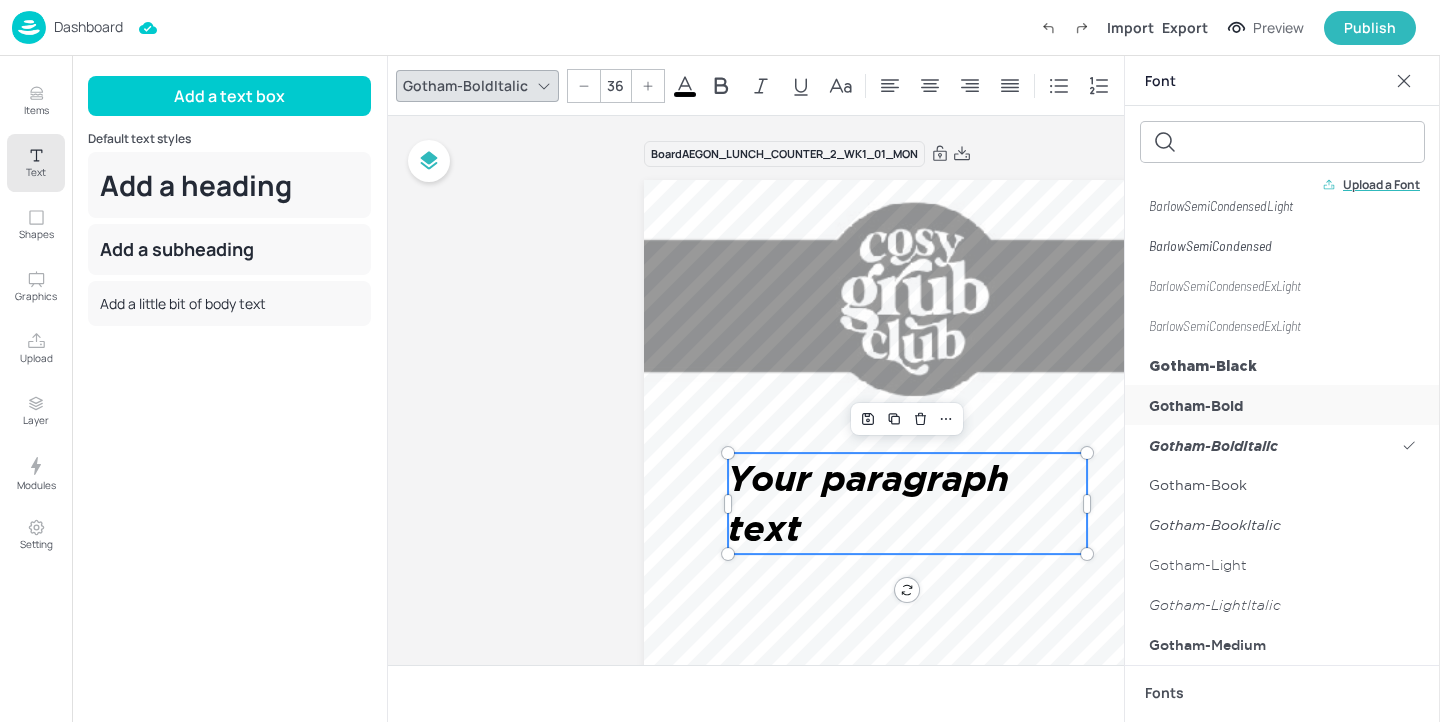 click on "Gotham-Bold" at bounding box center (1196, 405) 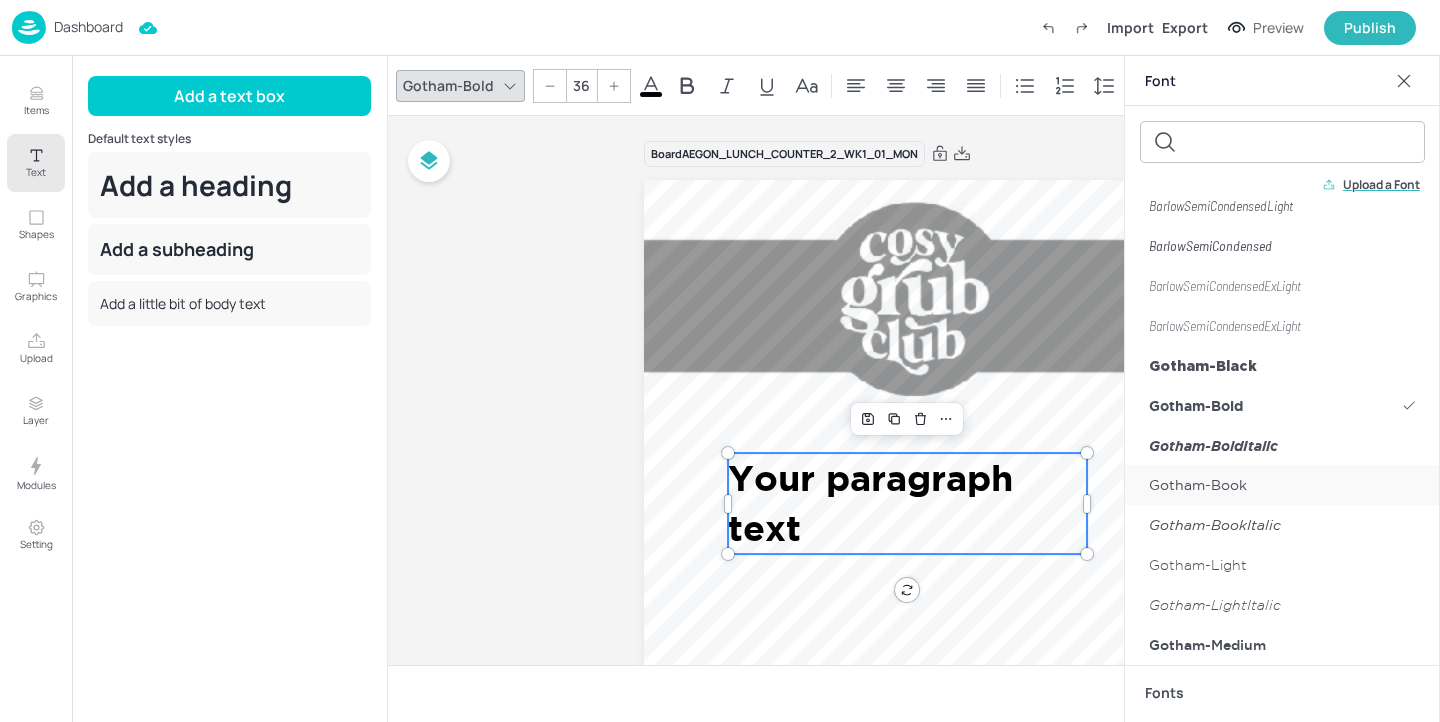 click on "Gotham-Book" at bounding box center (1198, 485) 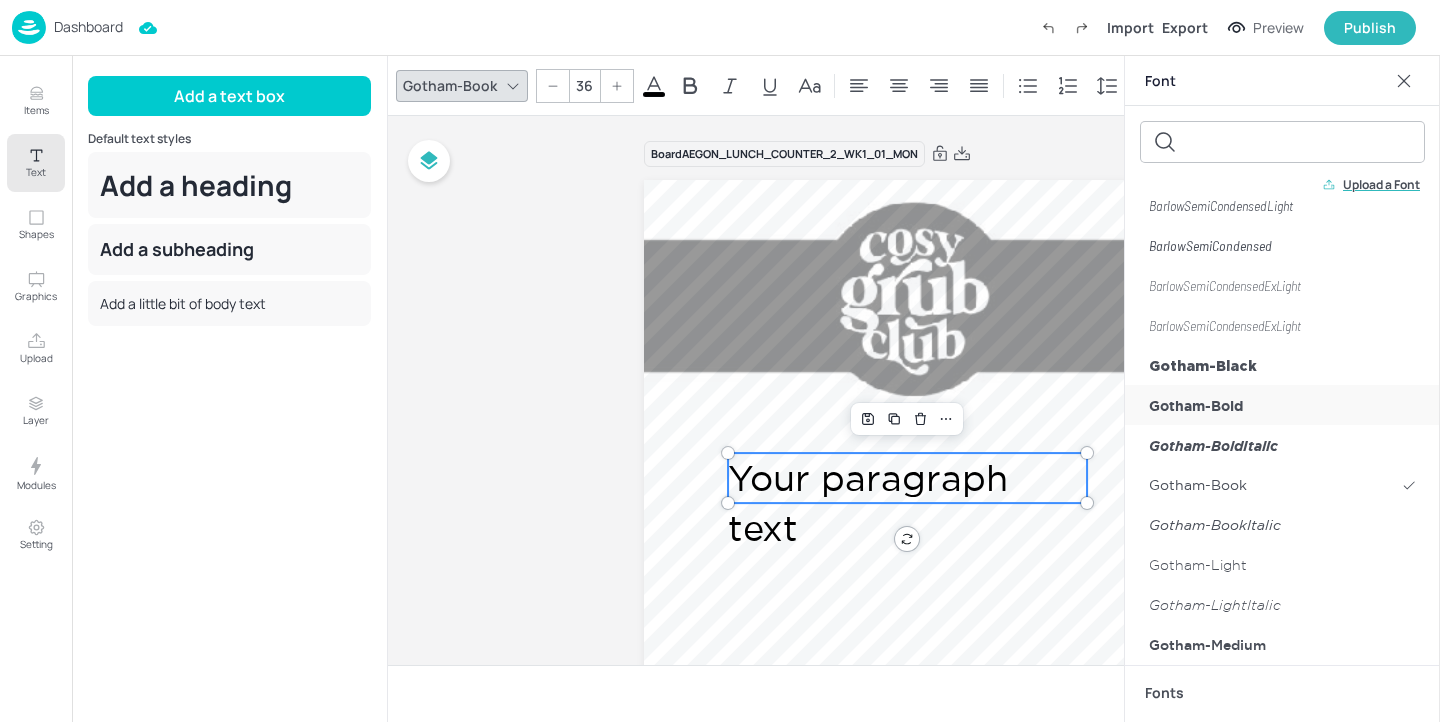 click on "Gotham-Bold" at bounding box center (1282, 405) 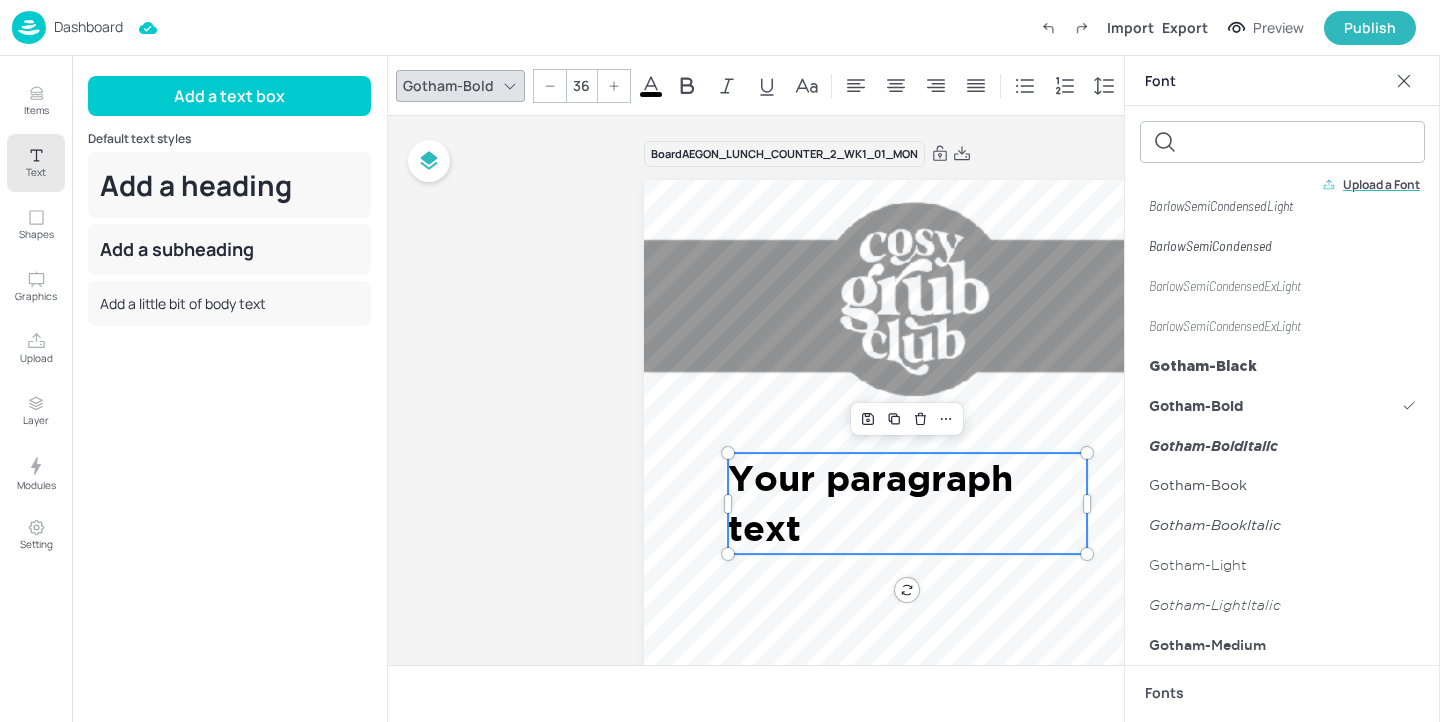 click 